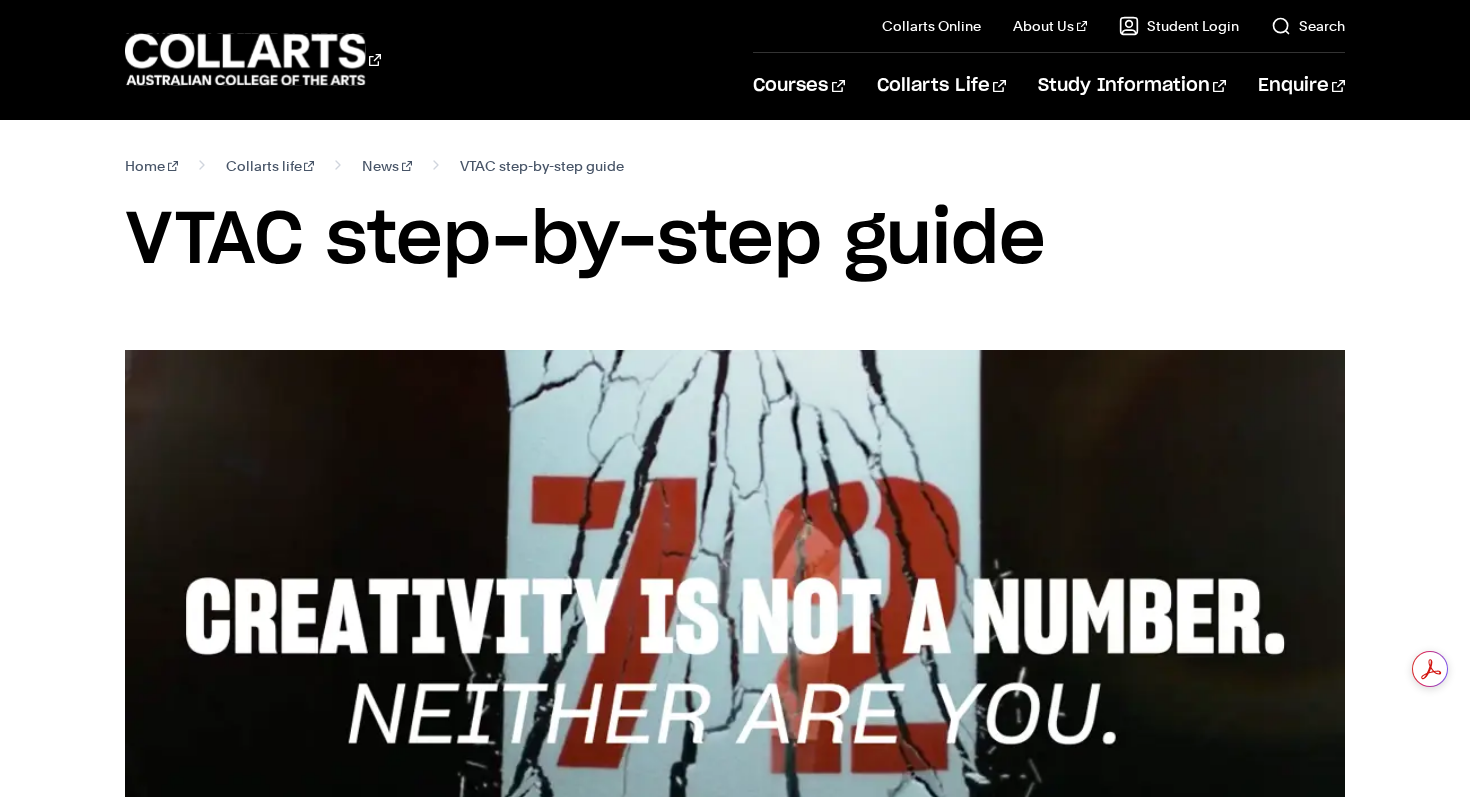 scroll, scrollTop: 0, scrollLeft: 0, axis: both 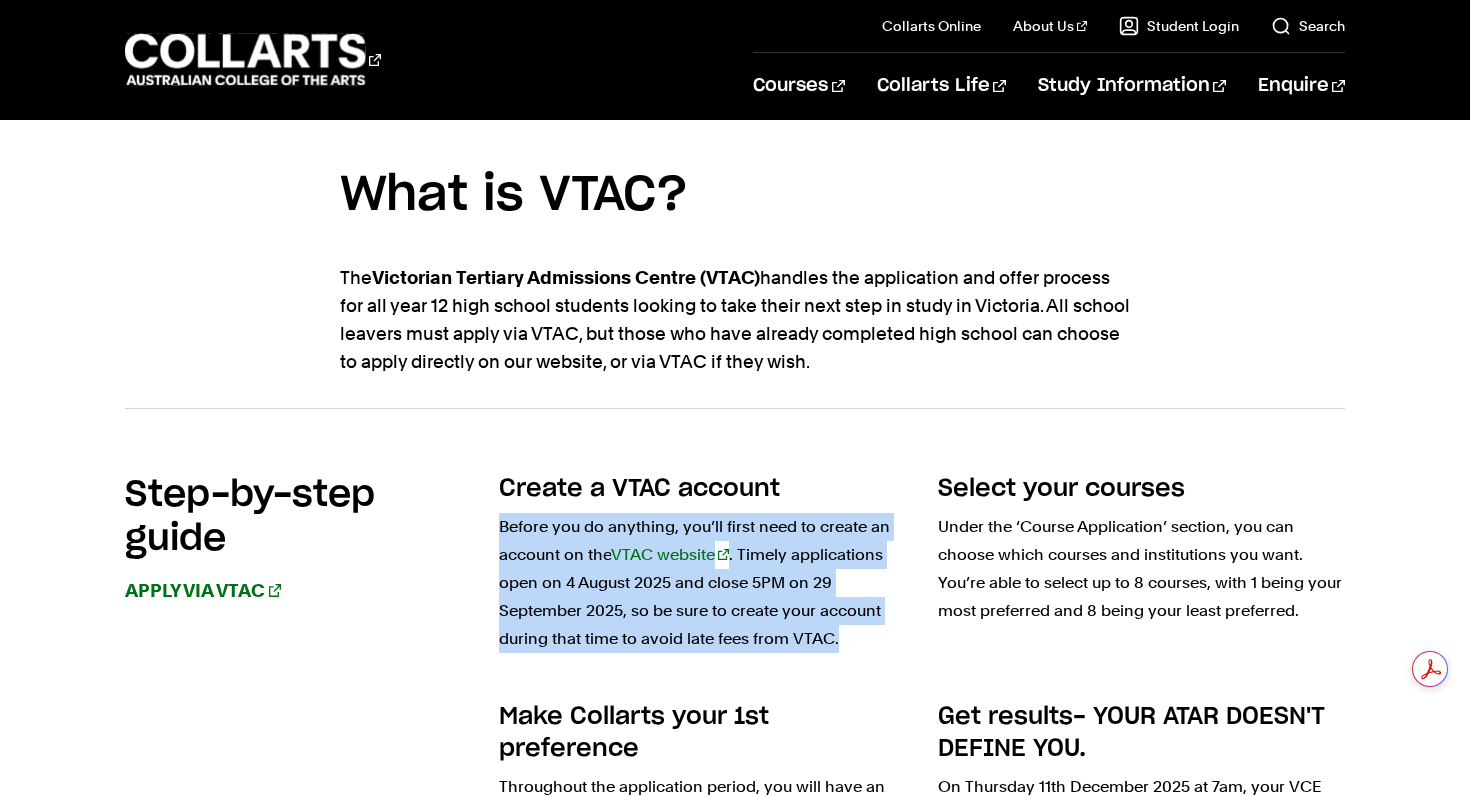 drag, startPoint x: 871, startPoint y: 477, endPoint x: 916, endPoint y: 643, distance: 171.99127 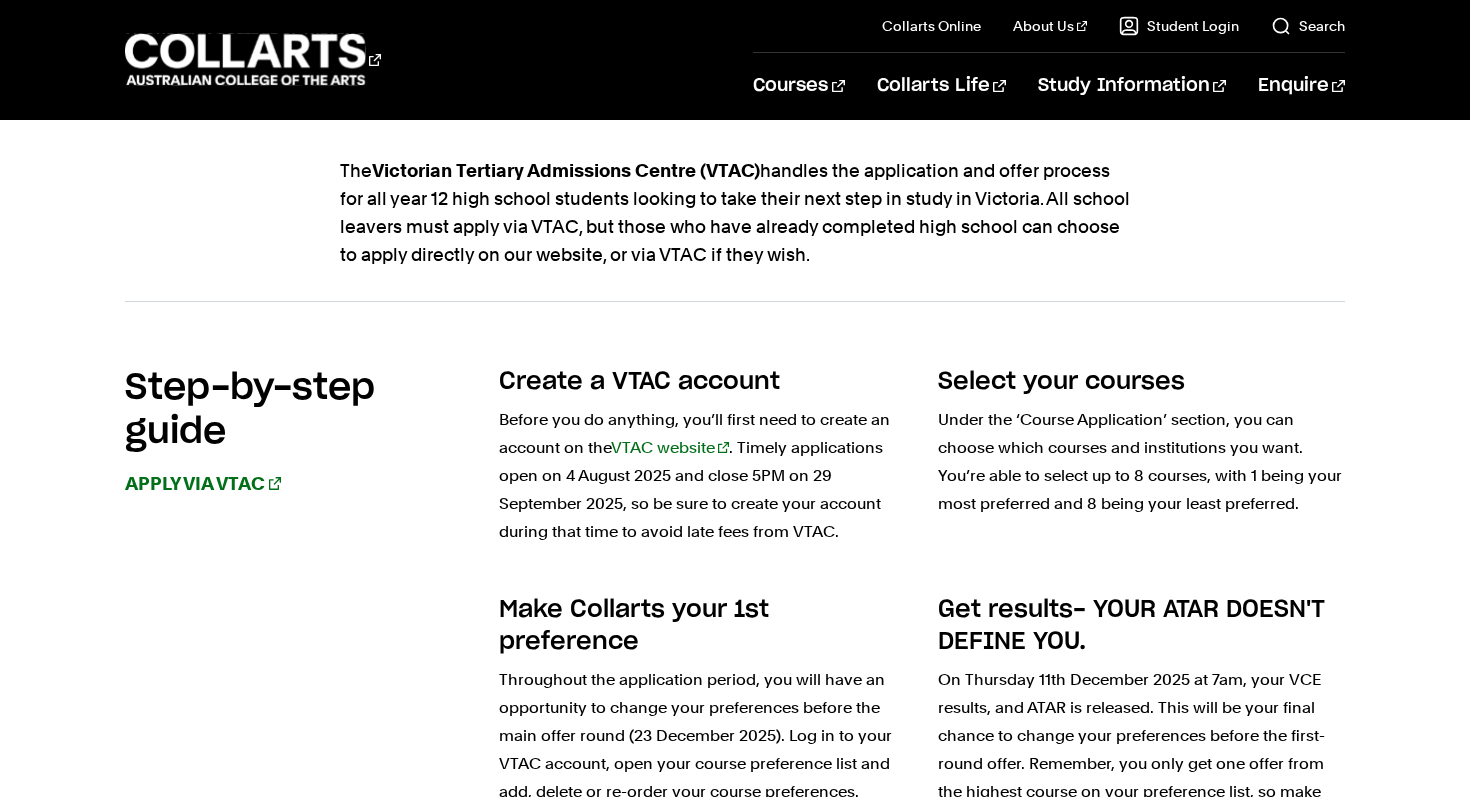 scroll, scrollTop: 1189, scrollLeft: 0, axis: vertical 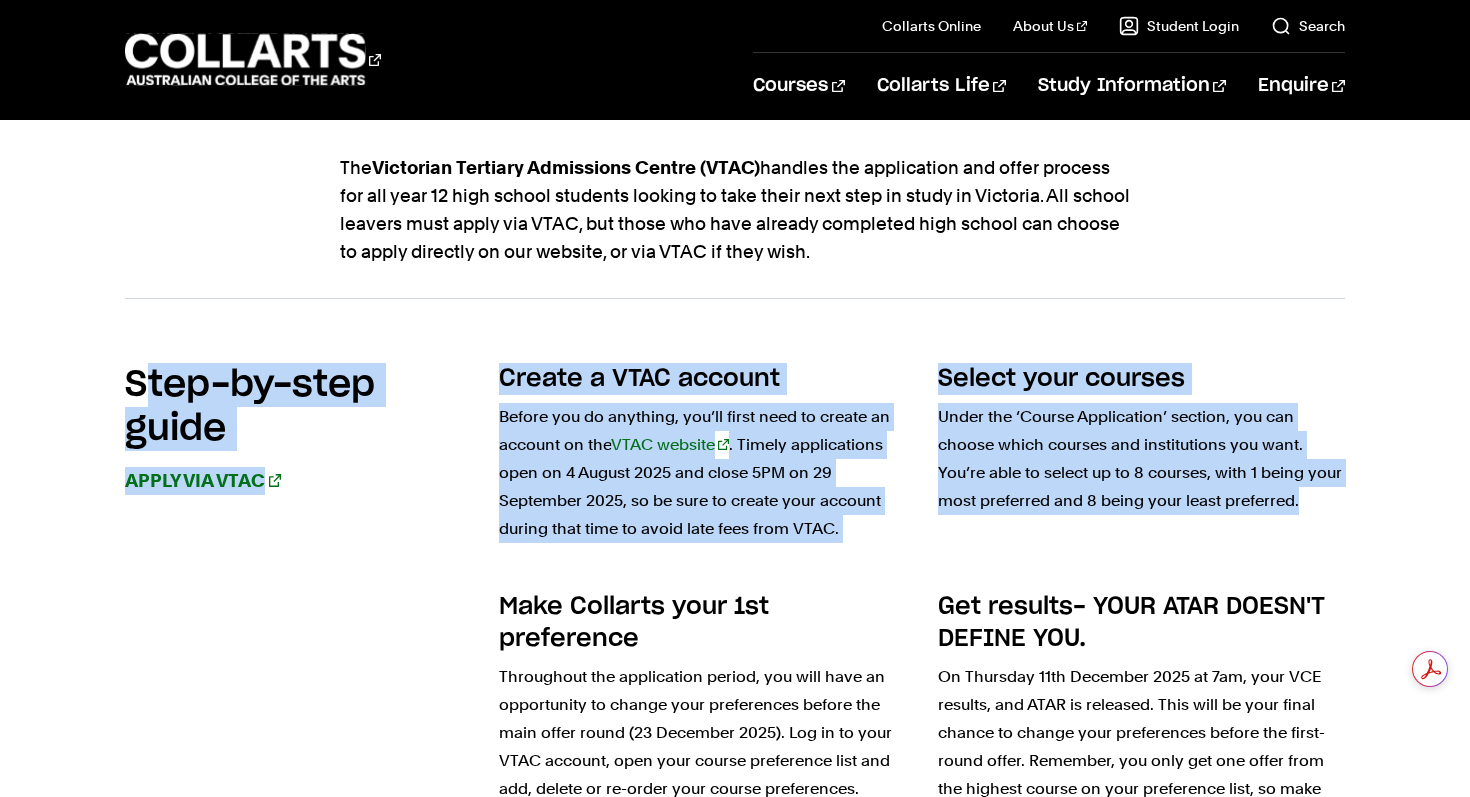 drag, startPoint x: 478, startPoint y: 337, endPoint x: 1341, endPoint y: 512, distance: 880.5646 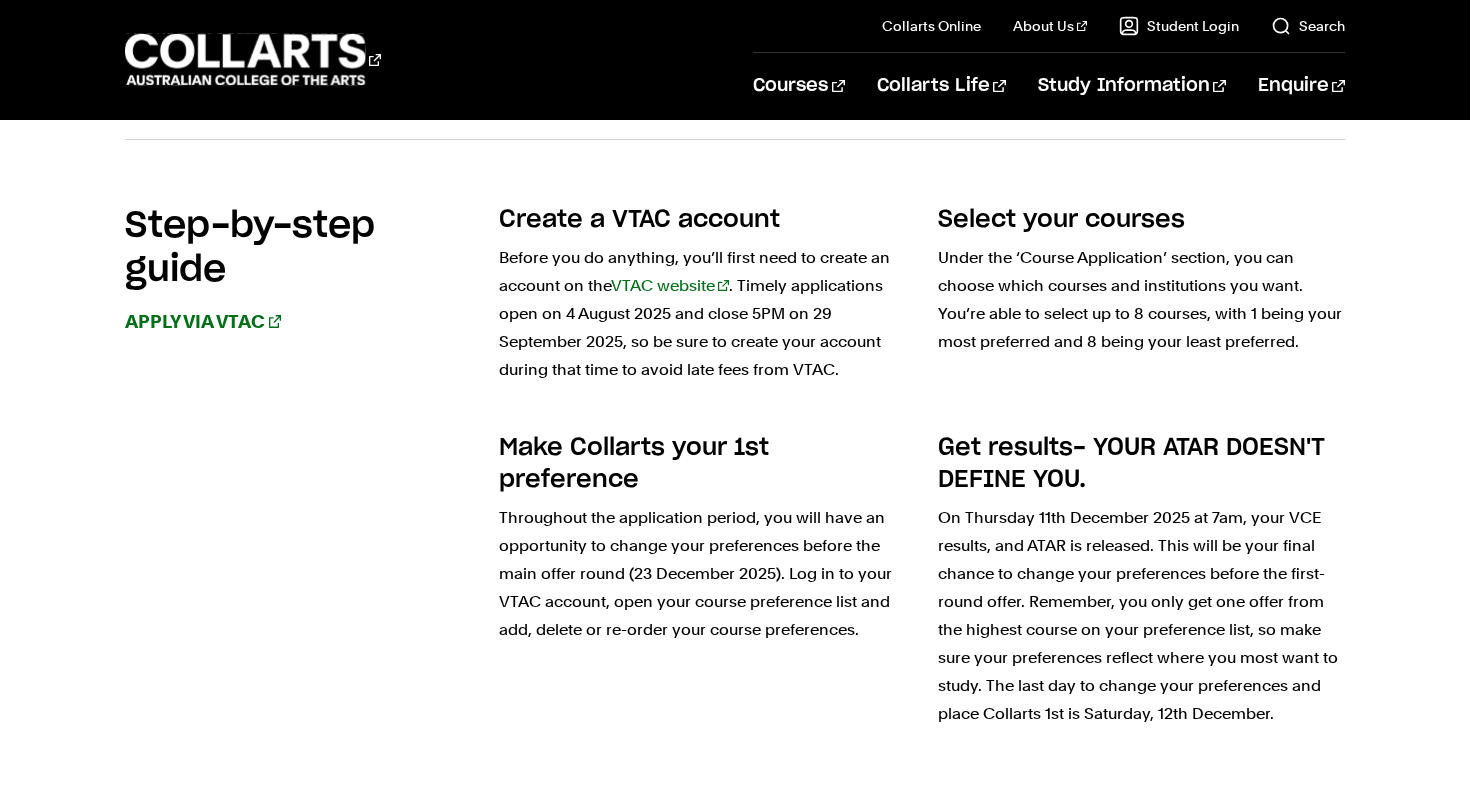 scroll, scrollTop: 1356, scrollLeft: 0, axis: vertical 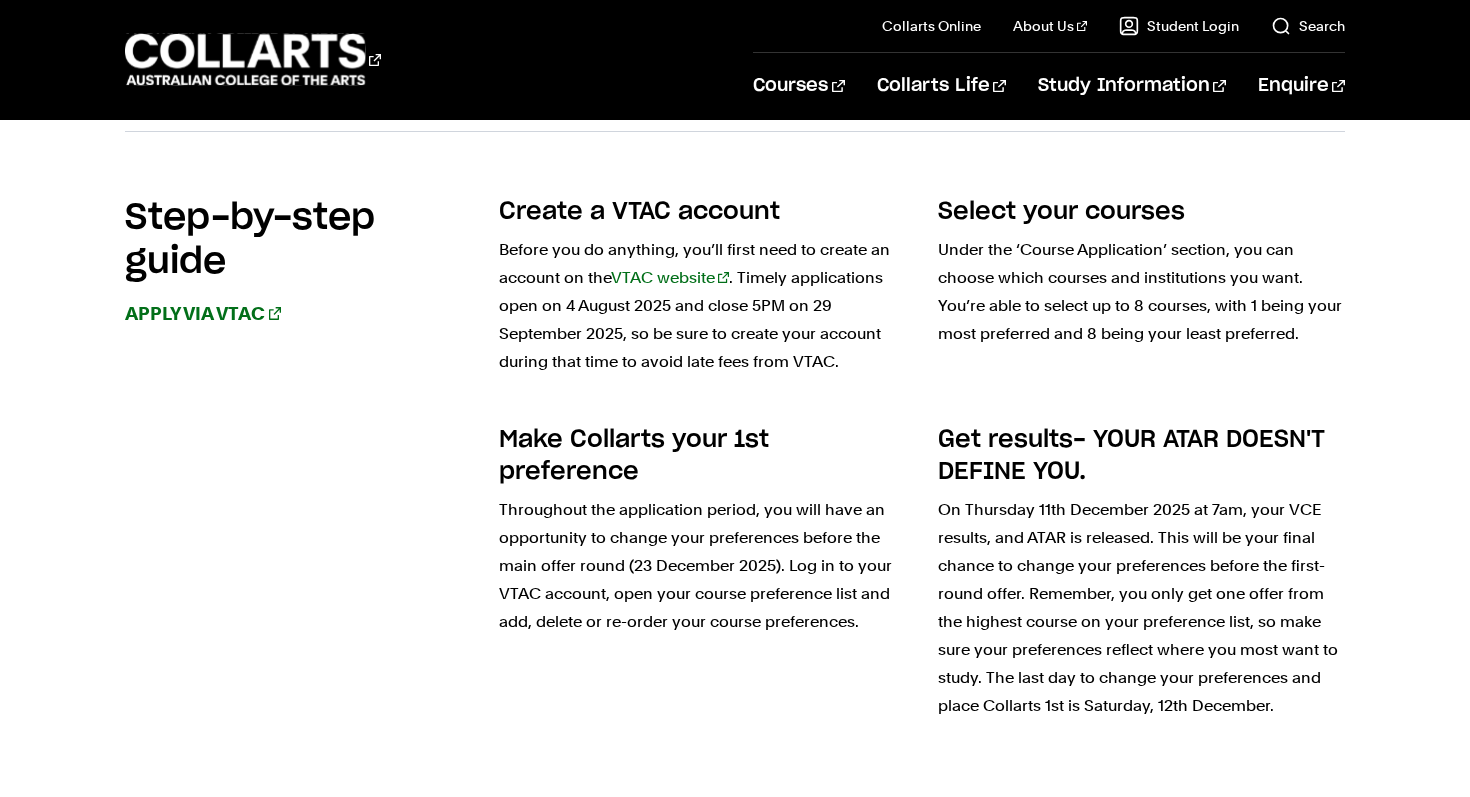 click on "Create a VTAC account
Before you do anything, you’ll first need to create an account on the  VTAC website . Timely applications open on 4 August 2025 and close 5PM on 29 September 2025, so be sure to create your account during that time to avoid late fees from VTAC.
Select your courses
Under the ‘Course Application’ section, you can choose which courses and institutions you want. You’re able to select up to 8 courses, with 1 being your most preferred and 8 being your least preferred.
Make Collarts your 1st preference" at bounding box center (922, 466) 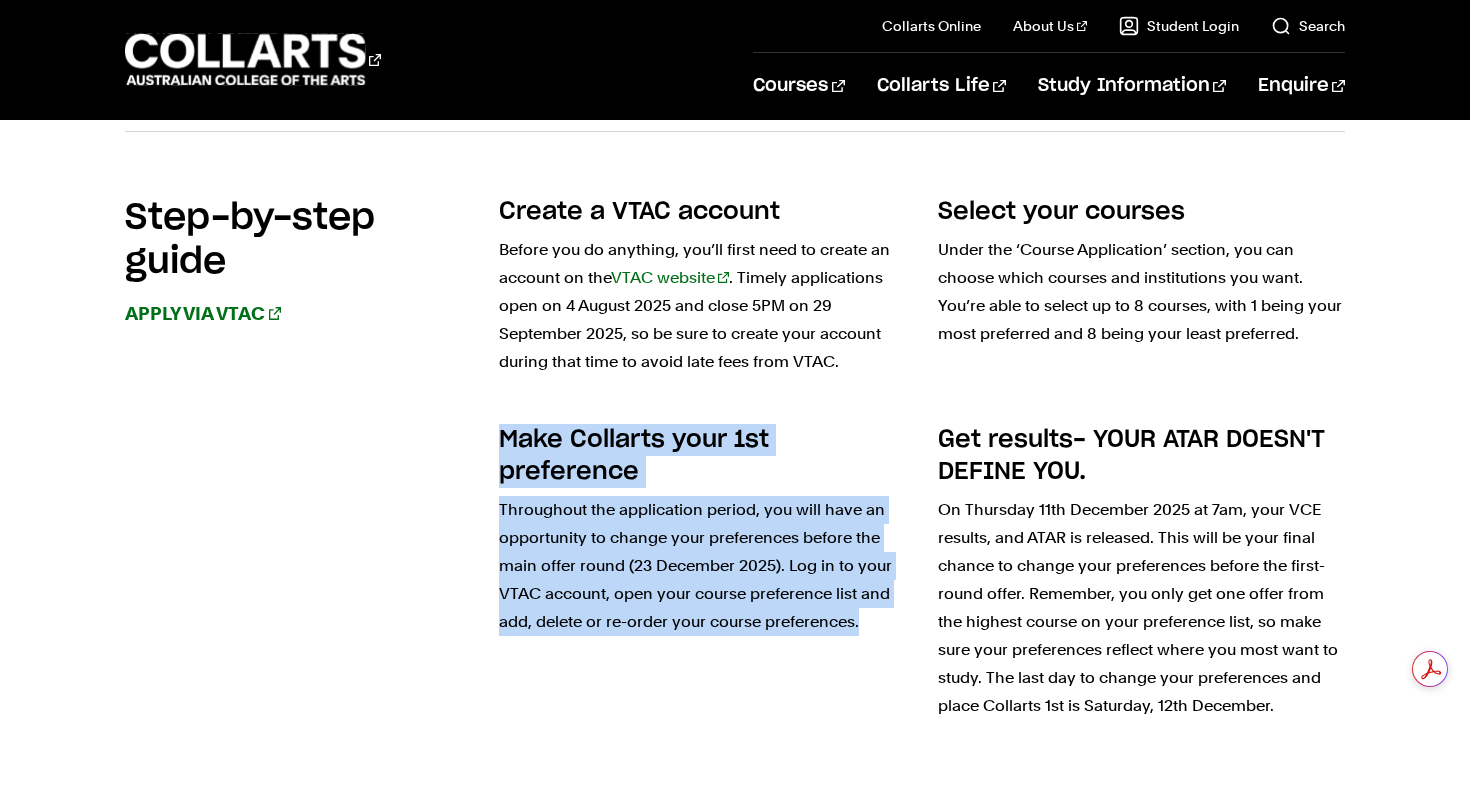 drag, startPoint x: 514, startPoint y: 412, endPoint x: 908, endPoint y: 659, distance: 465.0215 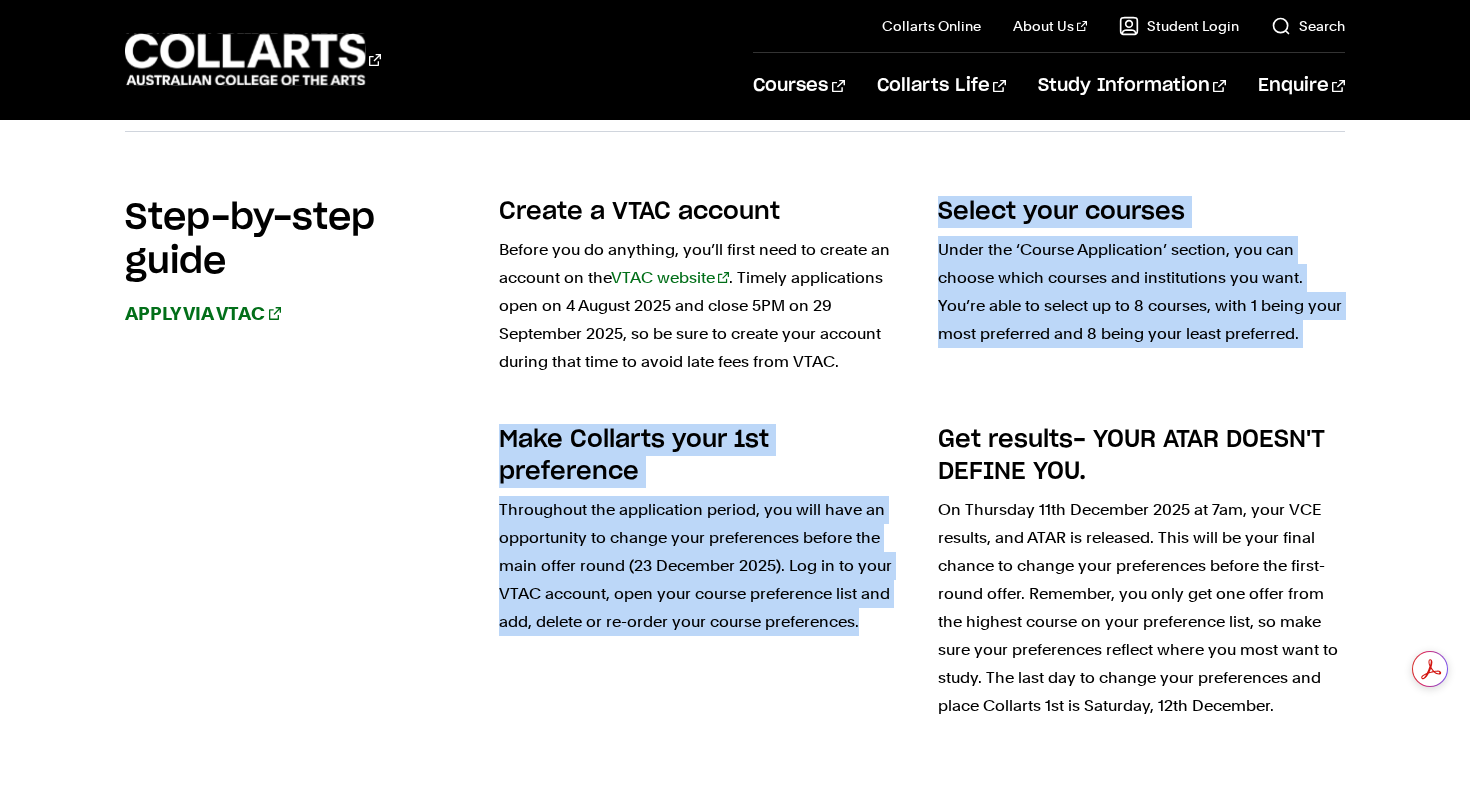 drag, startPoint x: 867, startPoint y: 621, endPoint x: 716, endPoint y: 406, distance: 262.728 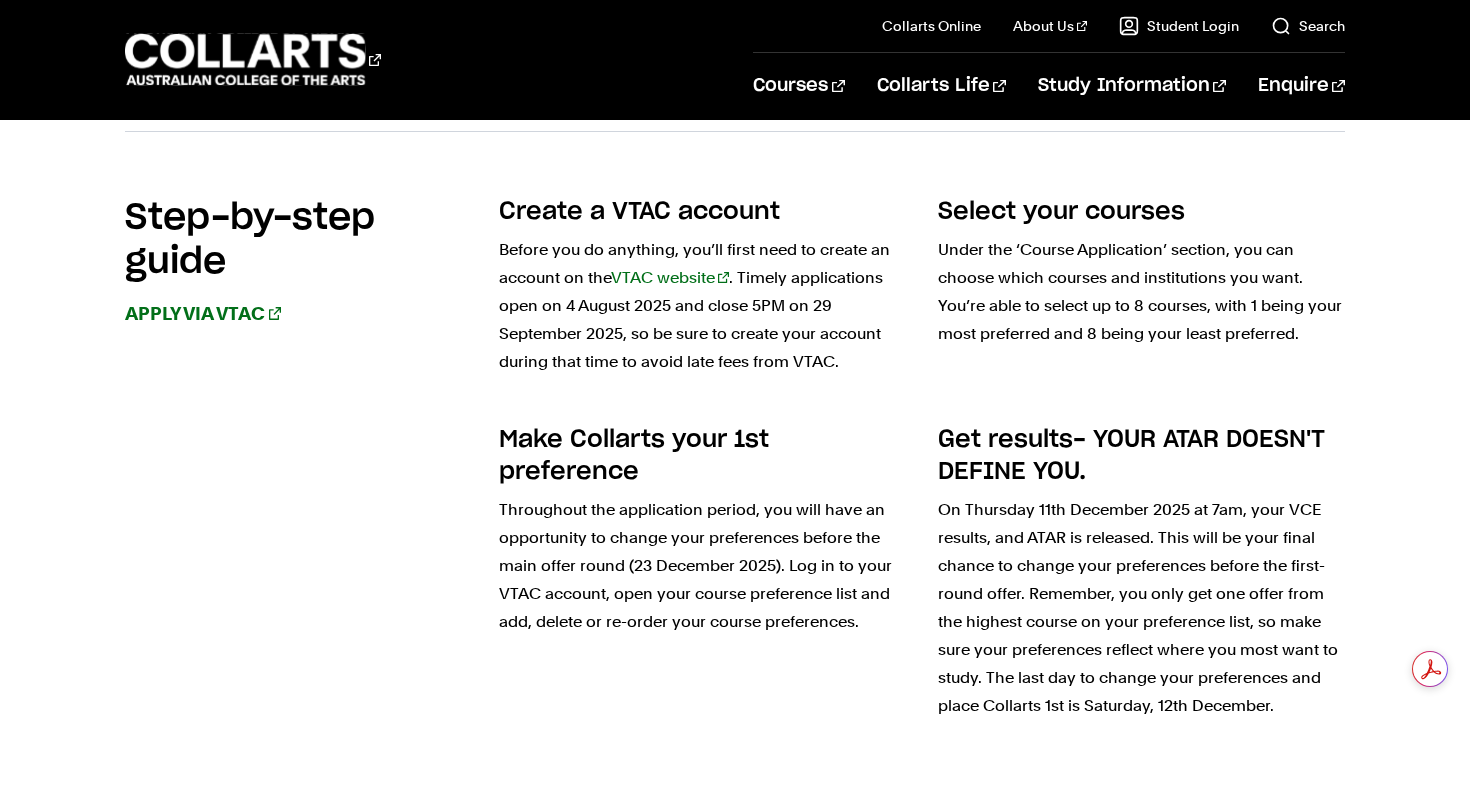 click on "Create a VTAC account
Before you do anything, you’ll first need to create an account on the  VTAC website . Timely applications open on 4 August 2025 and close 5PM on 29 September 2025, so be sure to create your account during that time to avoid late fees from VTAC.
Select your courses
Under the ‘Course Application’ section, you can choose which courses and institutions you want. You’re able to select up to 8 courses, with 1 being your most preferred and 8 being your least preferred.
Make Collarts your 1st preference" at bounding box center (922, 466) 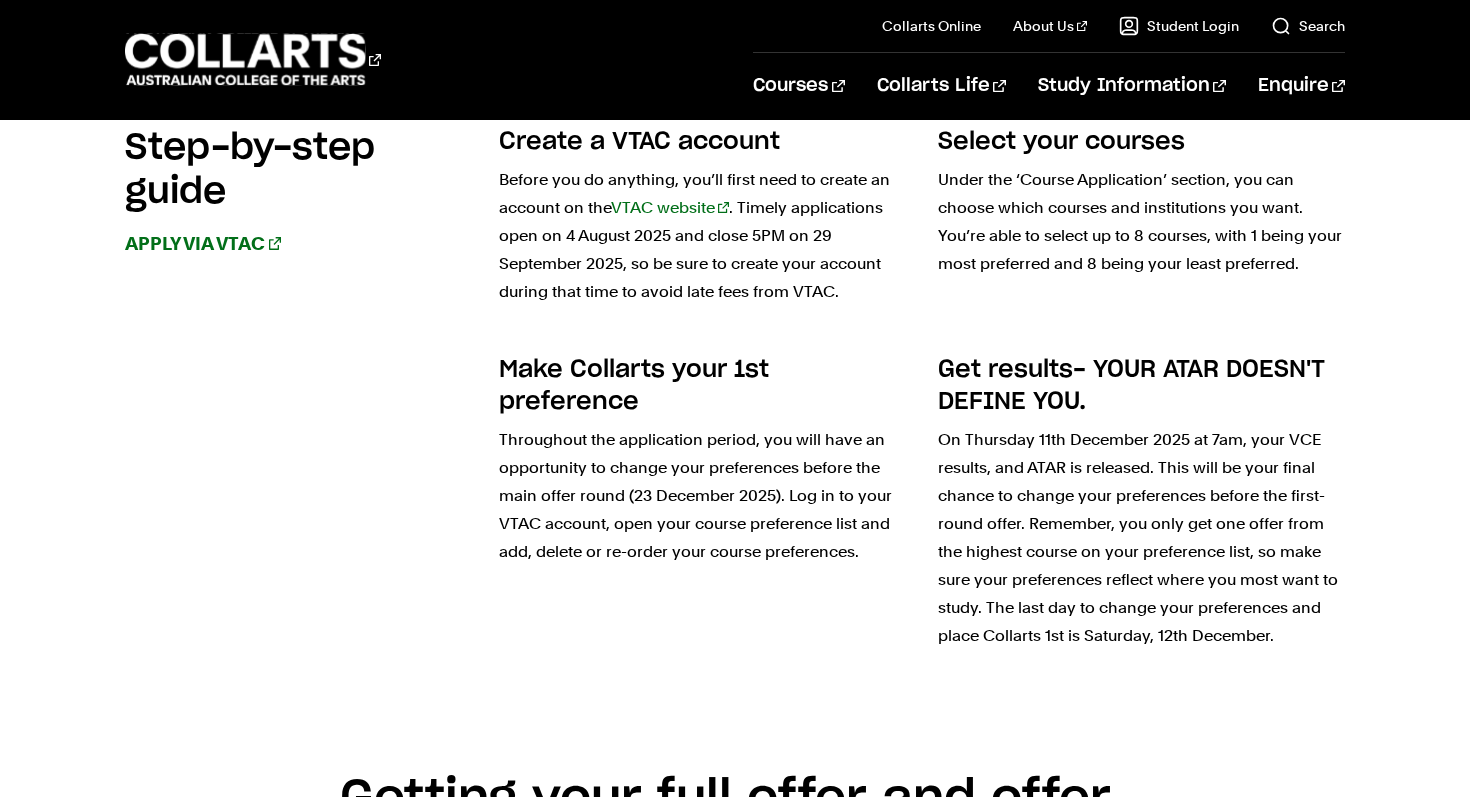 scroll, scrollTop: 1444, scrollLeft: 0, axis: vertical 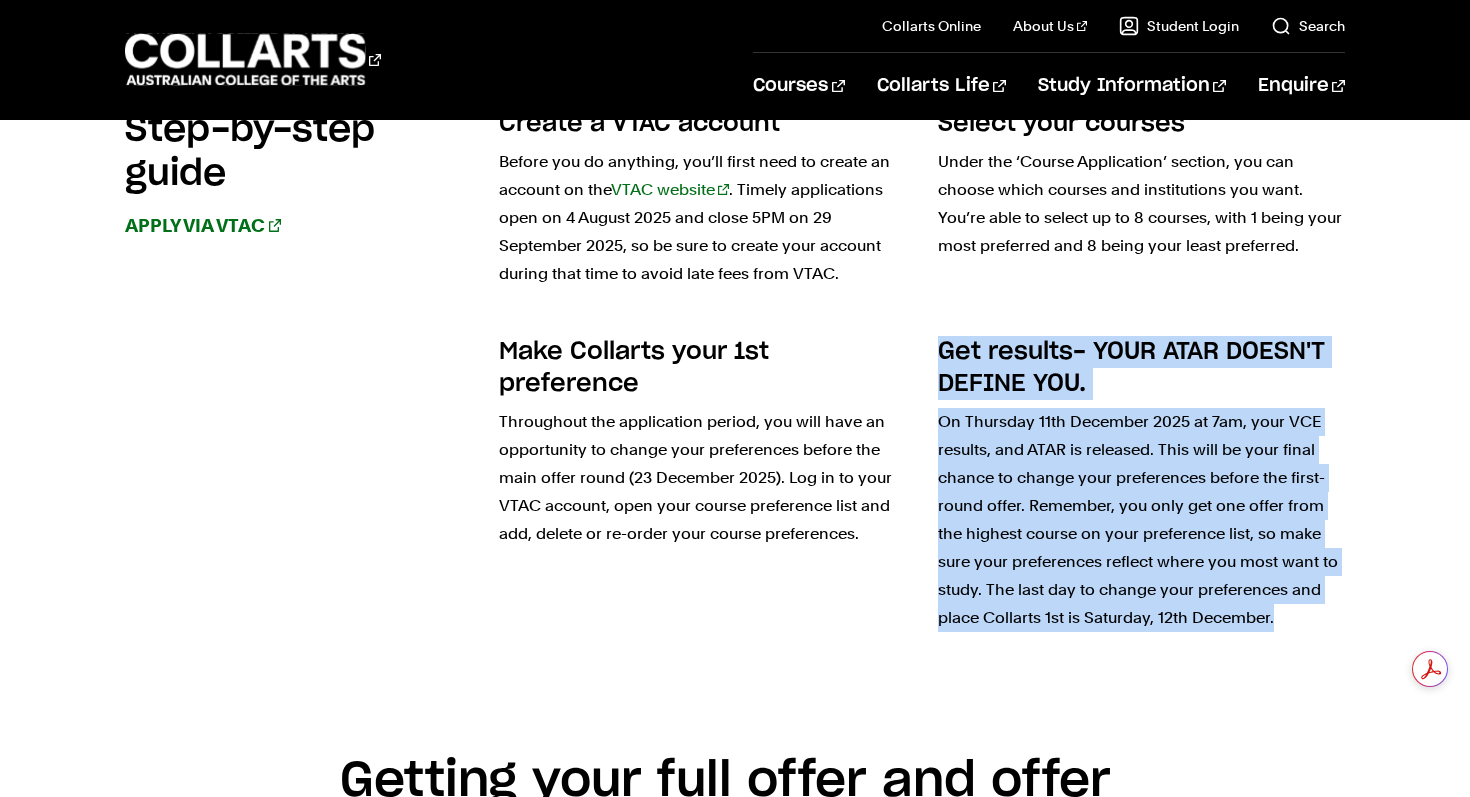 drag, startPoint x: 984, startPoint y: 322, endPoint x: 1268, endPoint y: 632, distance: 420.42358 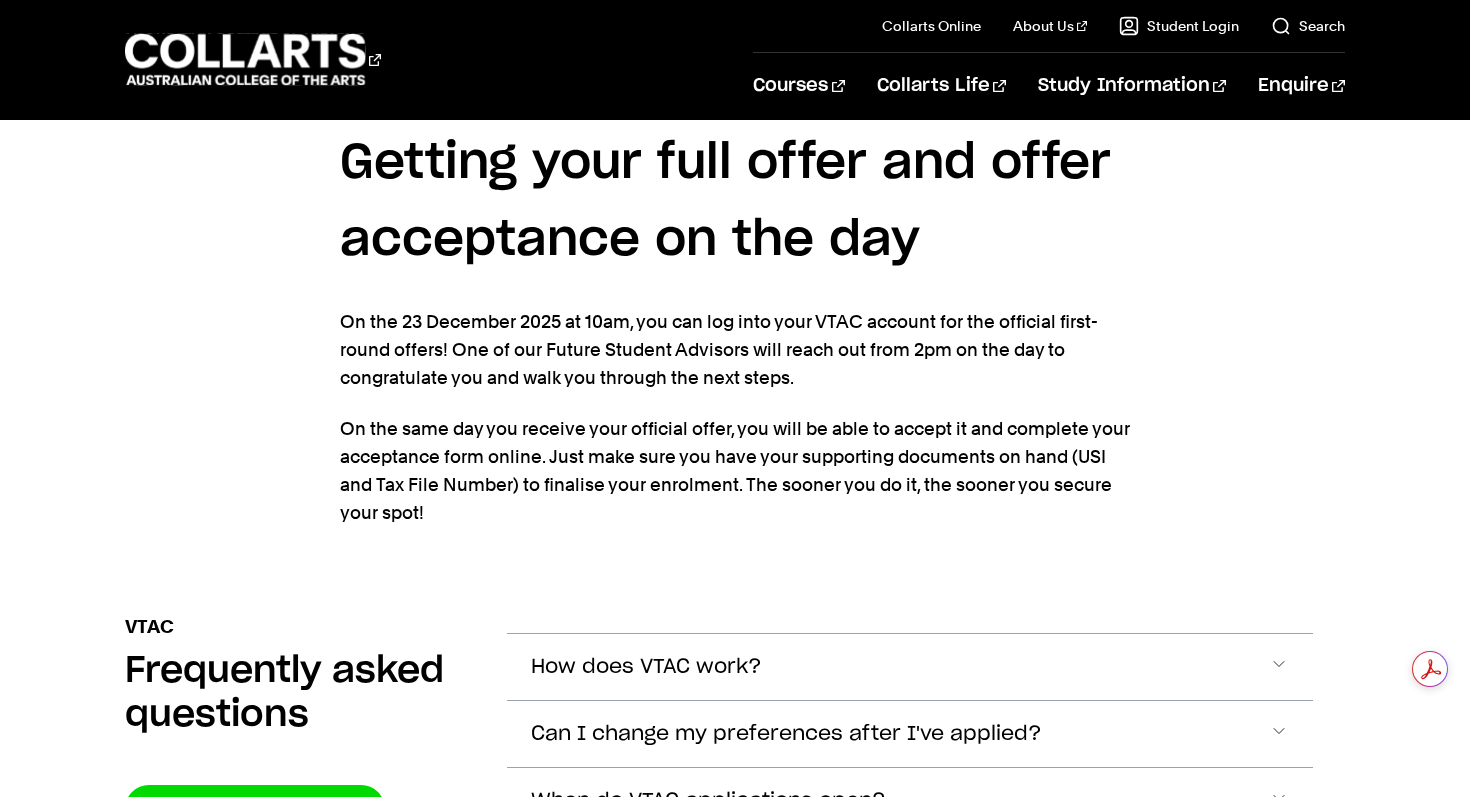 scroll, scrollTop: 2084, scrollLeft: 0, axis: vertical 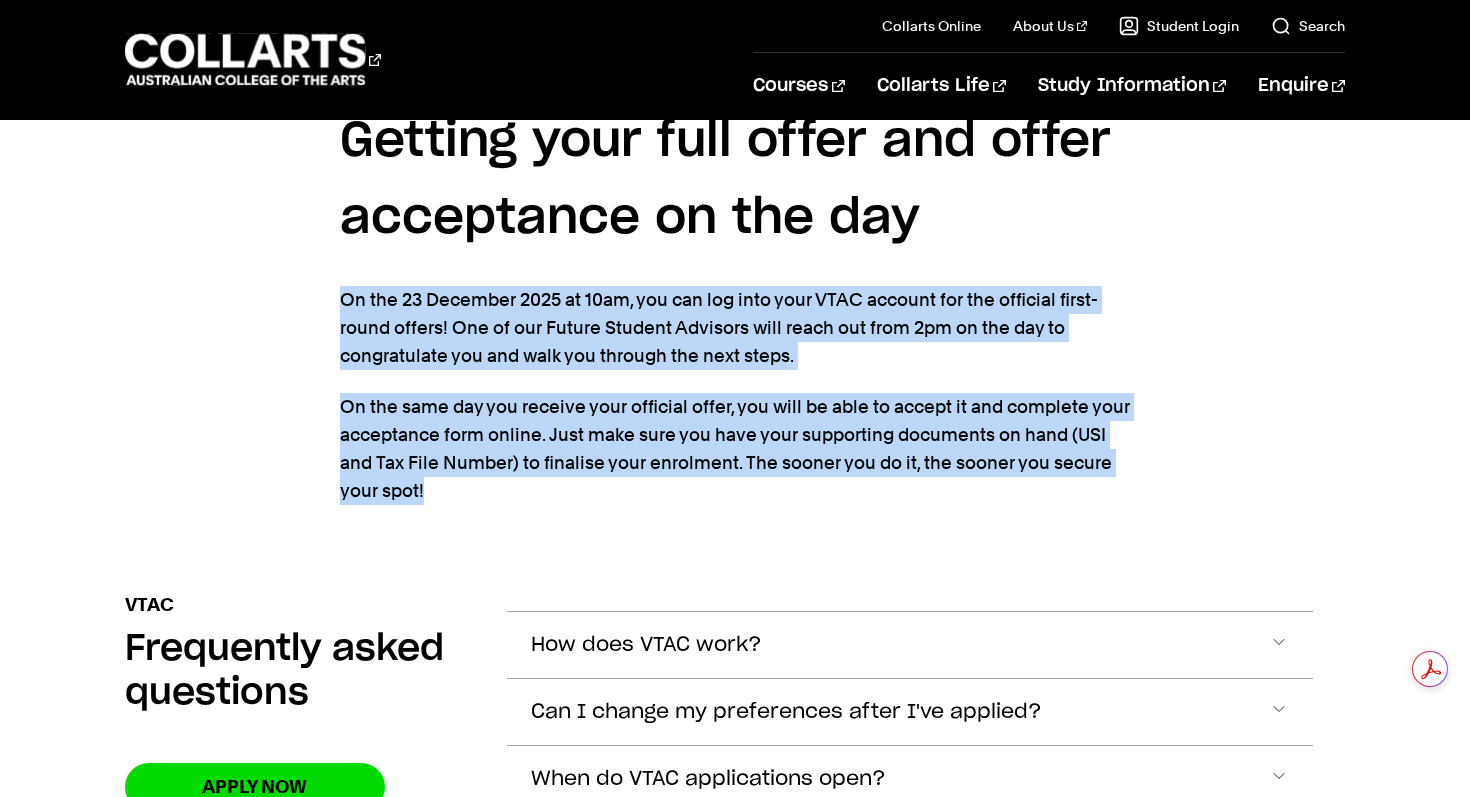 drag, startPoint x: 1027, startPoint y: 274, endPoint x: 1143, endPoint y: 487, distance: 242.53865 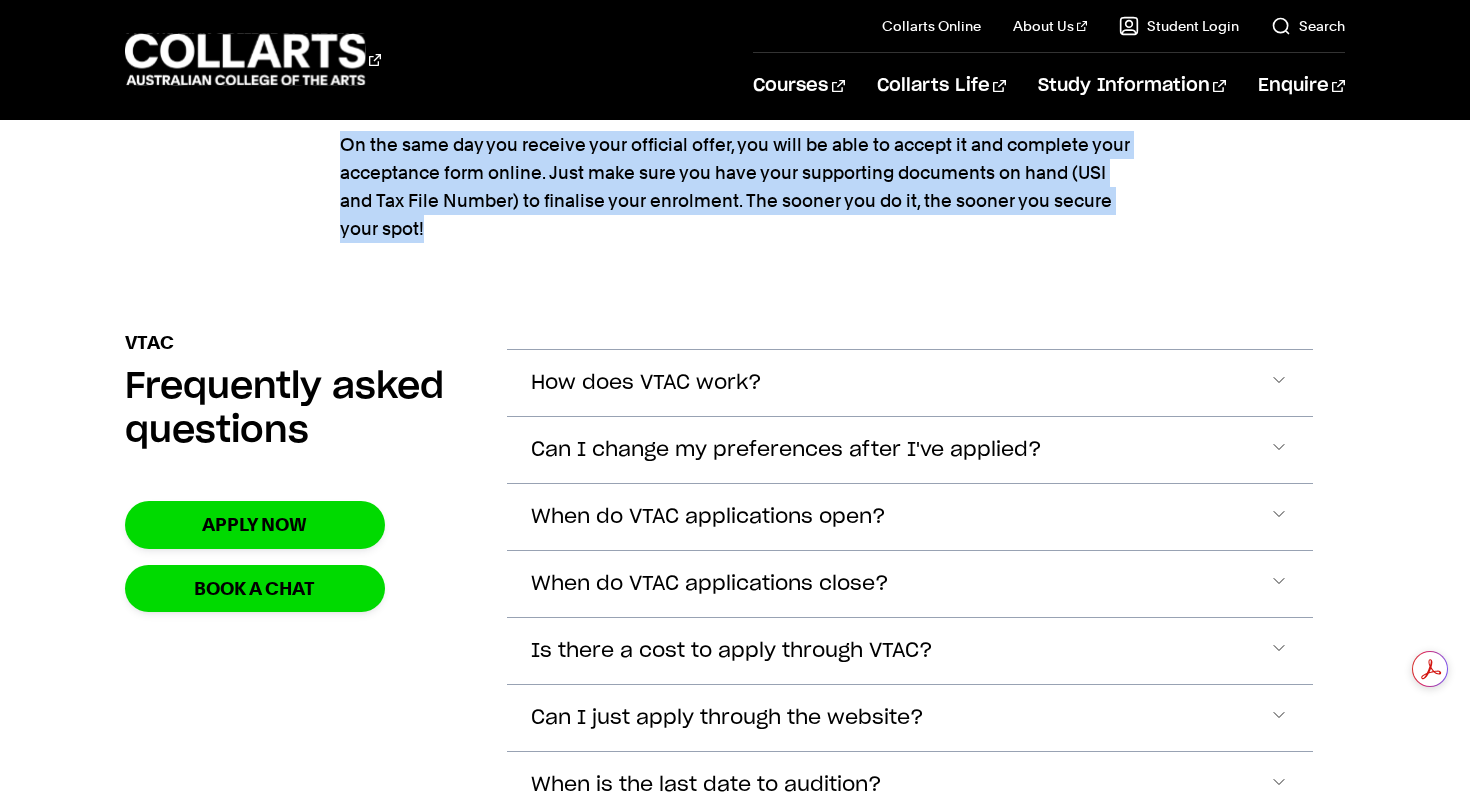 scroll, scrollTop: 2348, scrollLeft: 0, axis: vertical 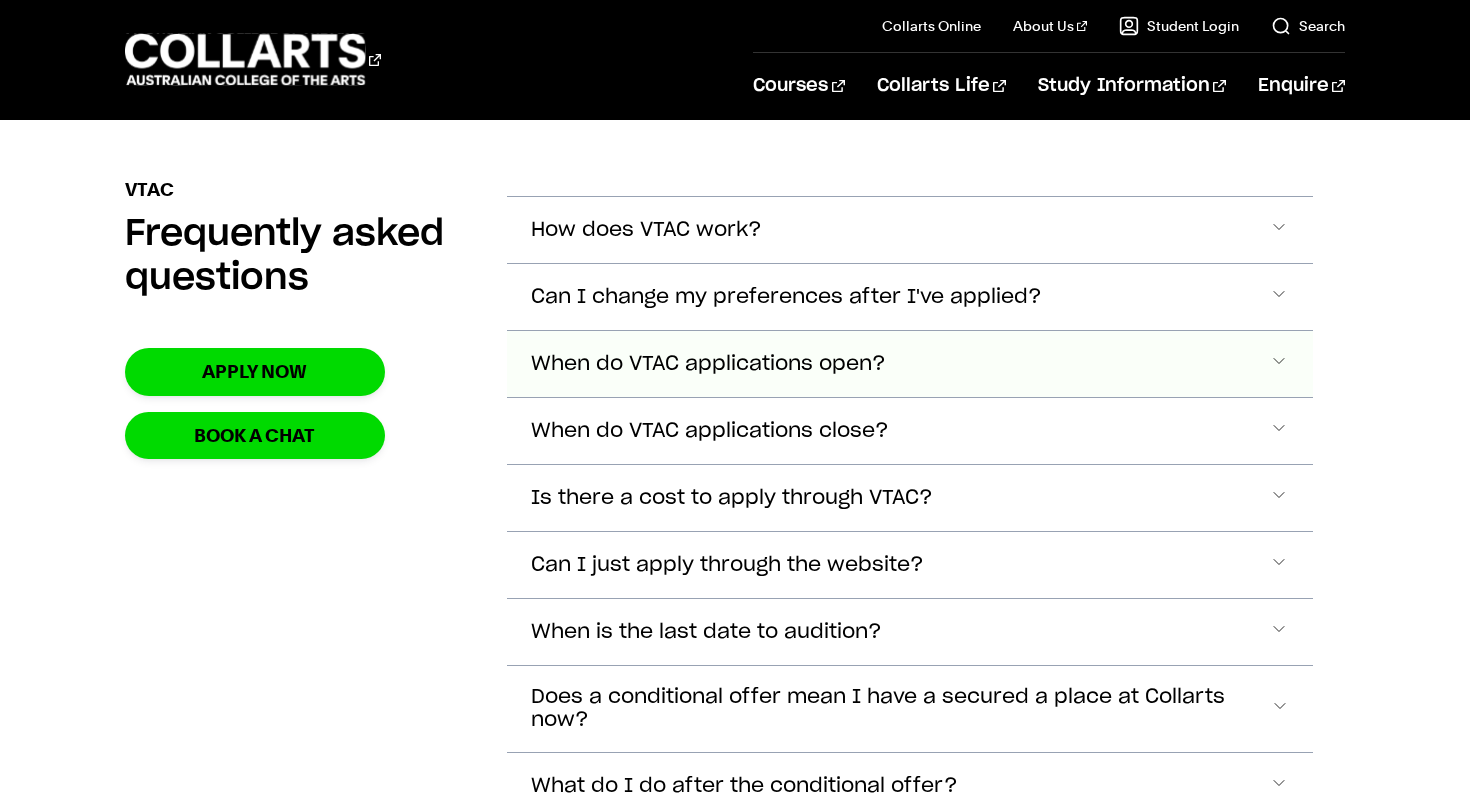 click on "When do VTAC applications open?" at bounding box center (910, 230) 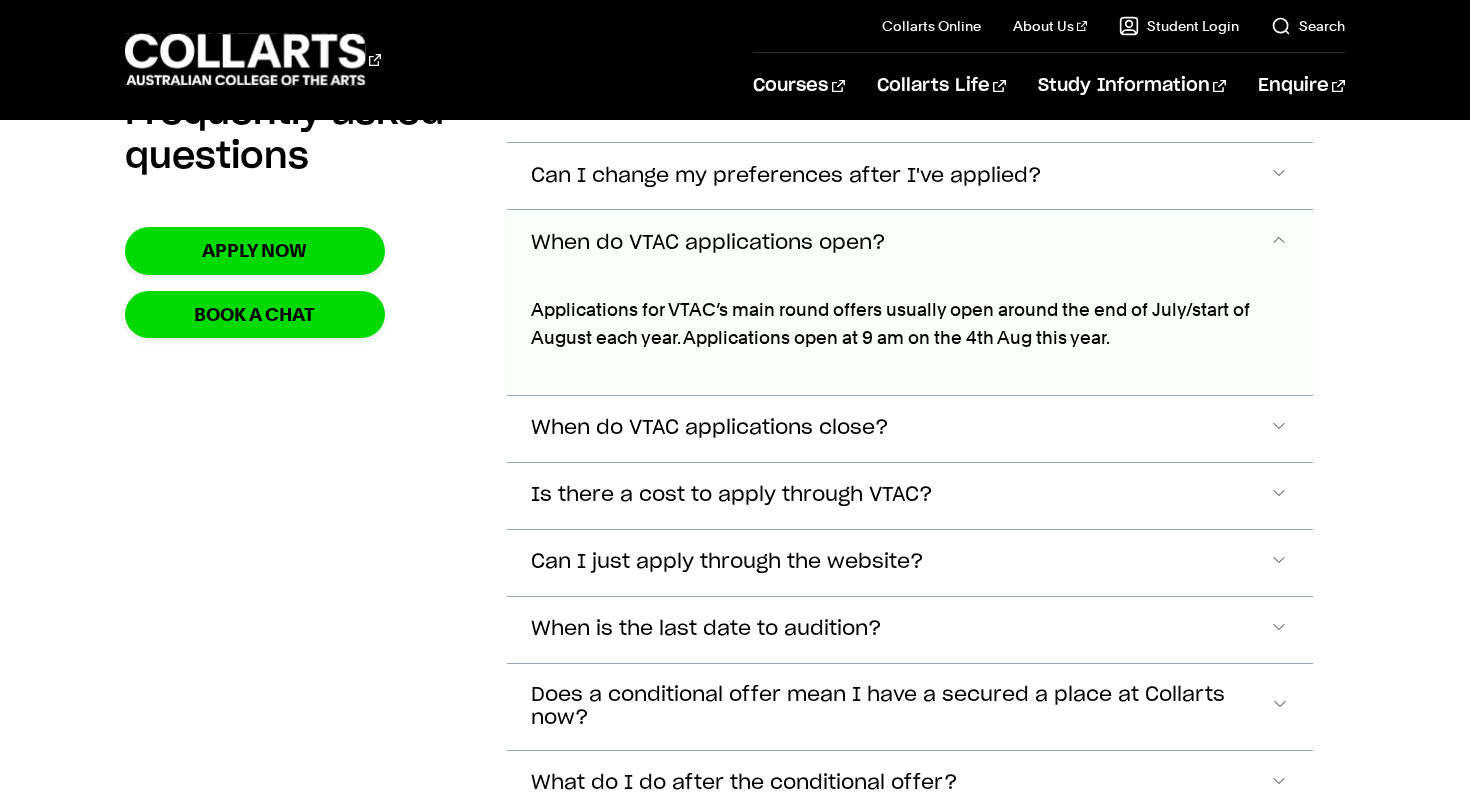 scroll, scrollTop: 2649, scrollLeft: 0, axis: vertical 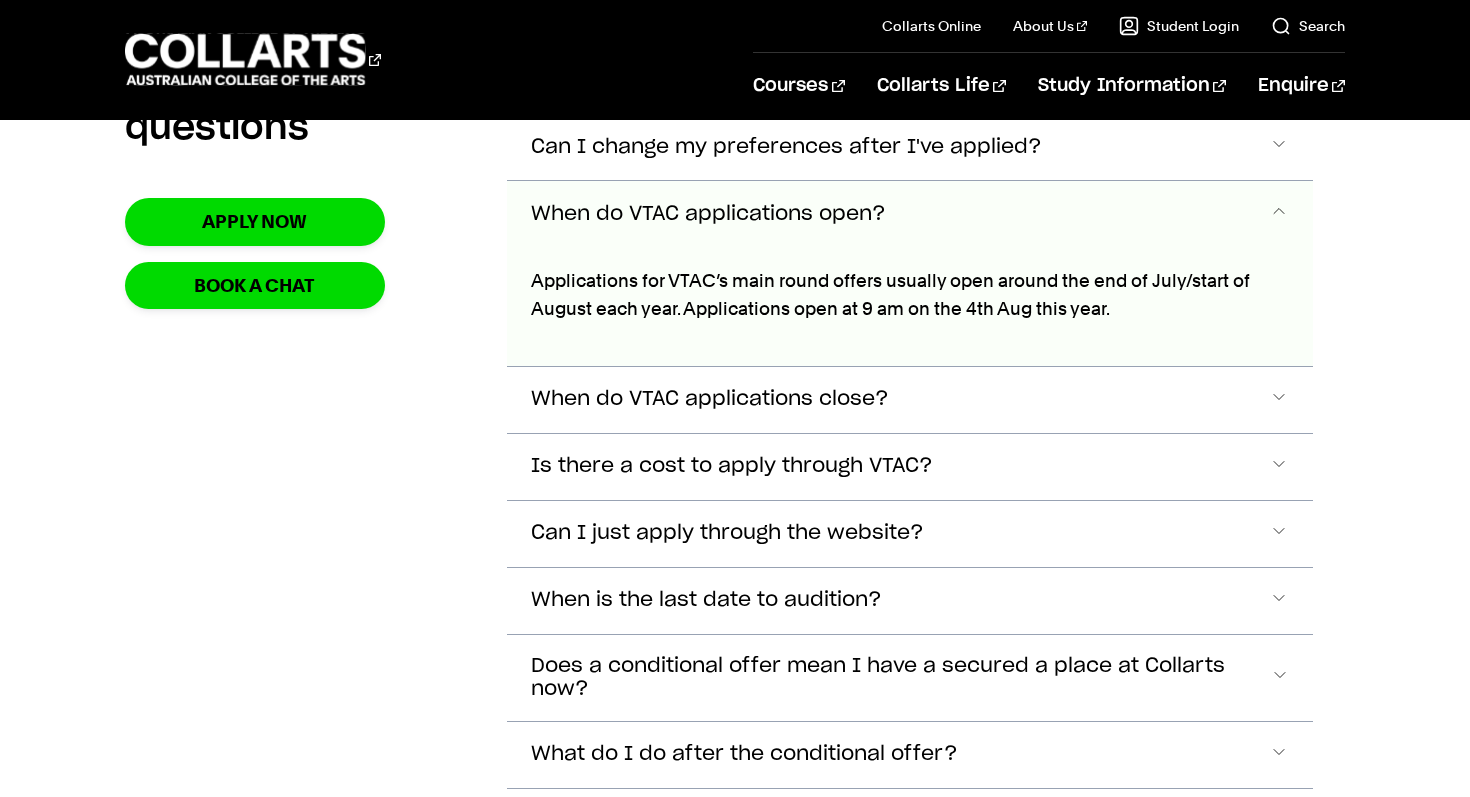 click at bounding box center (1279, 214) 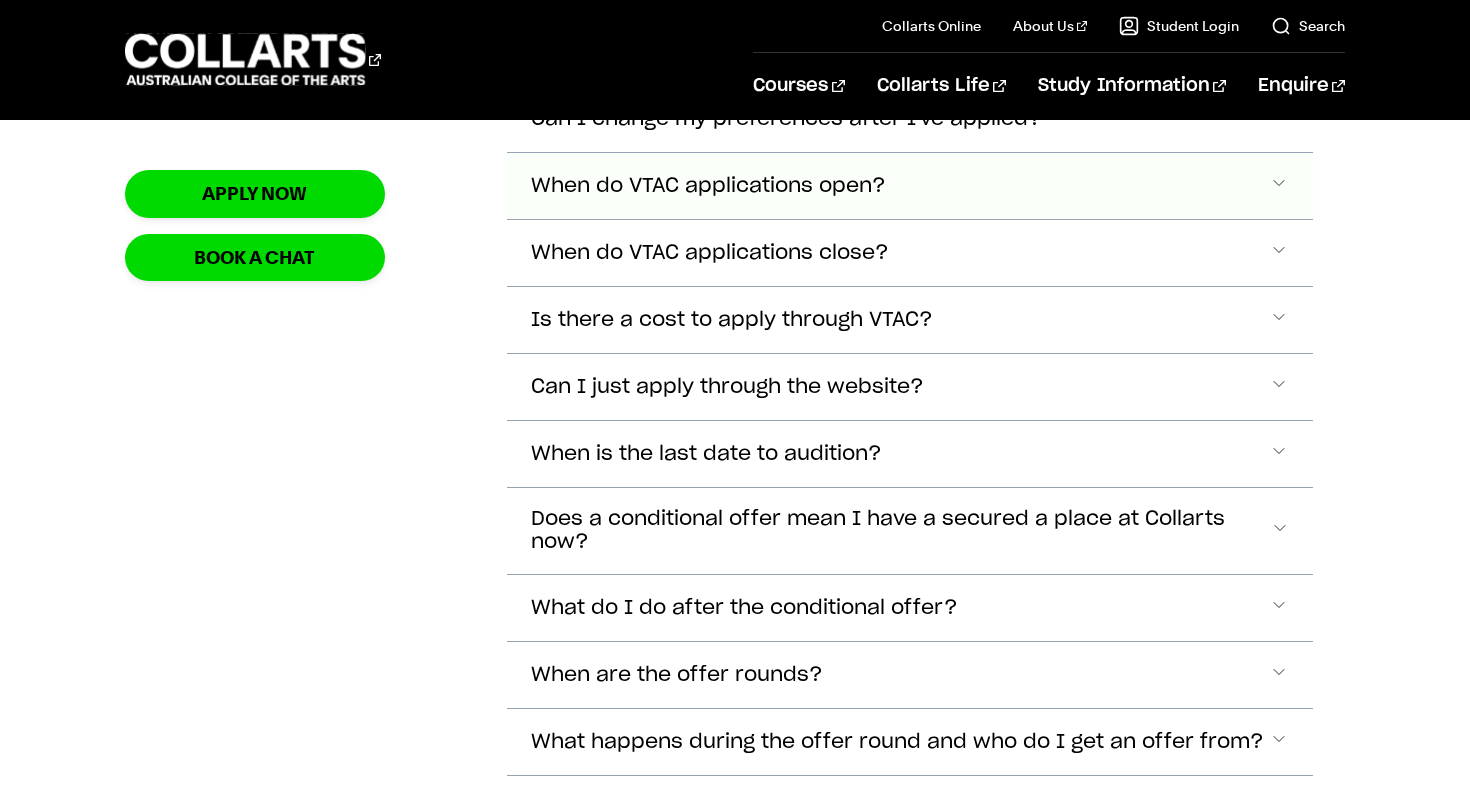 scroll, scrollTop: 2678, scrollLeft: 0, axis: vertical 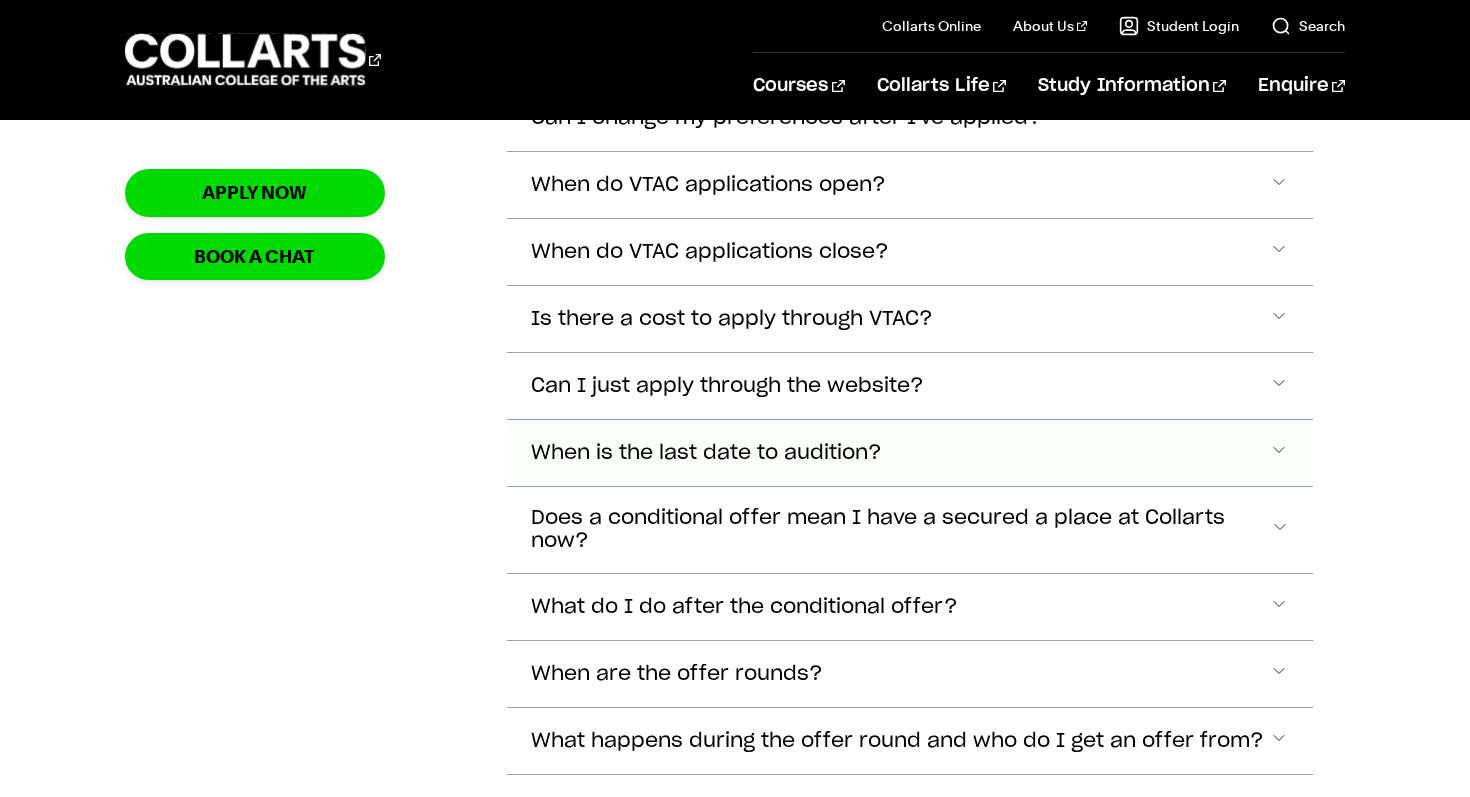 click on "When is the last date to audition?" at bounding box center [910, 51] 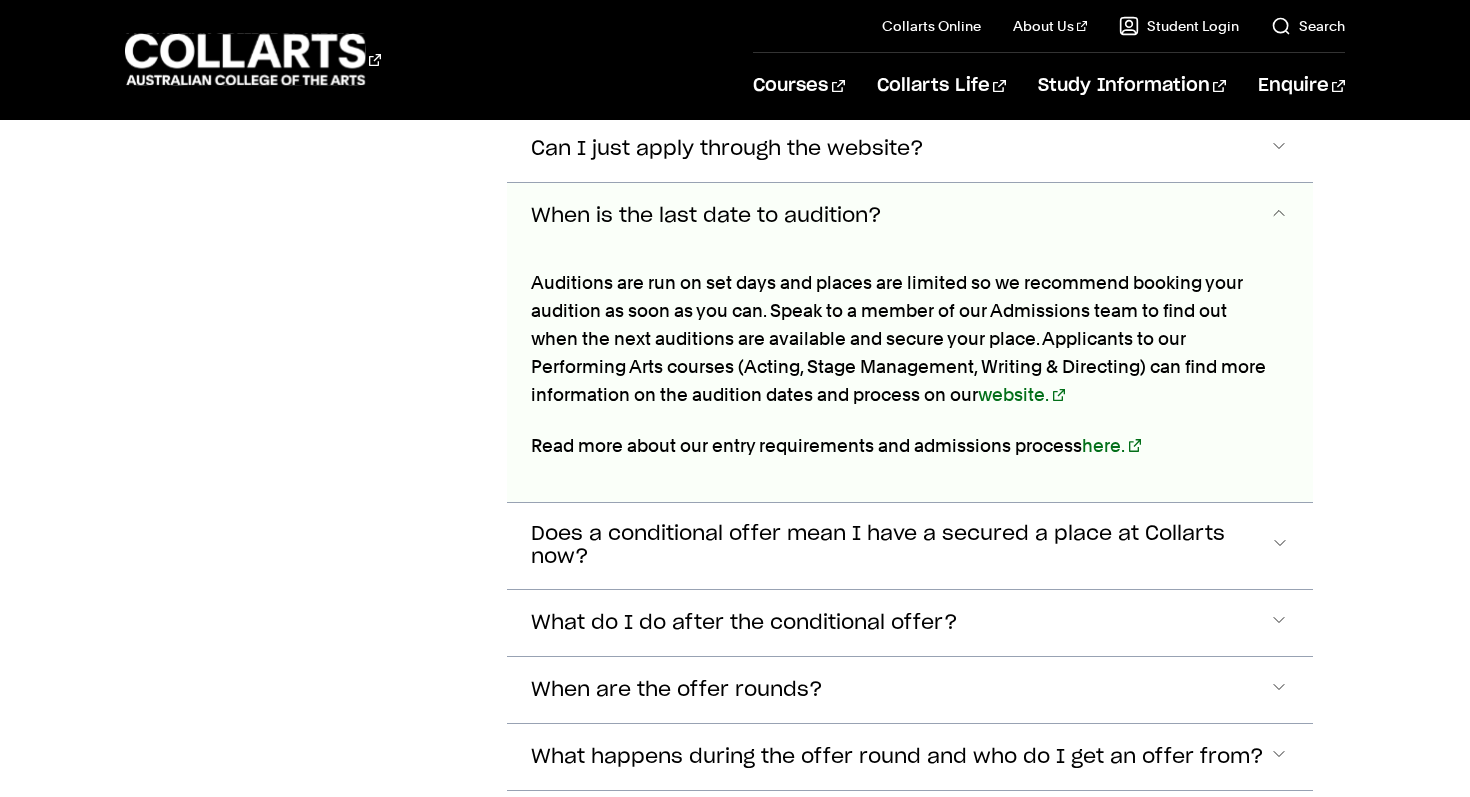 scroll, scrollTop: 2915, scrollLeft: 0, axis: vertical 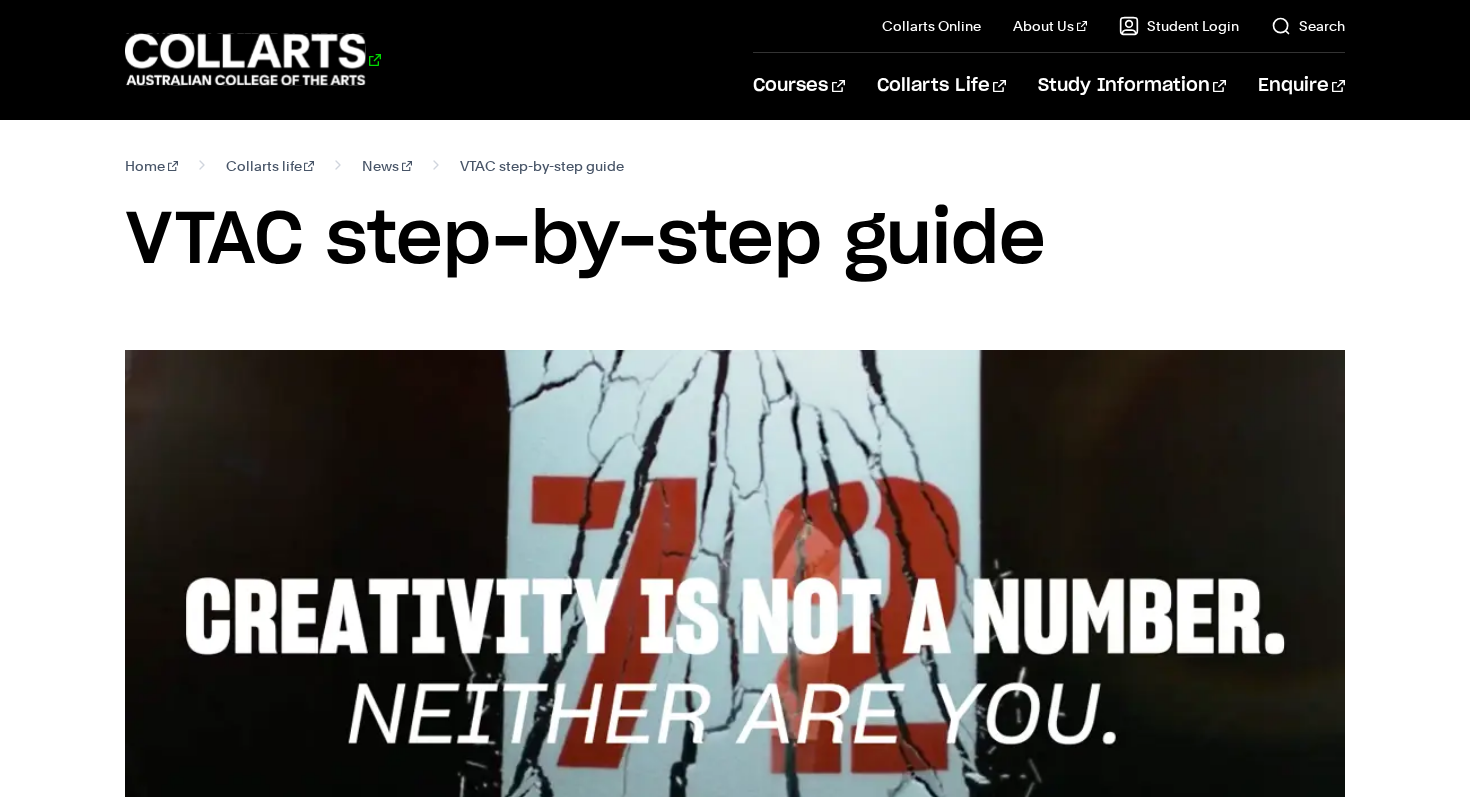 click 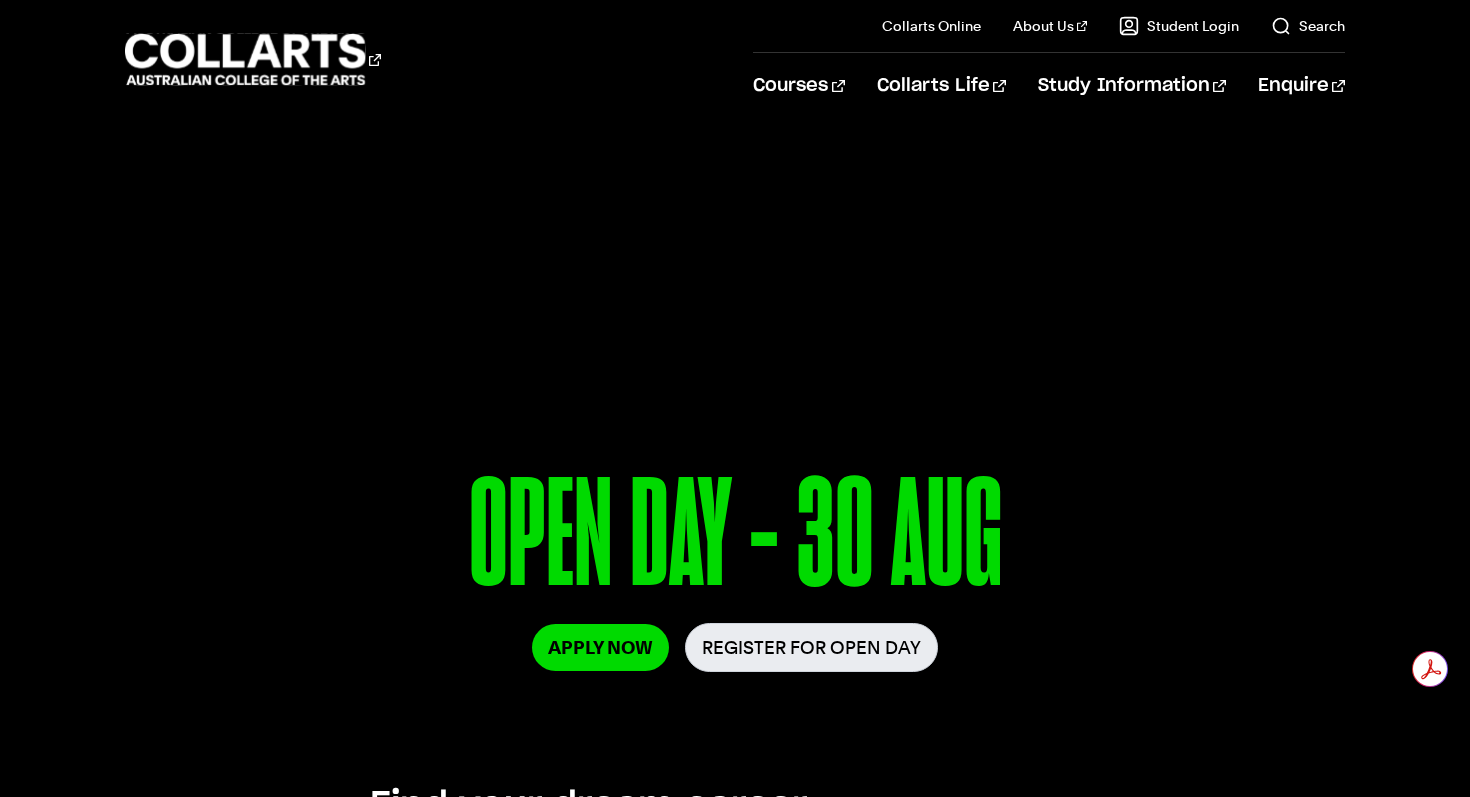 scroll, scrollTop: 0, scrollLeft: 0, axis: both 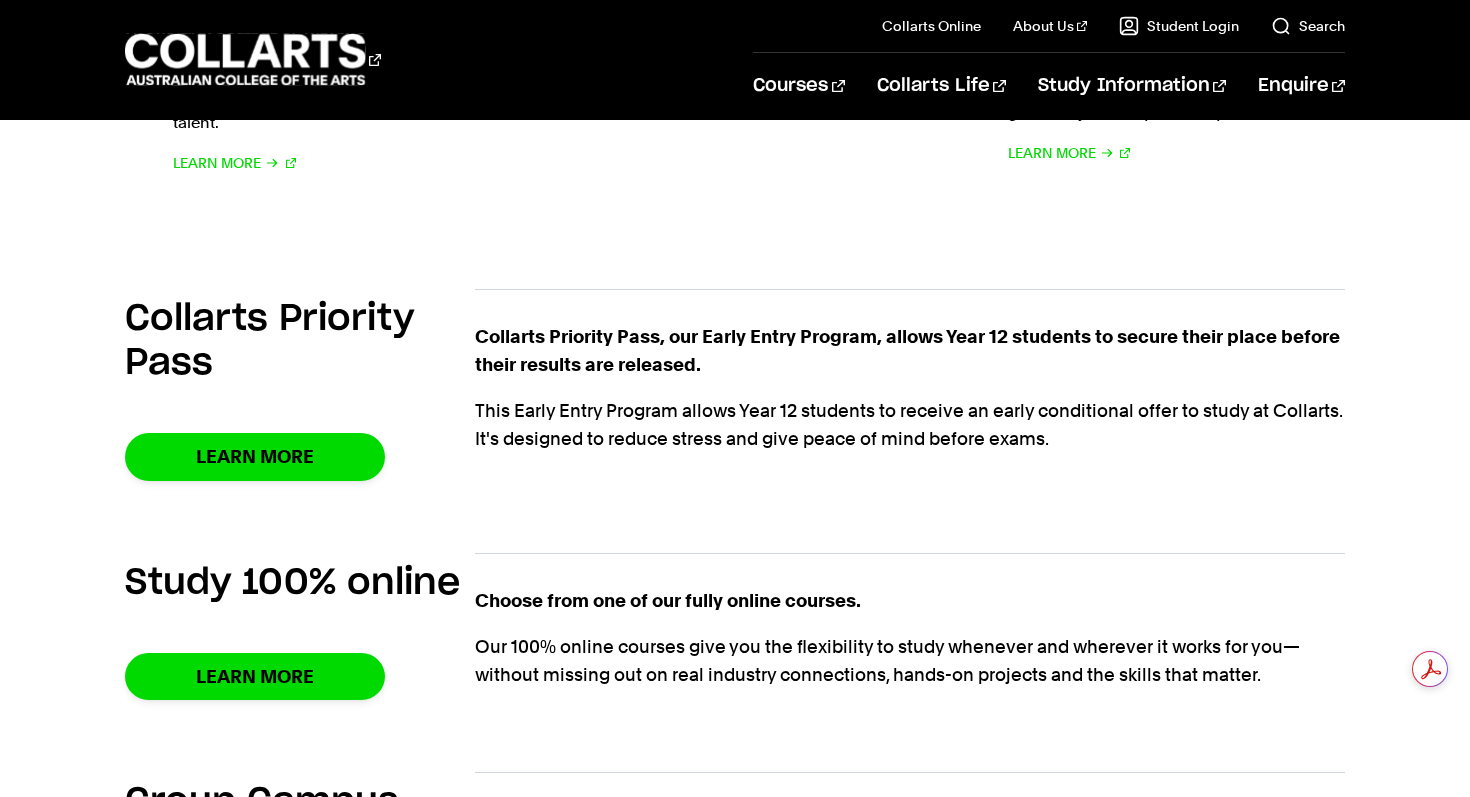 drag, startPoint x: 831, startPoint y: 282, endPoint x: 1007, endPoint y: 497, distance: 277.85068 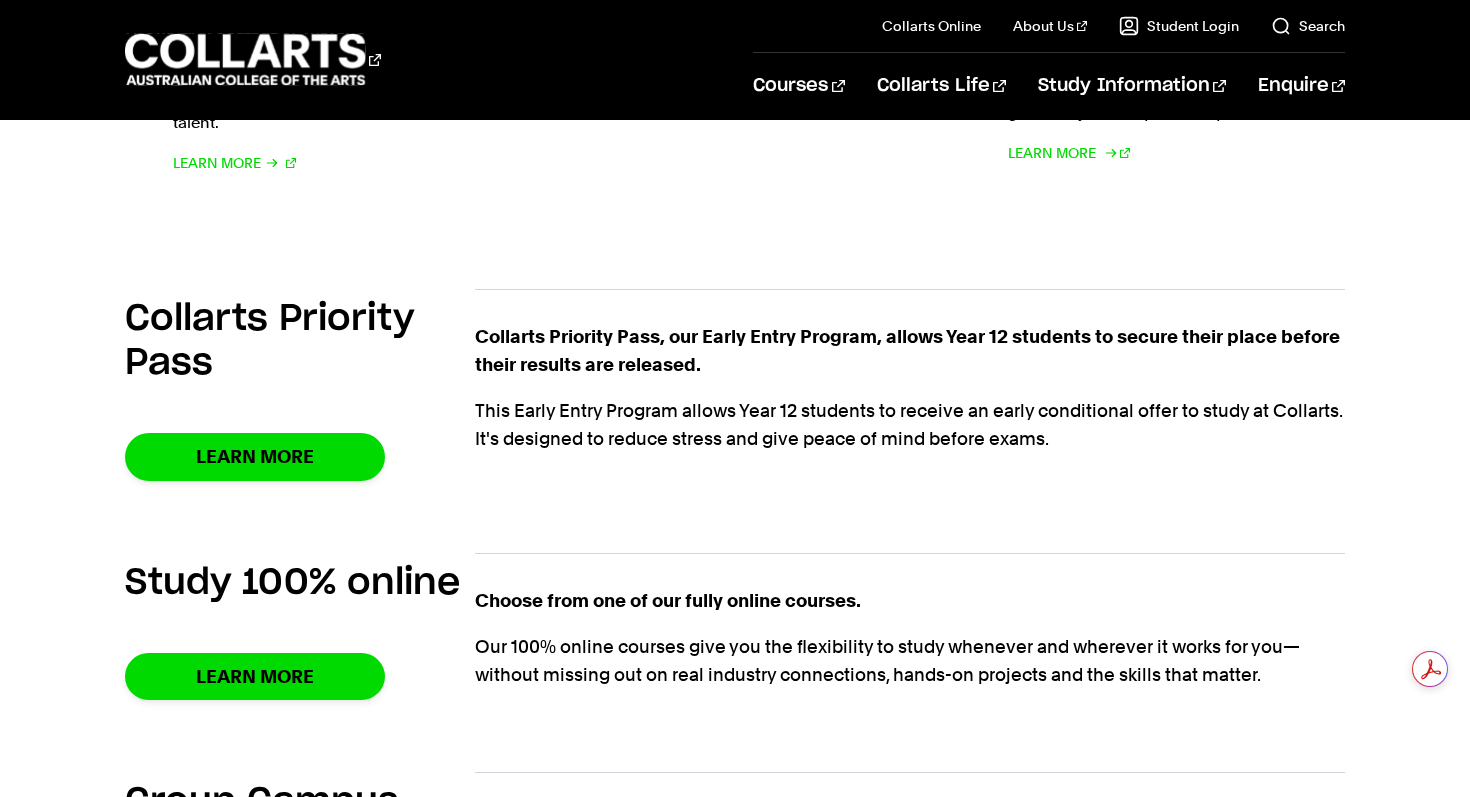 drag, startPoint x: 1159, startPoint y: 455, endPoint x: 983, endPoint y: 167, distance: 337.52036 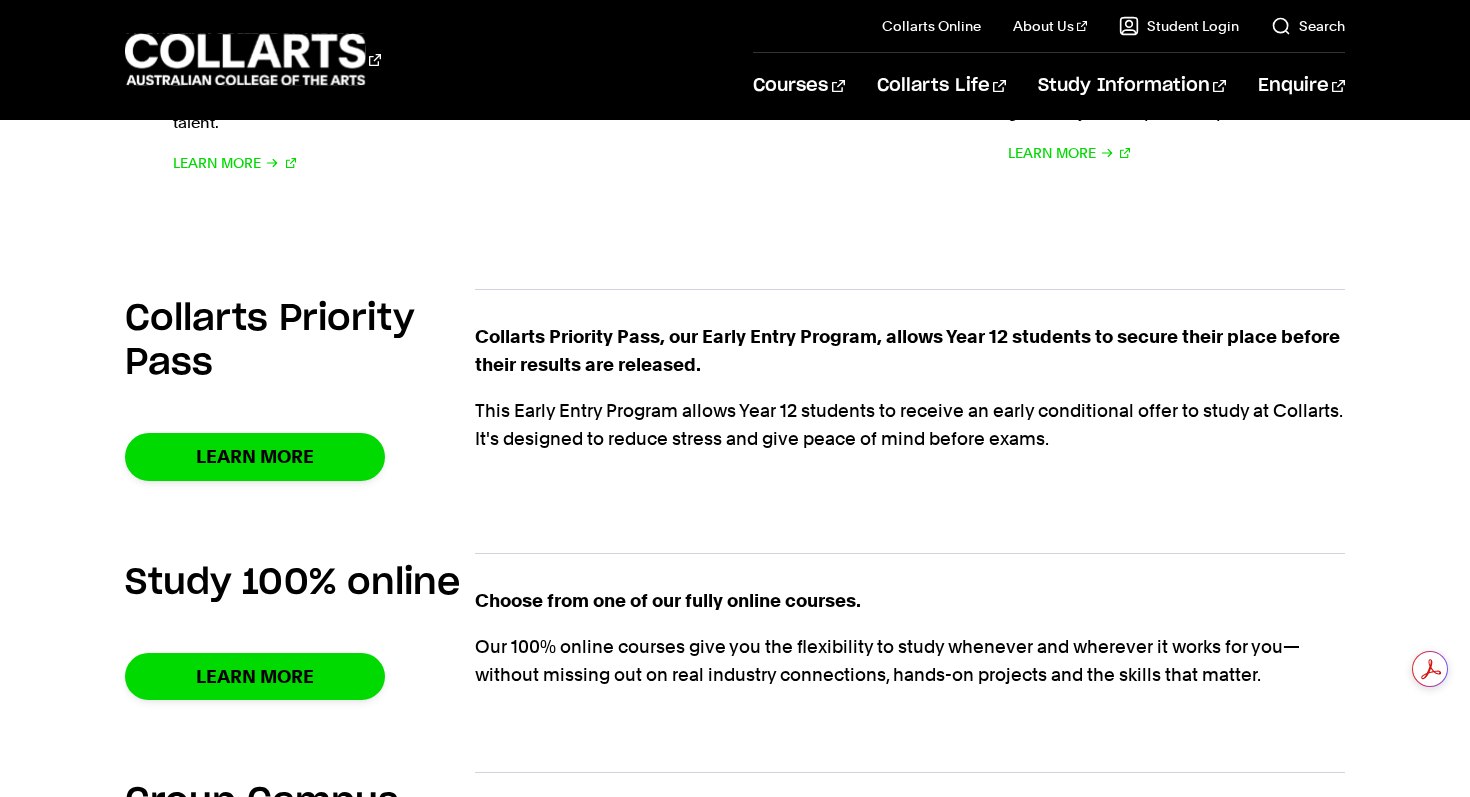 click on "Collarts Priority Pass
Learn More
Collarts Priority Pass, our Early Entry Program, allows Year 12 students to secure their place before their results are released.
This Early Entry Program allows Year 12 students to receive an early conditional offer to study at Collarts. It's designed to reduce stress and give peace of mind before exams.
Learn More" at bounding box center (735, 388) 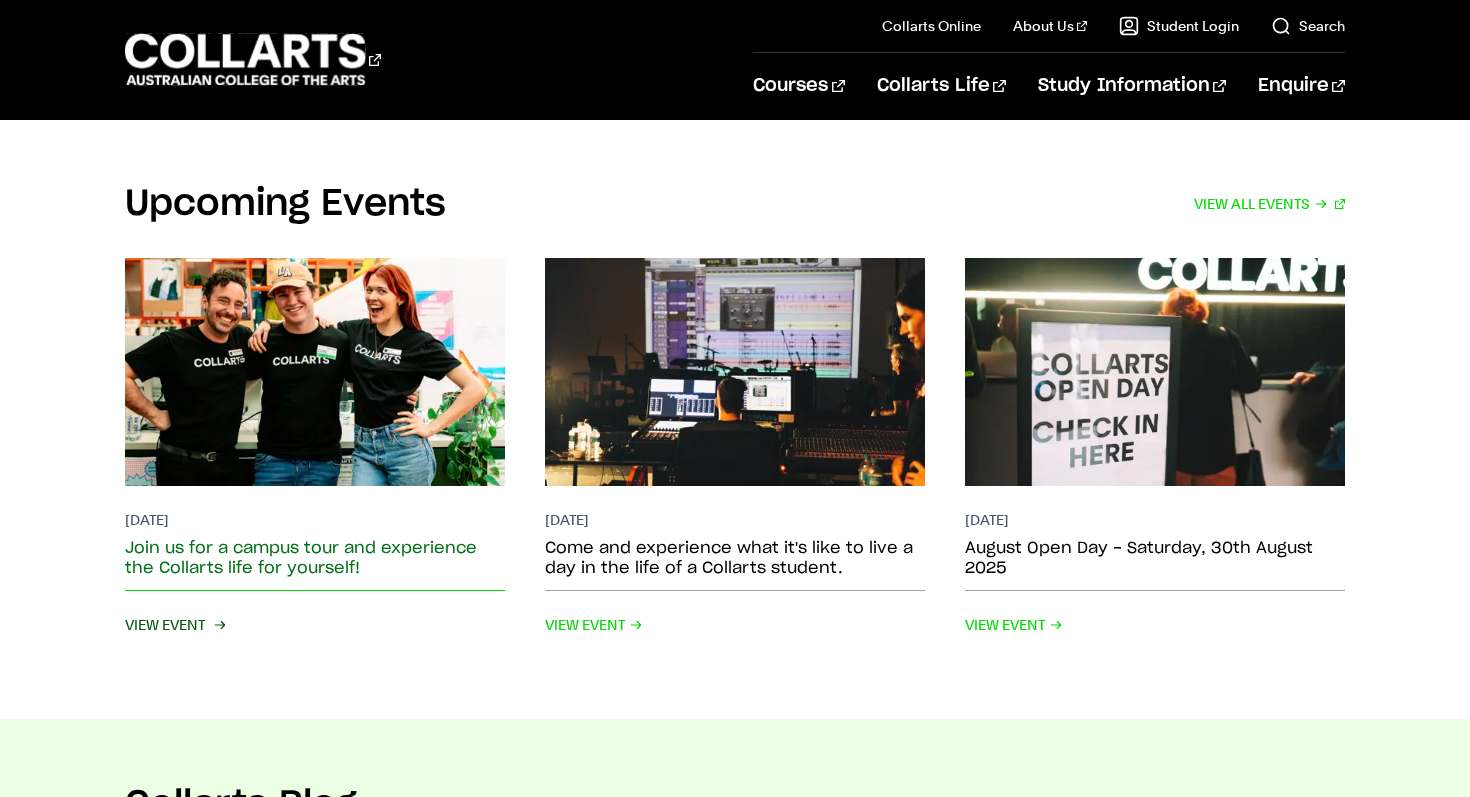 scroll, scrollTop: 3958, scrollLeft: 0, axis: vertical 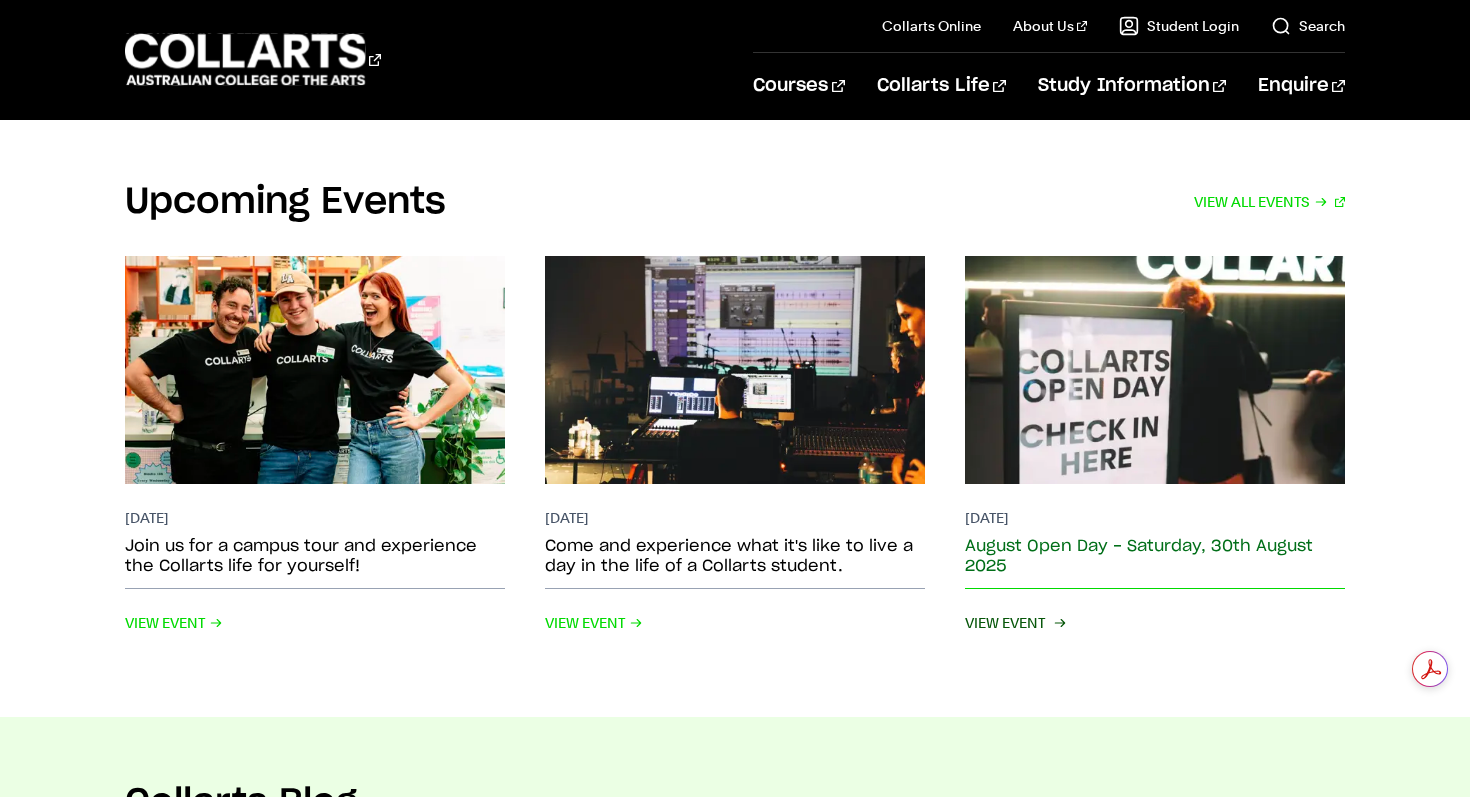 click on "August Open Day - Saturday, 30th August 2025" at bounding box center [1155, 556] 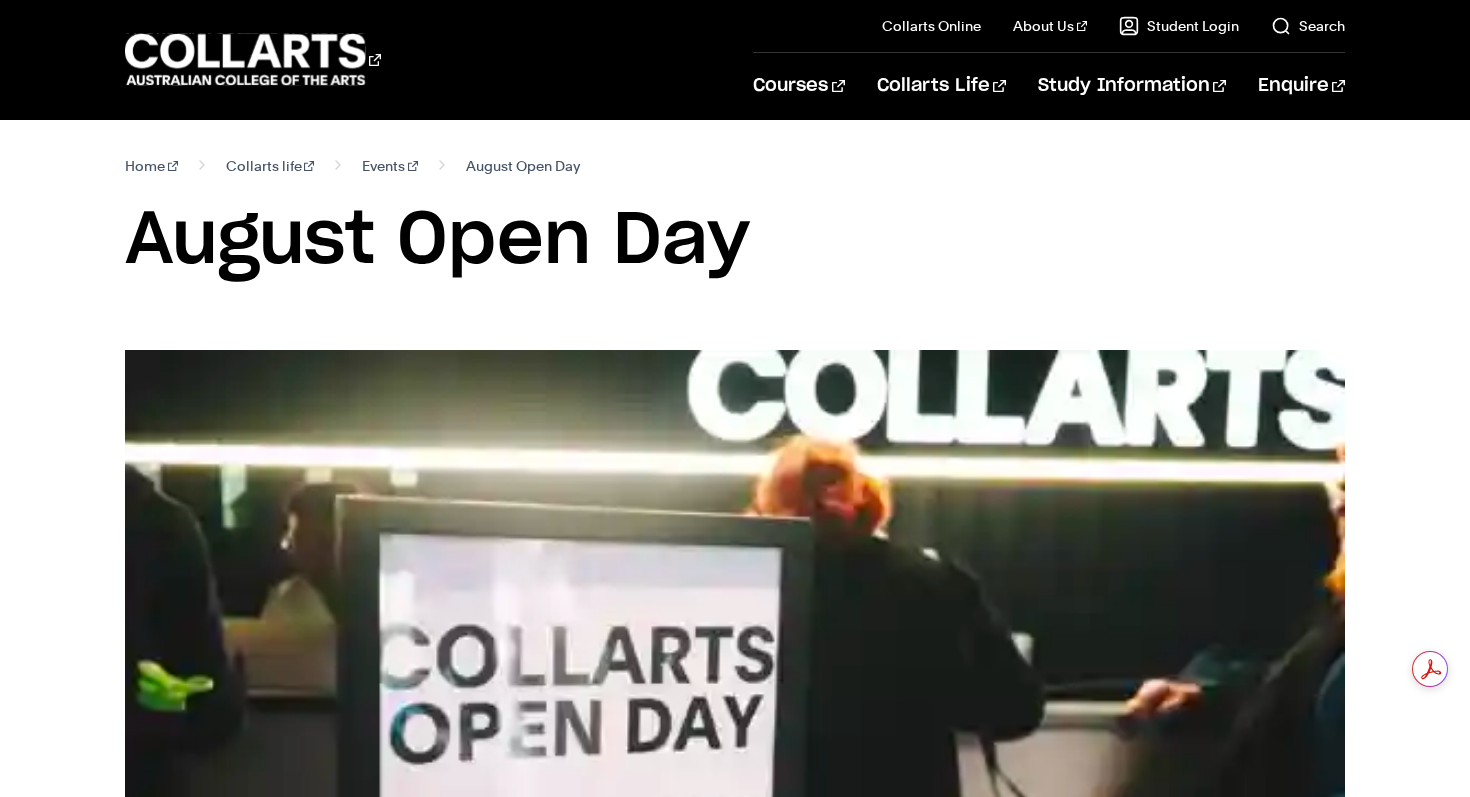 scroll, scrollTop: 0, scrollLeft: 0, axis: both 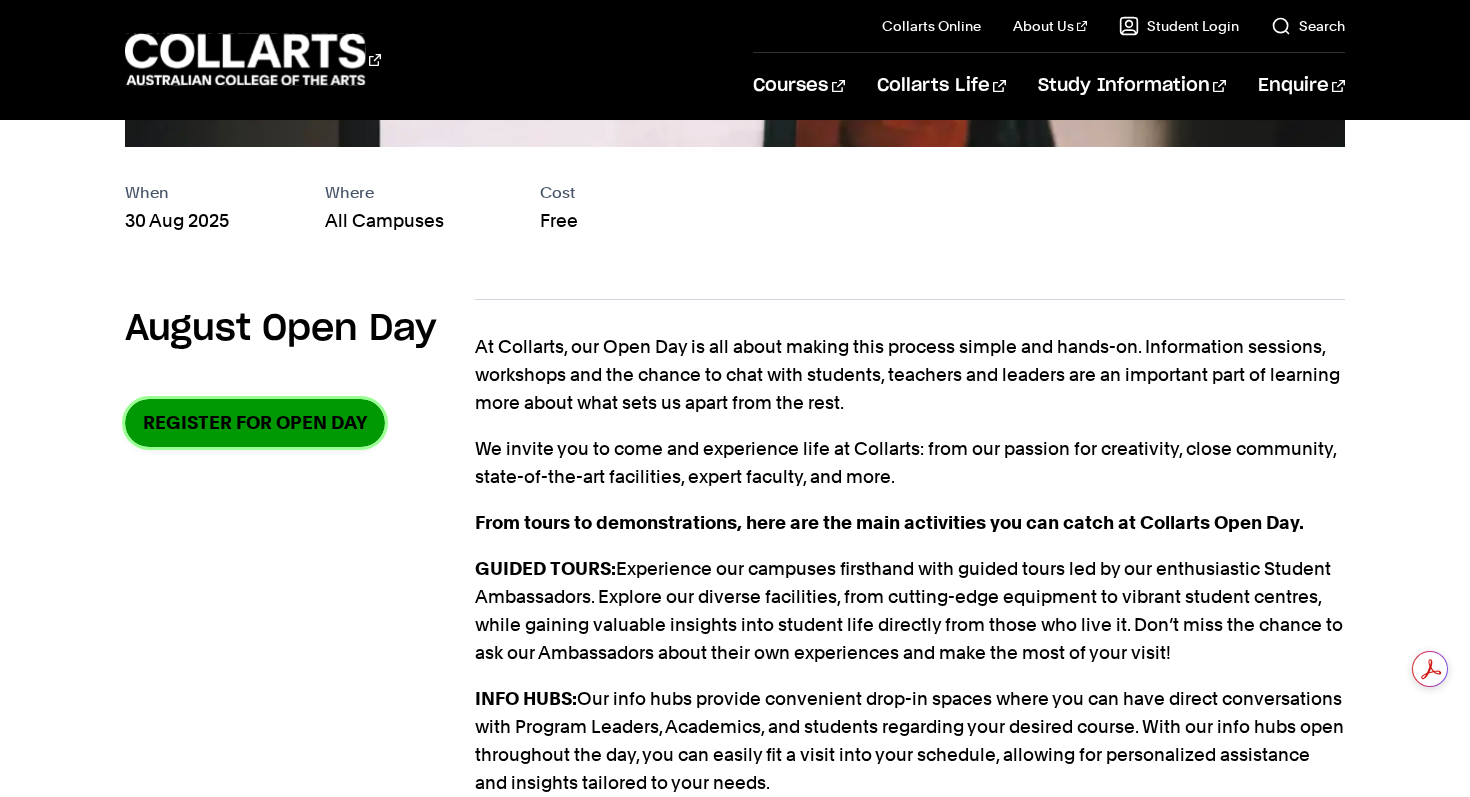 click on "Register for Open Day" at bounding box center [255, 422] 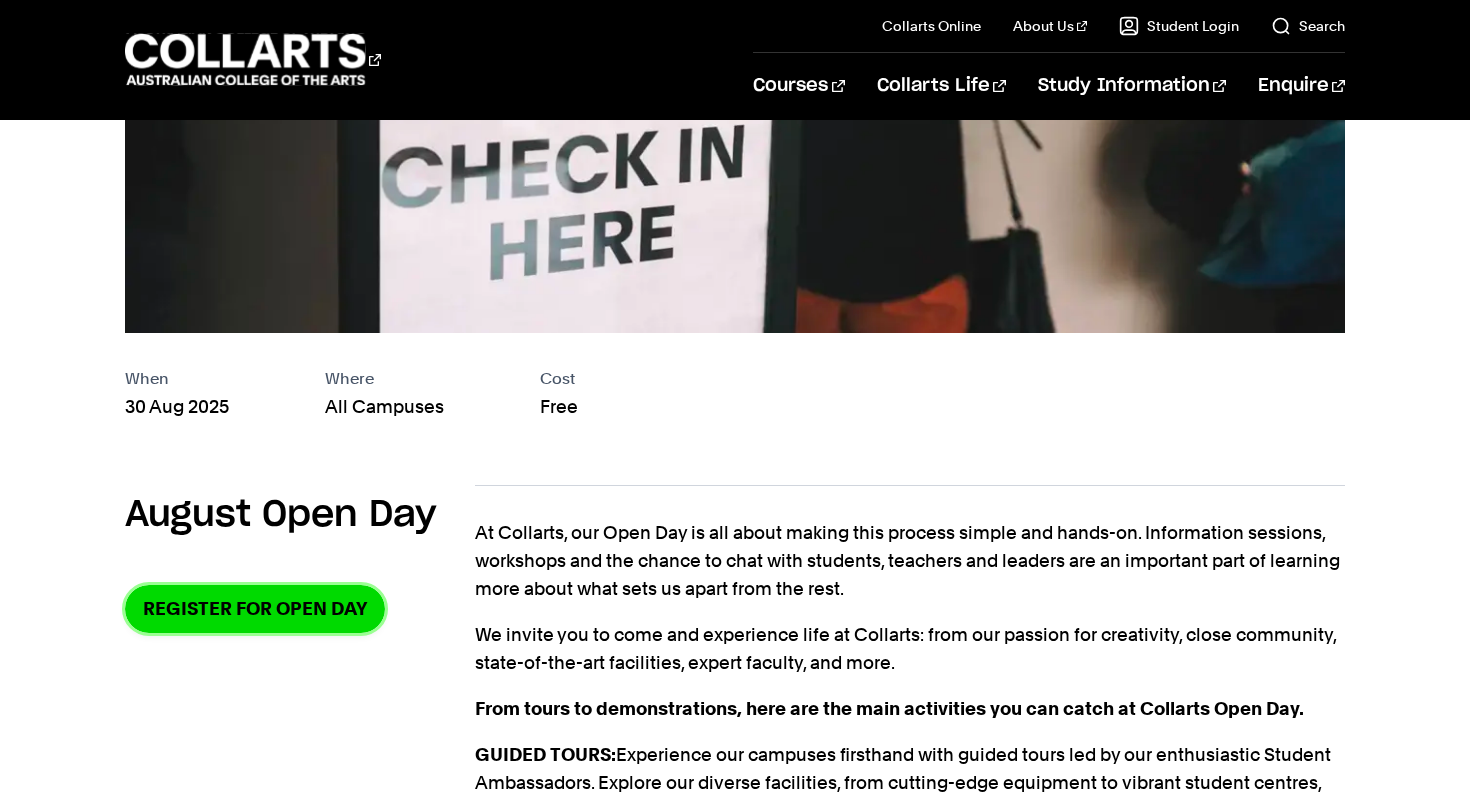scroll, scrollTop: 670, scrollLeft: 0, axis: vertical 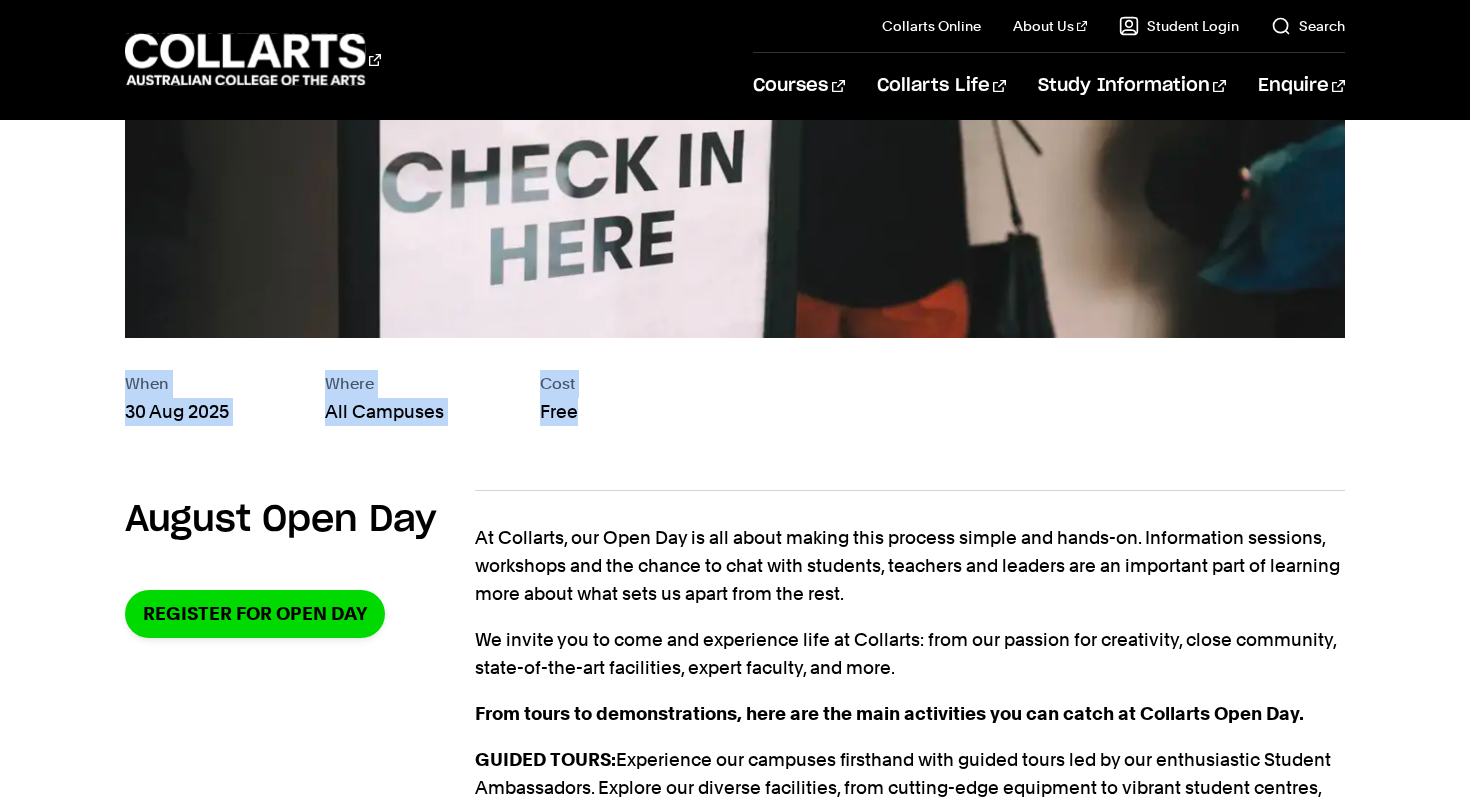 drag, startPoint x: 584, startPoint y: 406, endPoint x: 120, endPoint y: 378, distance: 464.84406 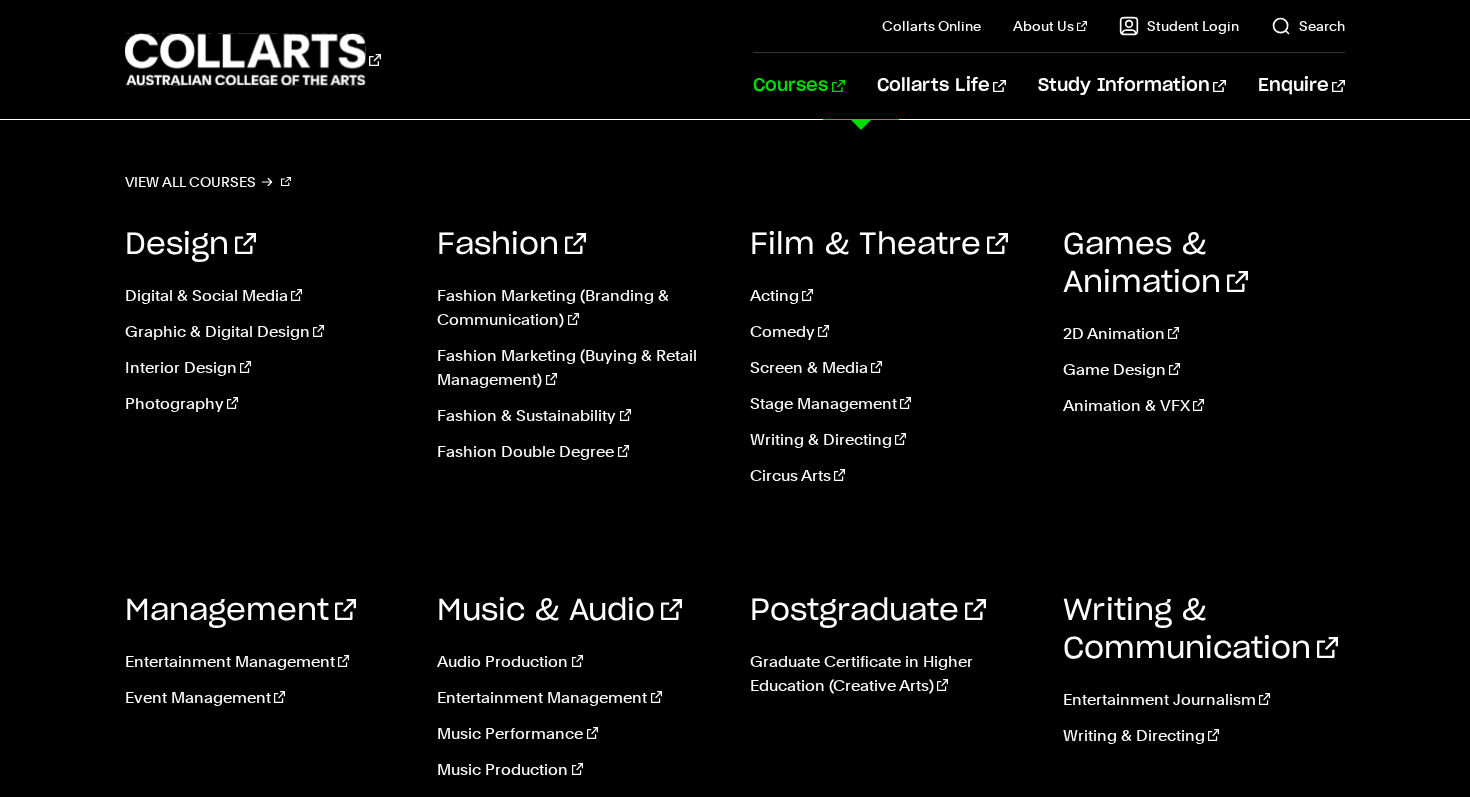 scroll, scrollTop: 30, scrollLeft: 0, axis: vertical 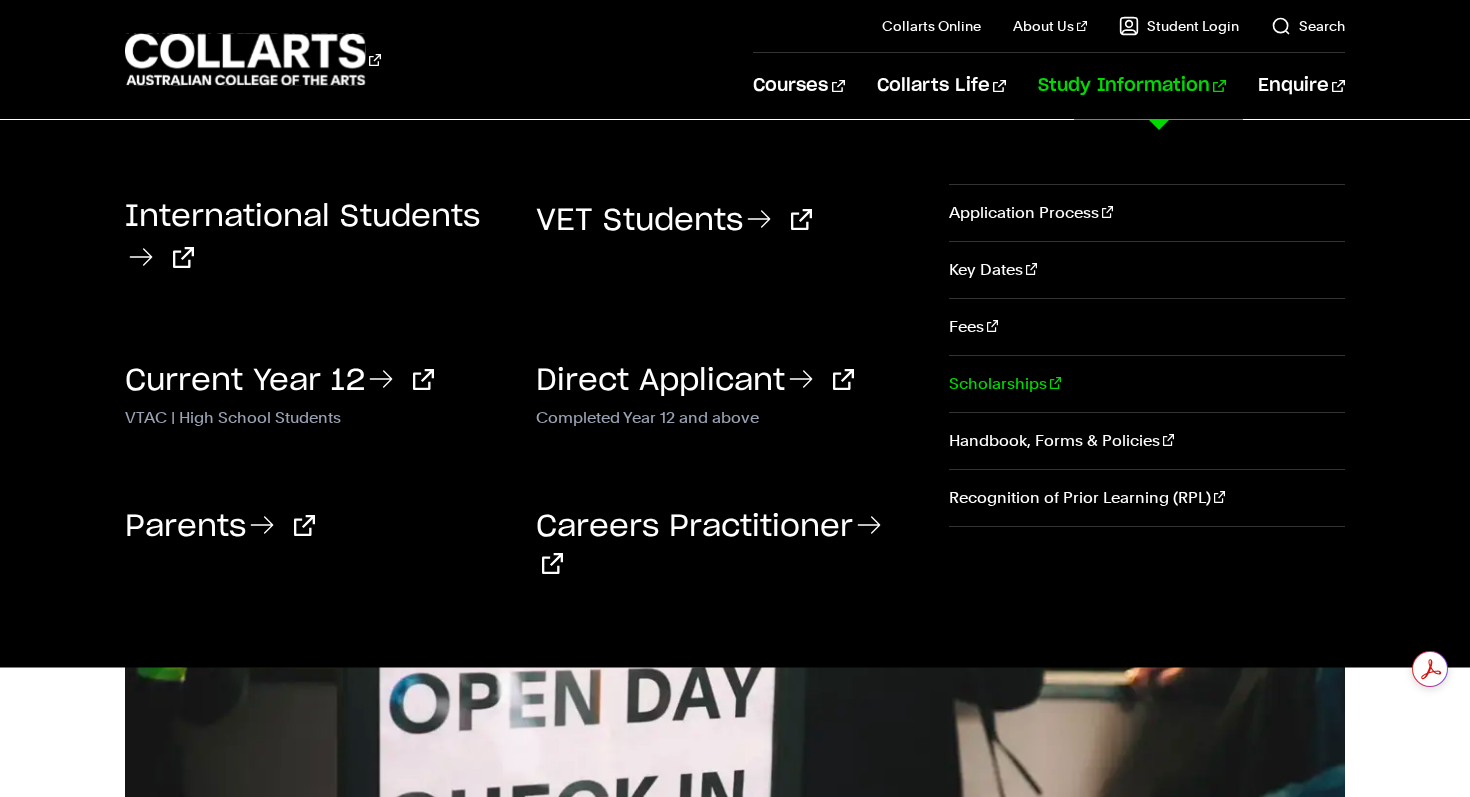 click on "Scholarships" at bounding box center (1147, 384) 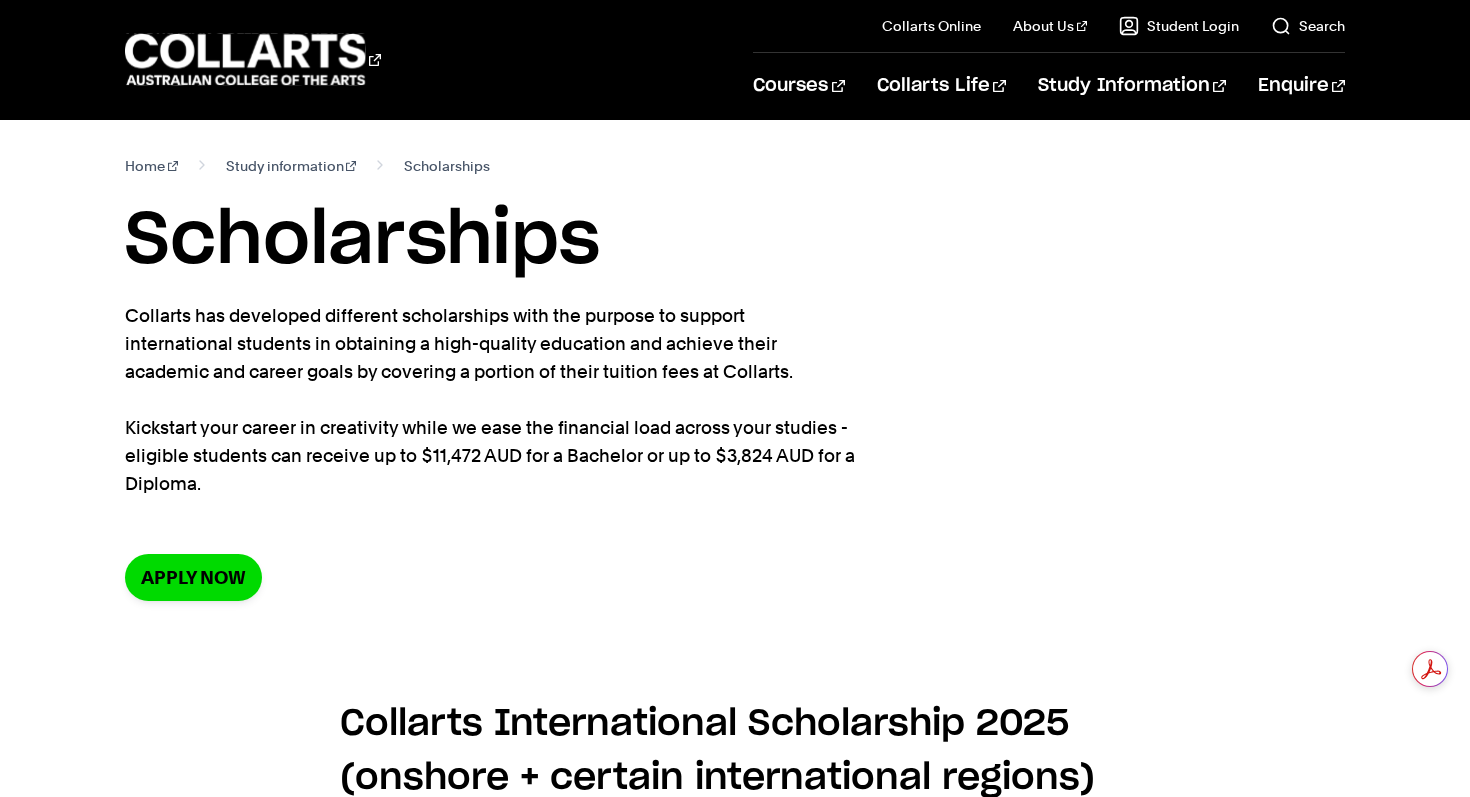 scroll, scrollTop: 0, scrollLeft: 0, axis: both 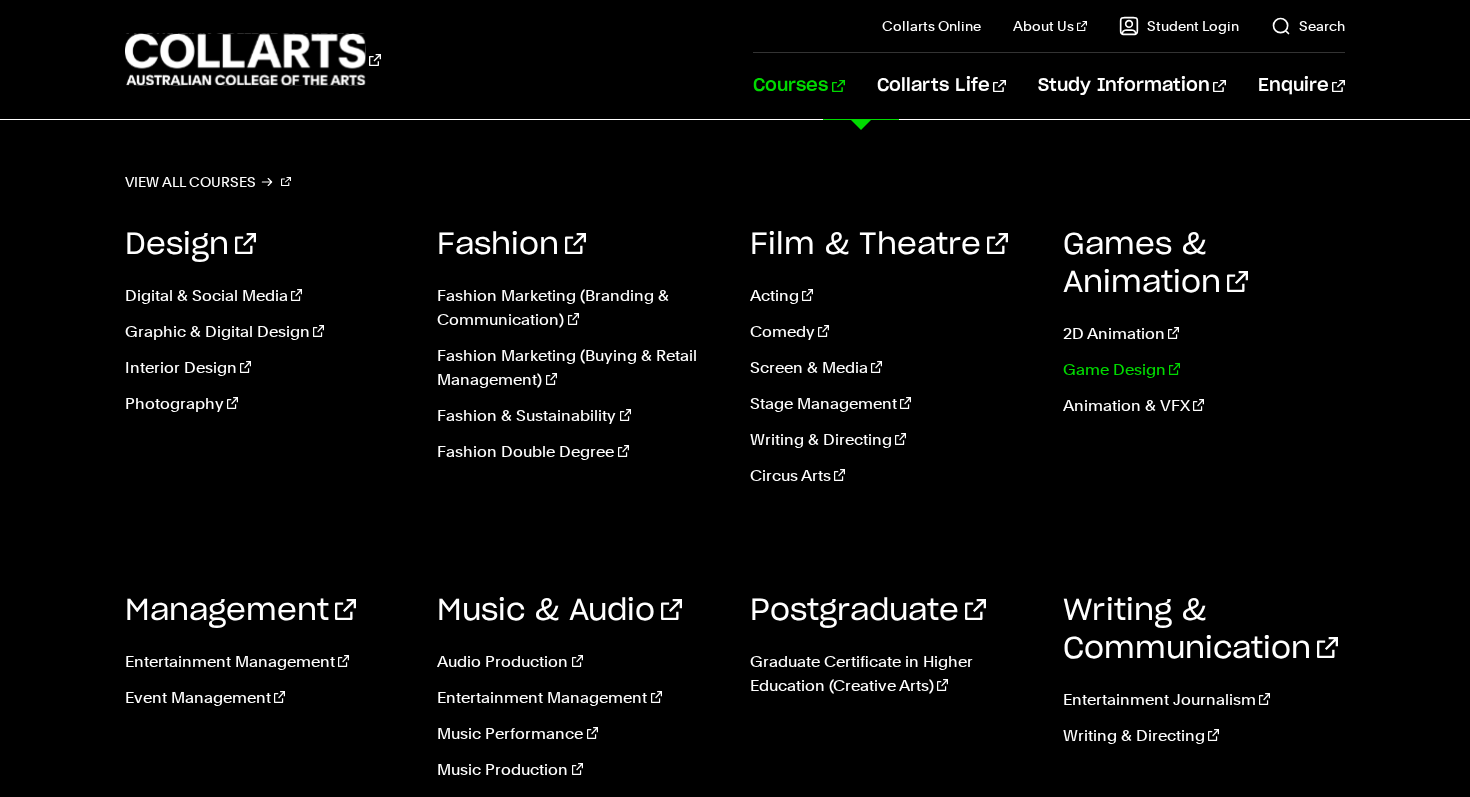 click on "Game Design" at bounding box center (1204, 370) 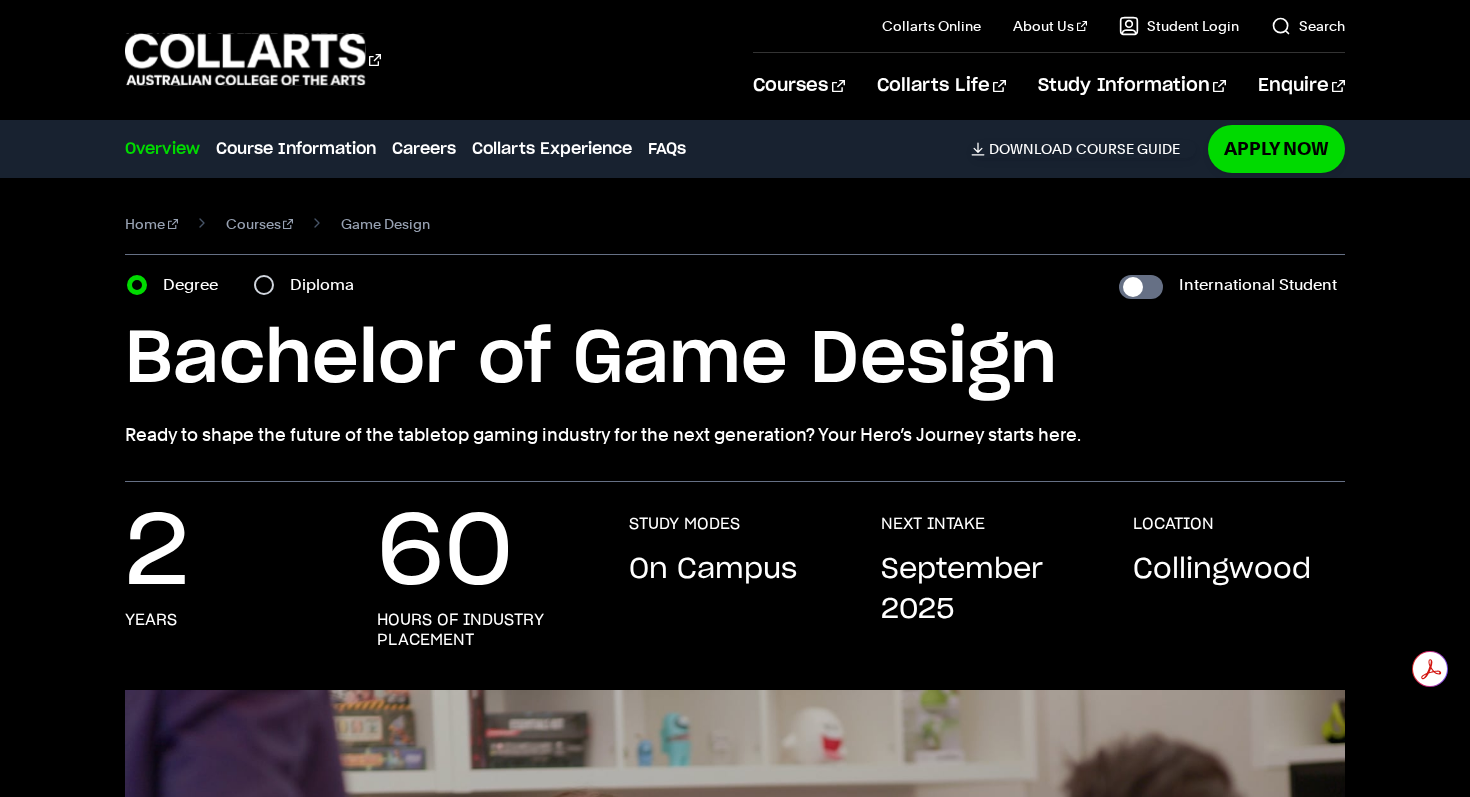 scroll, scrollTop: 0, scrollLeft: 0, axis: both 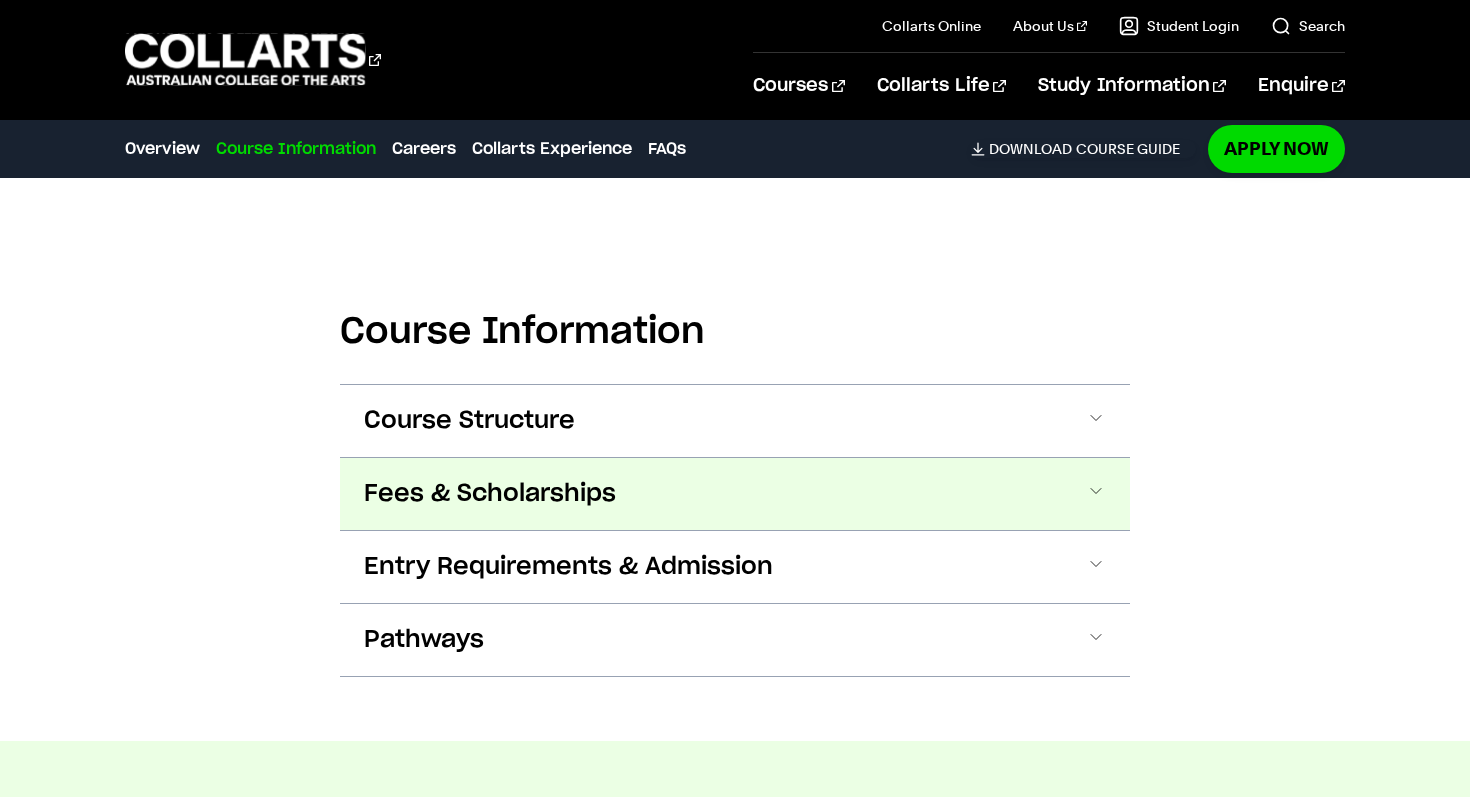 click on "Fees & Scholarships" at bounding box center (735, 494) 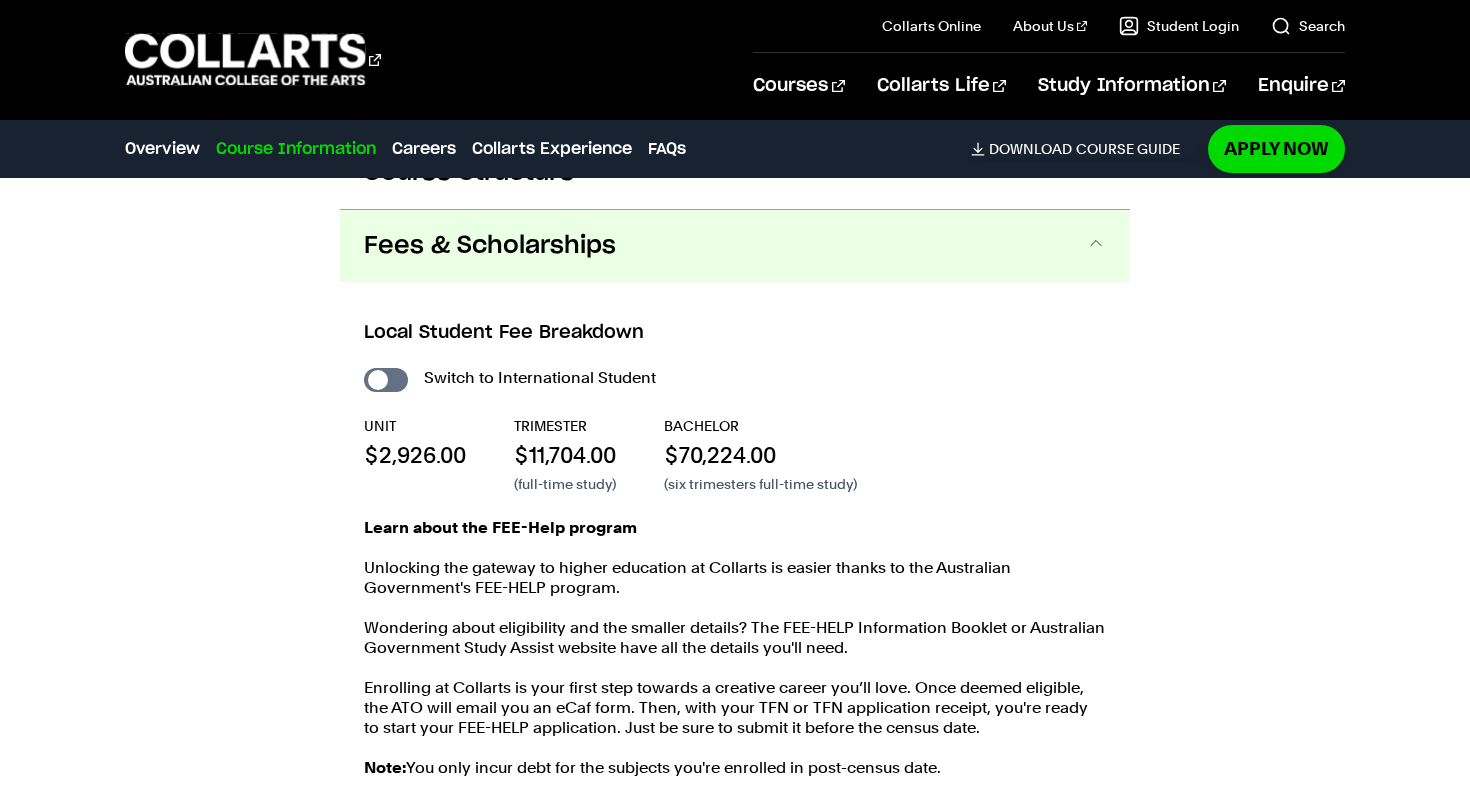scroll, scrollTop: 2794, scrollLeft: 0, axis: vertical 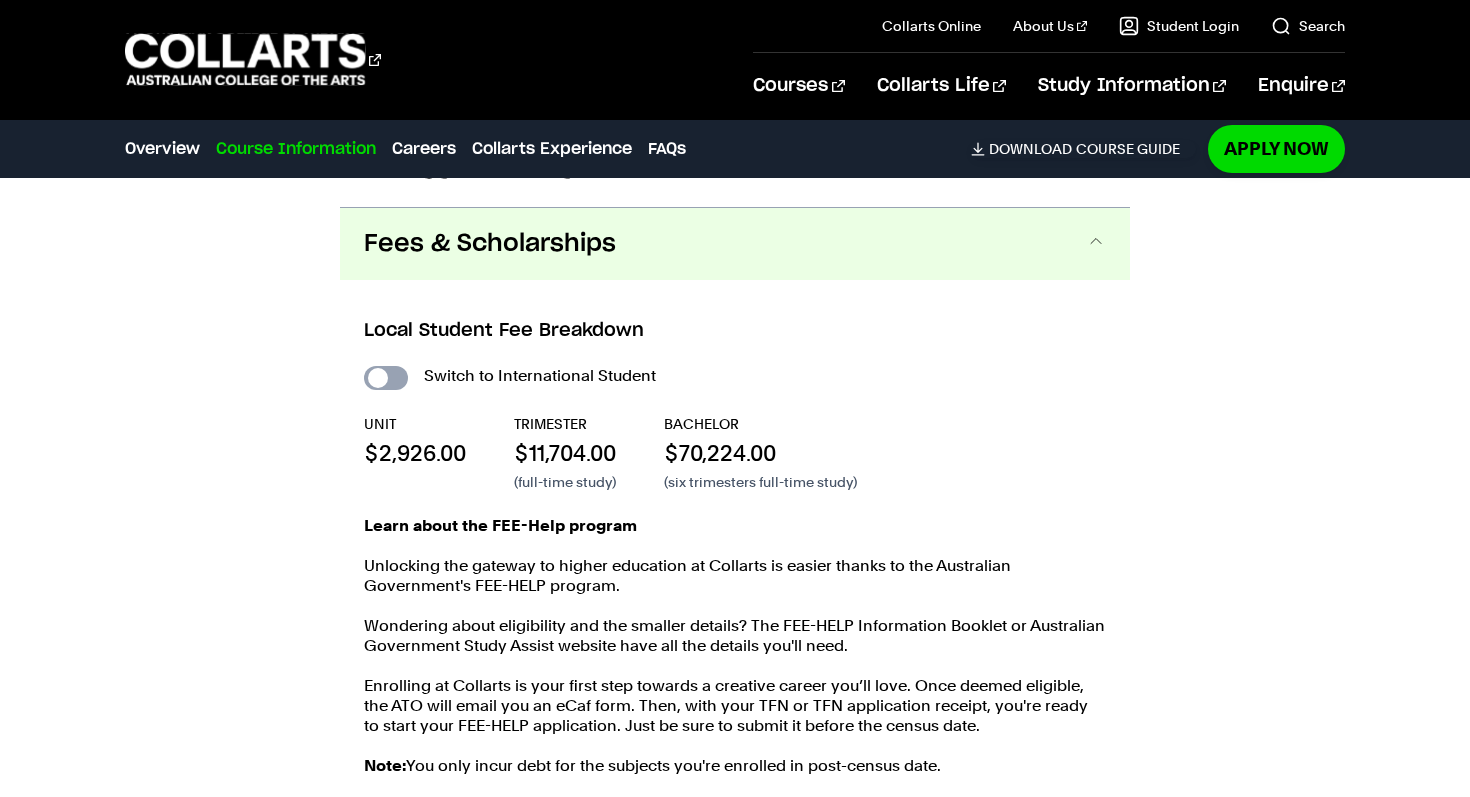 click on "International Student" at bounding box center (386, 378) 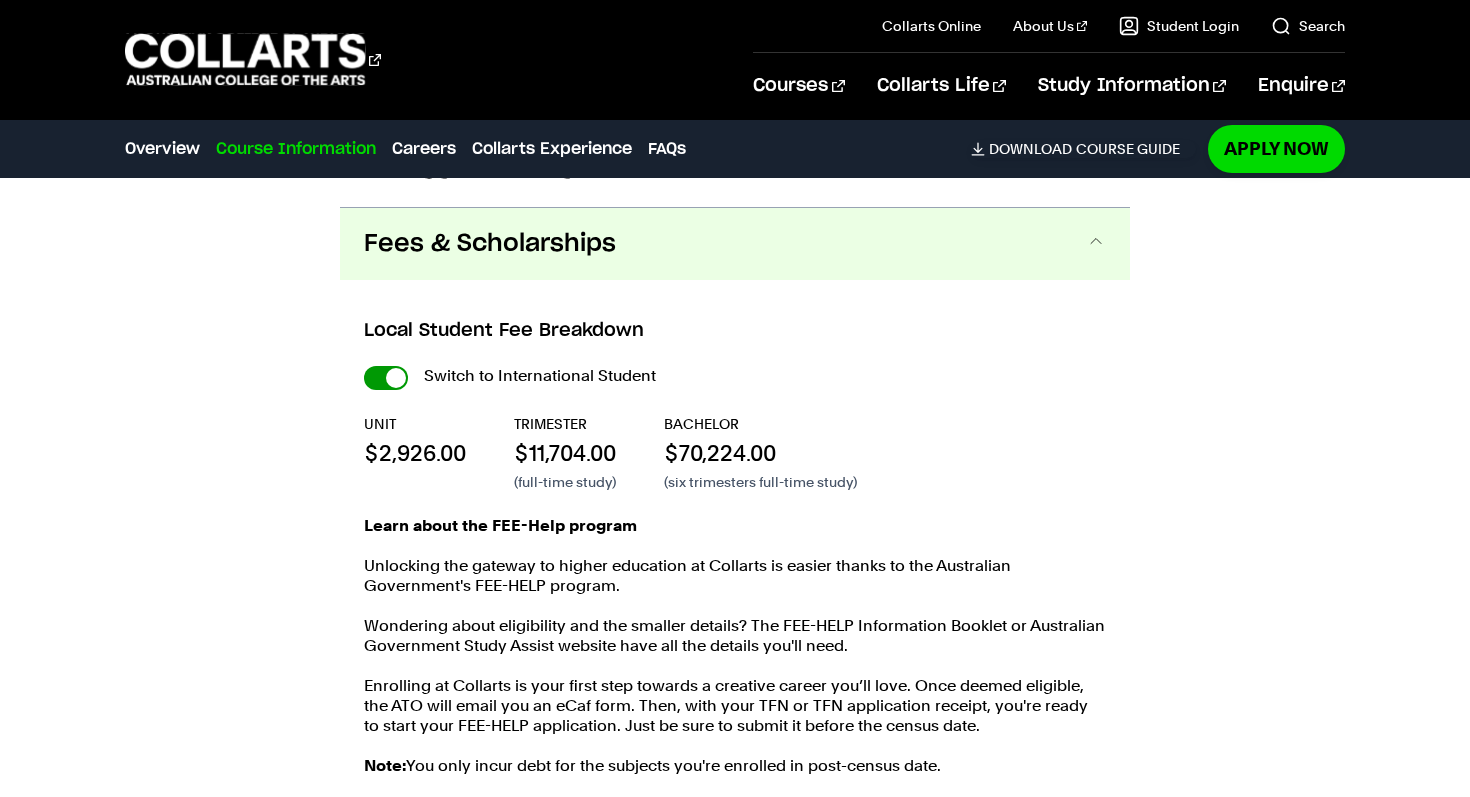 checkbox on "true" 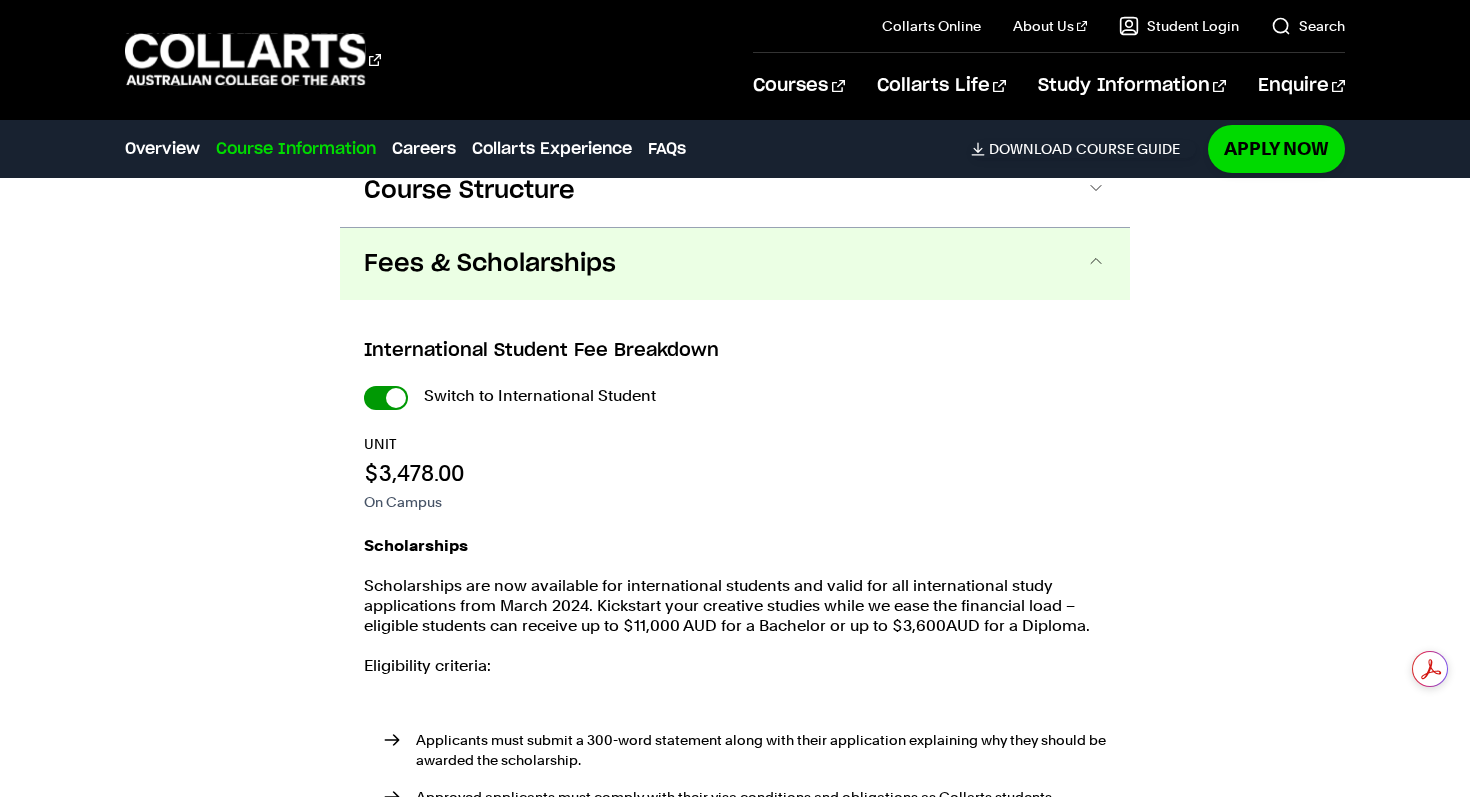 click on "International Student" at bounding box center [0, 0] 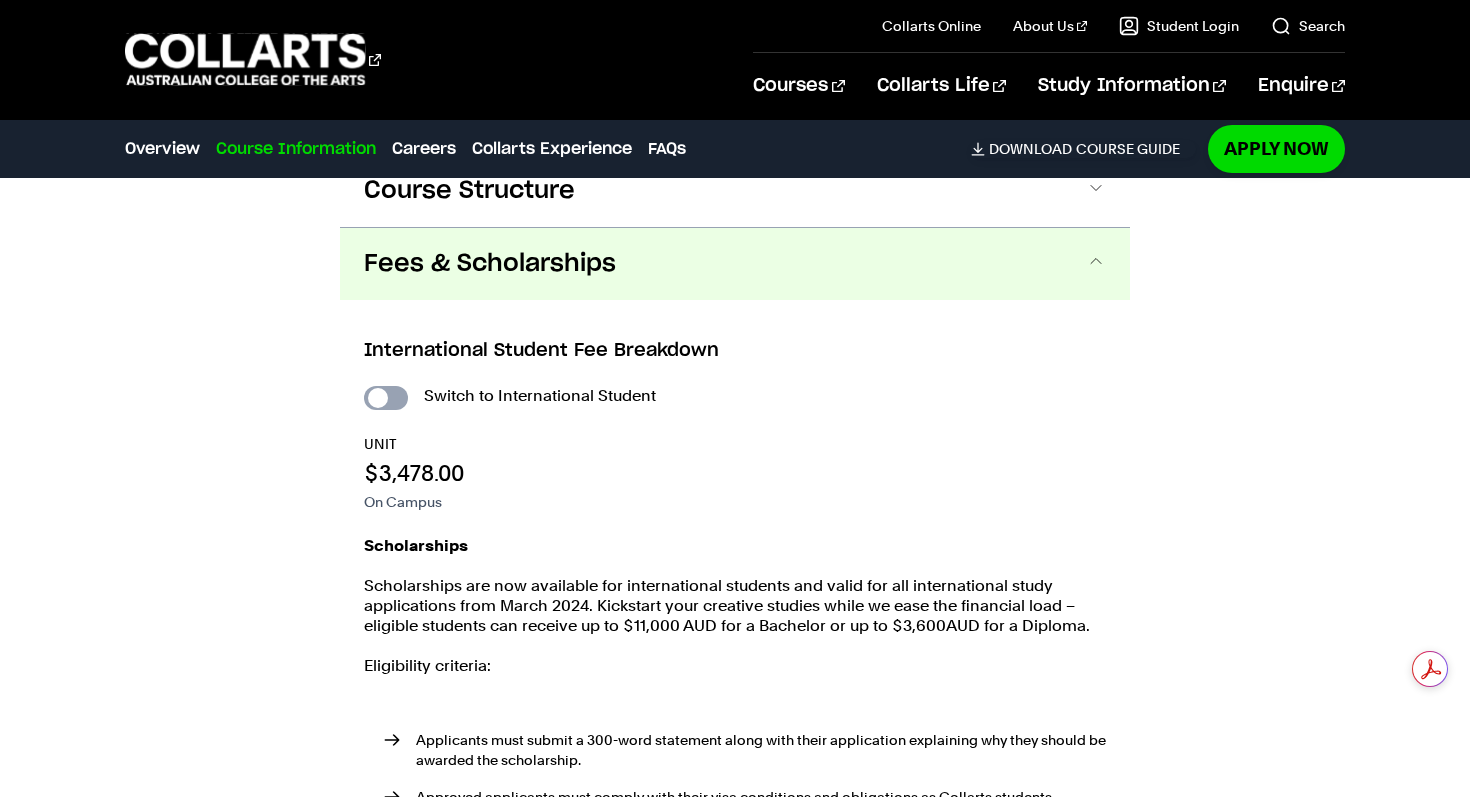 checkbox on "false" 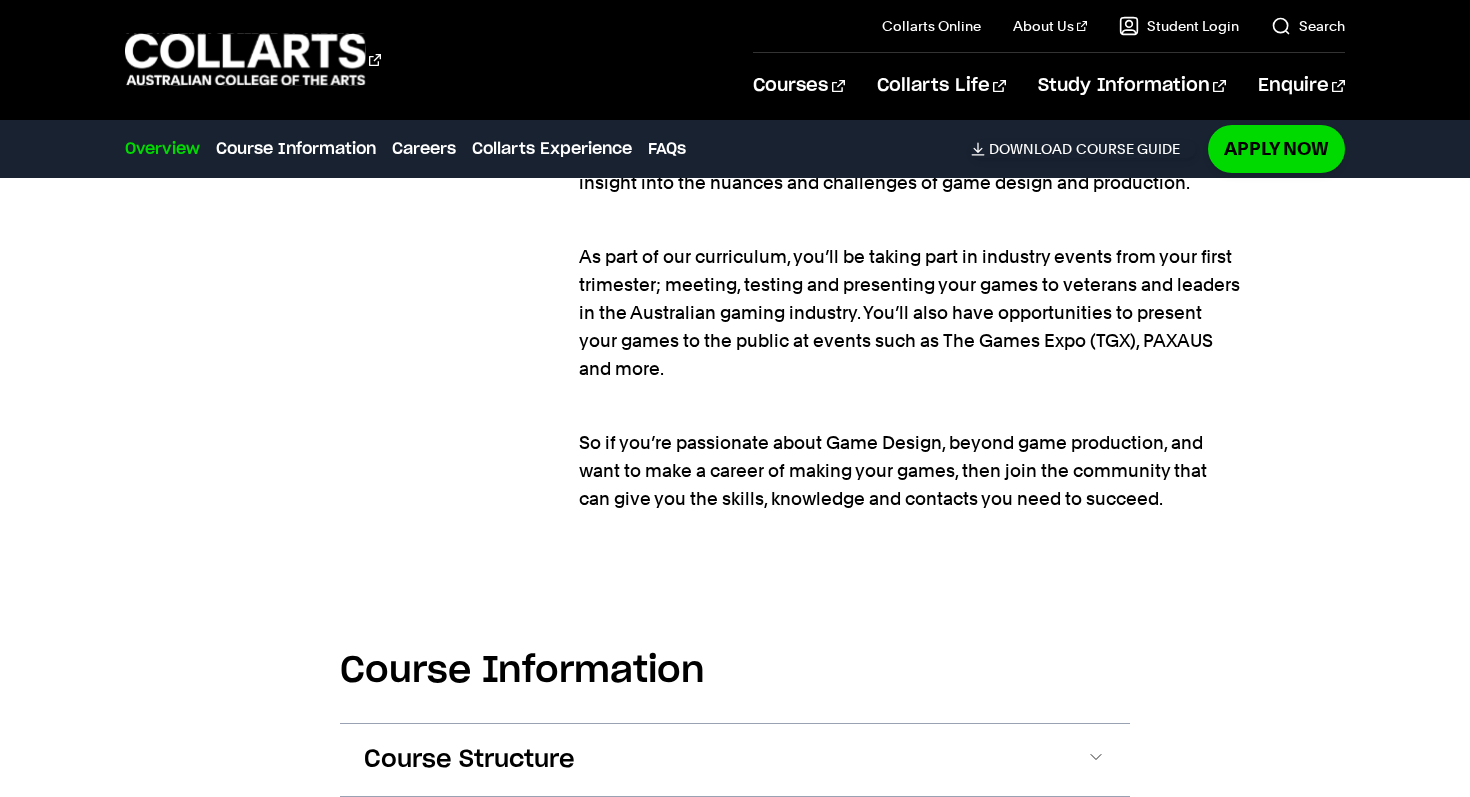 scroll, scrollTop: 2203, scrollLeft: 0, axis: vertical 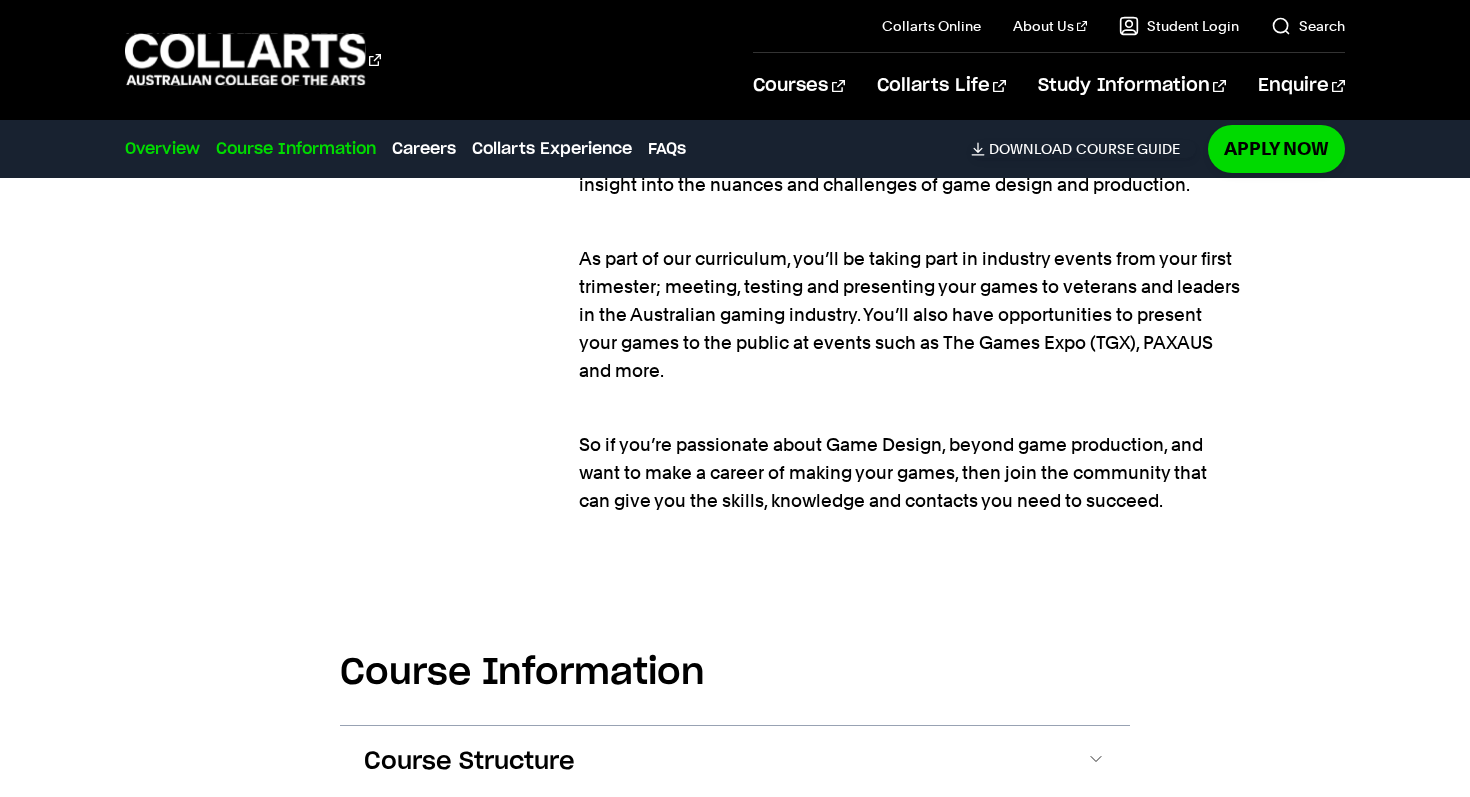 click on "Course Information" at bounding box center [296, 149] 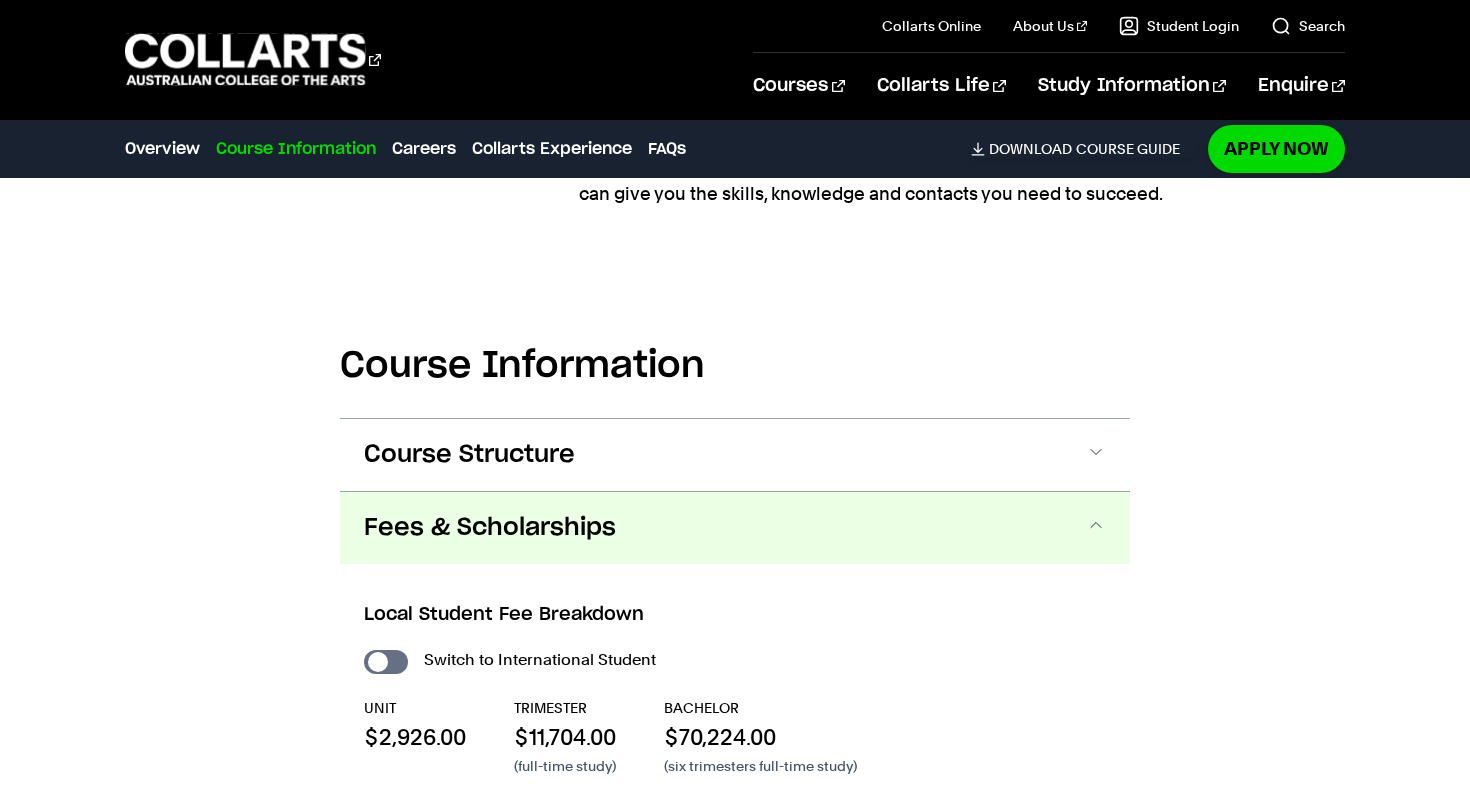 scroll, scrollTop: 2554, scrollLeft: 0, axis: vertical 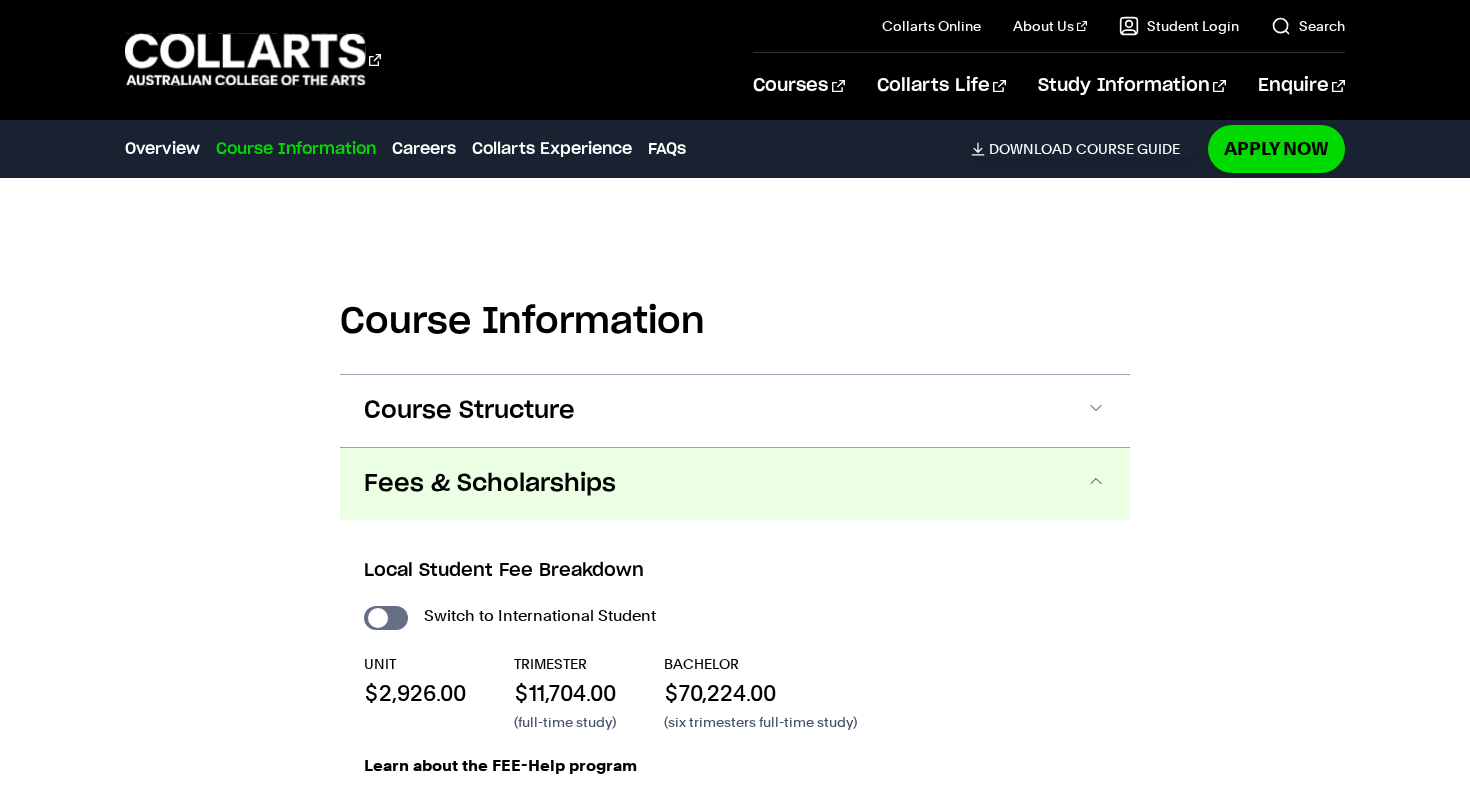 click at bounding box center (1096, 484) 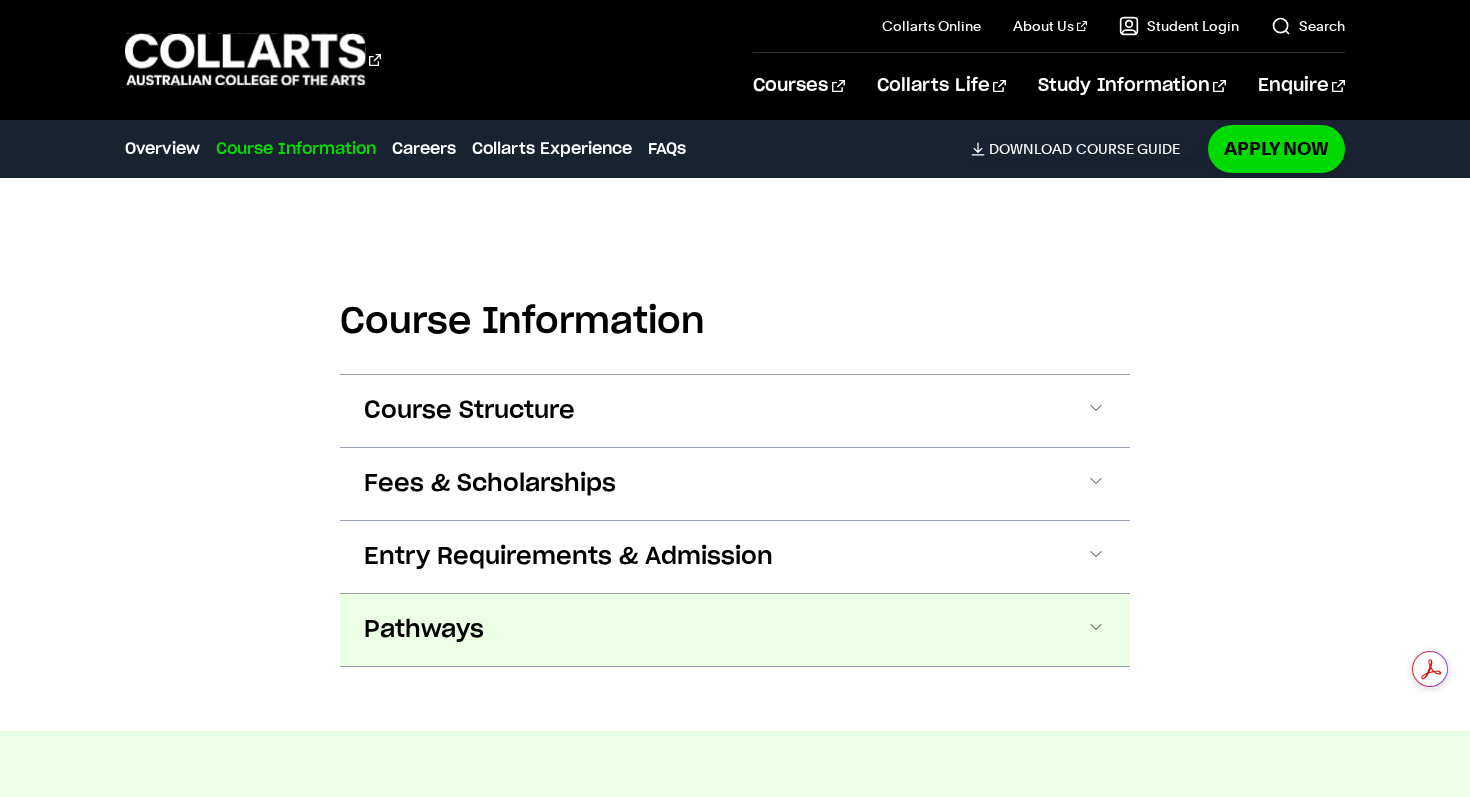 click at bounding box center (1096, 630) 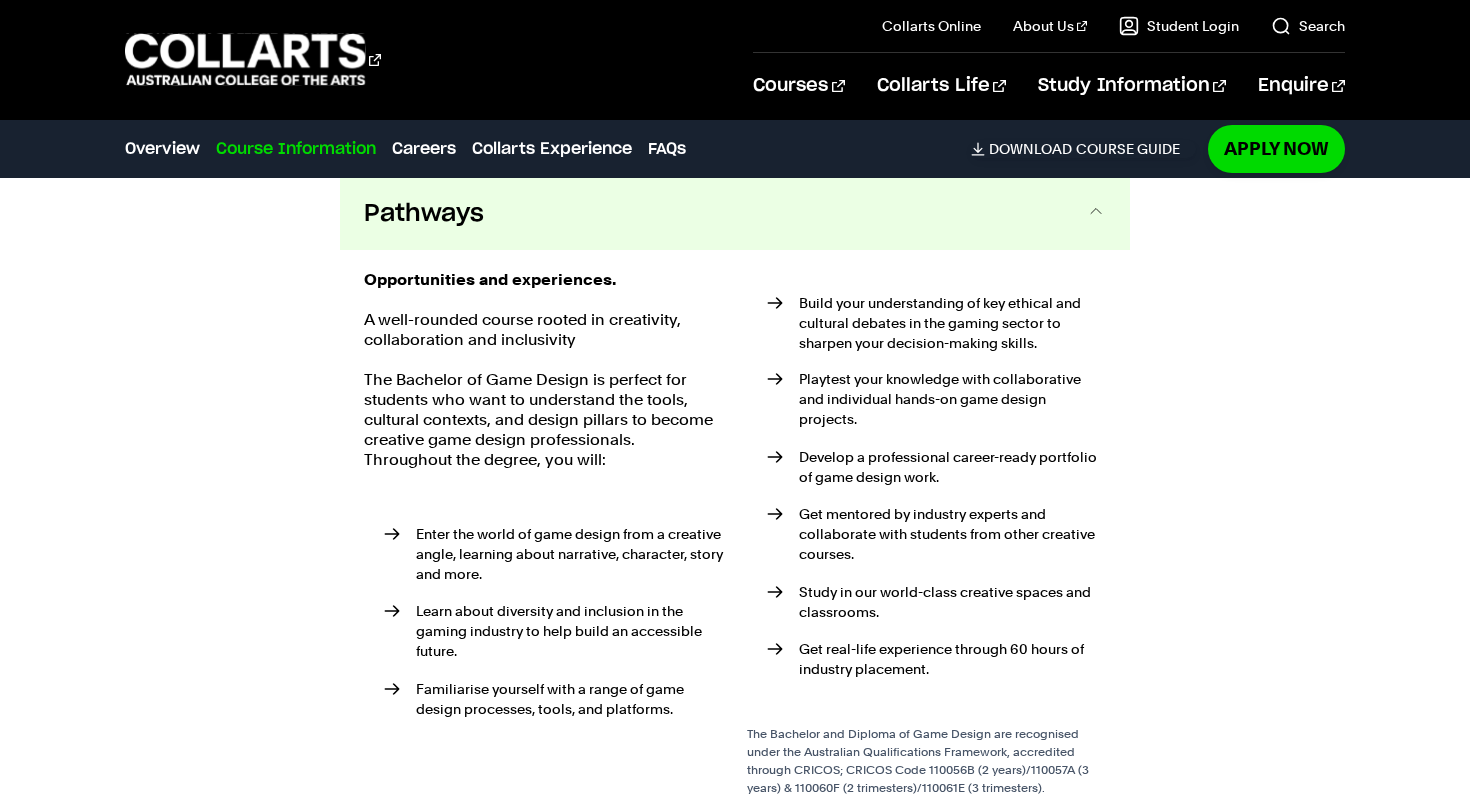 scroll, scrollTop: 2940, scrollLeft: 0, axis: vertical 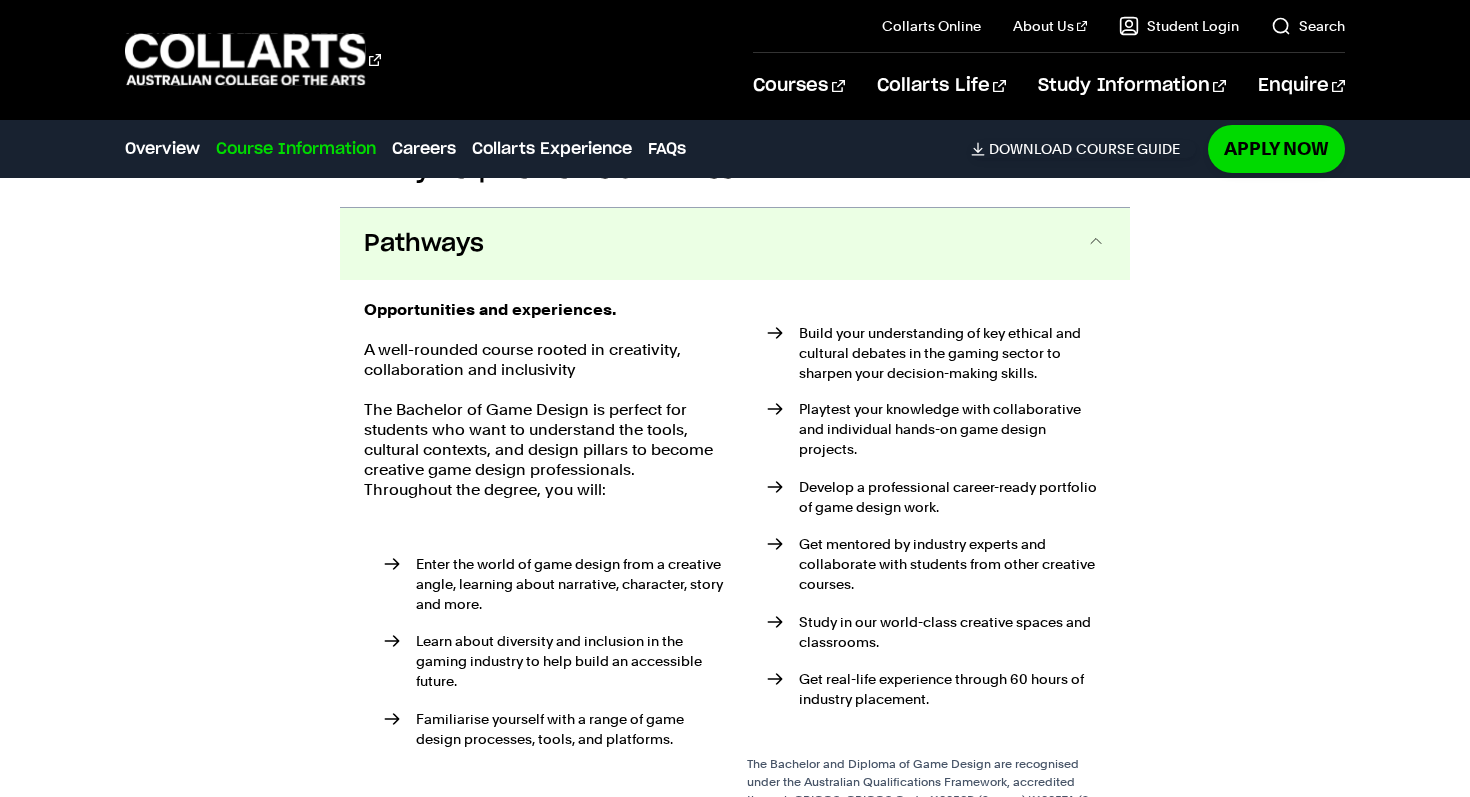 click at bounding box center (1096, 244) 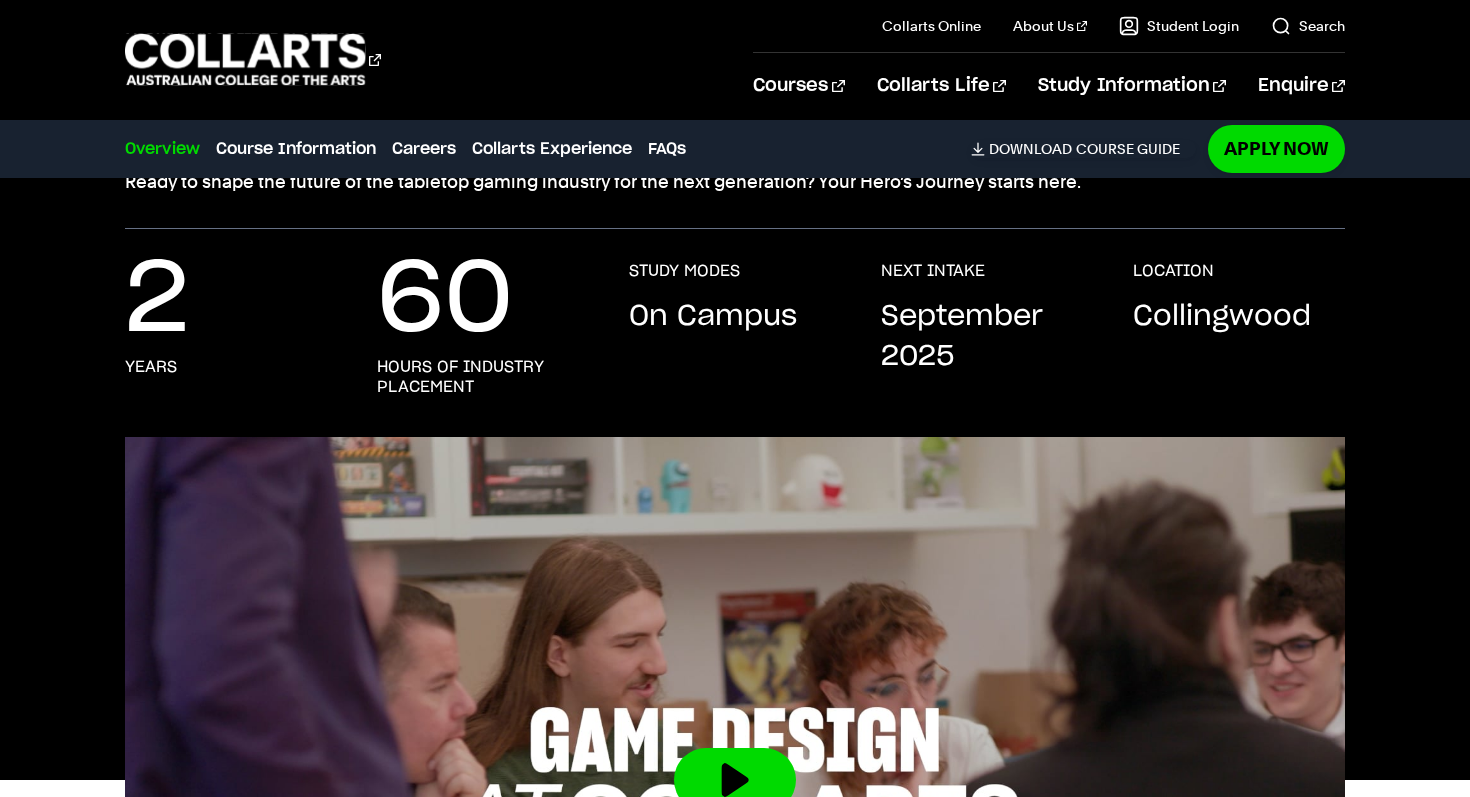 scroll, scrollTop: 233, scrollLeft: 0, axis: vertical 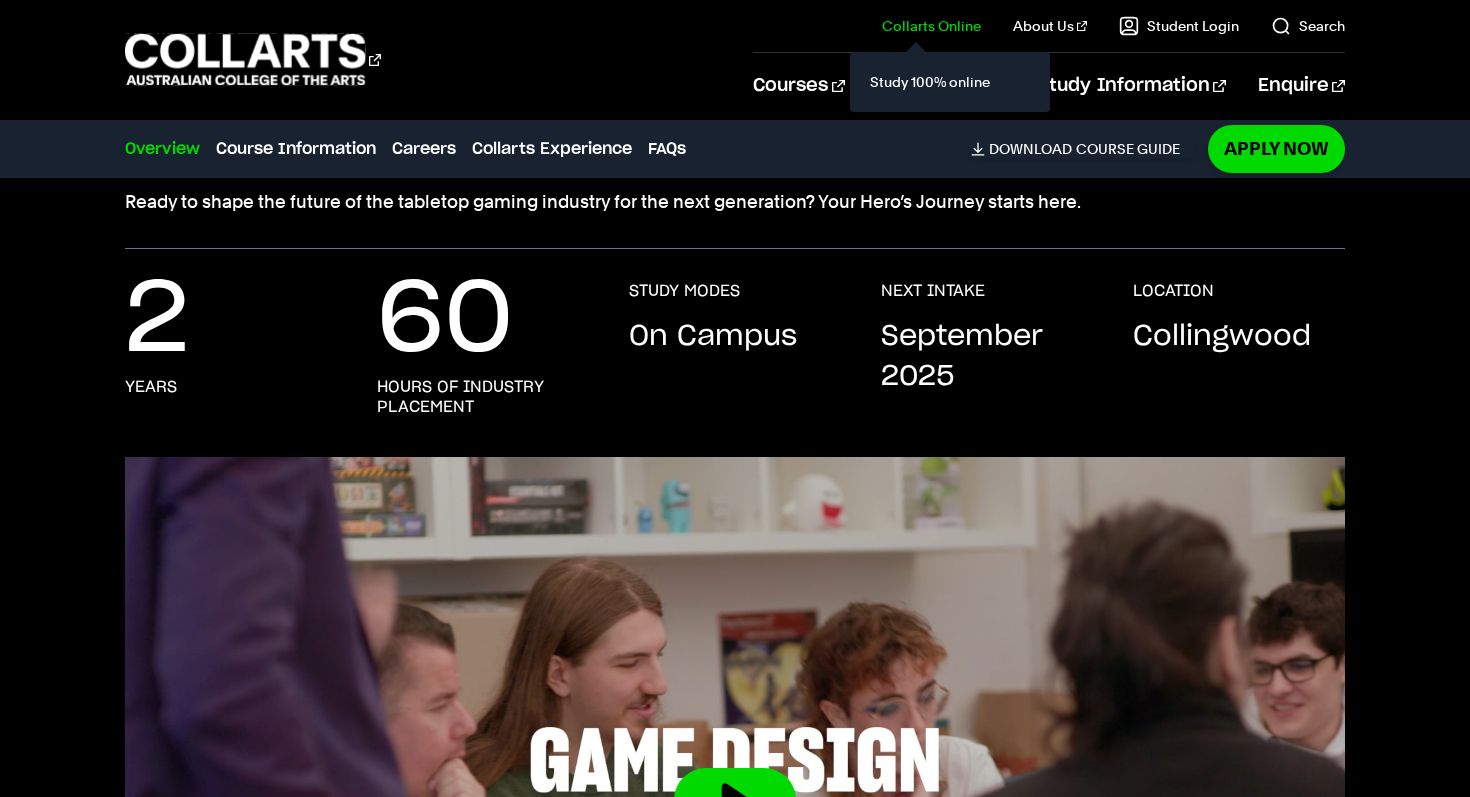 click on "Collarts Online" at bounding box center [931, 26] 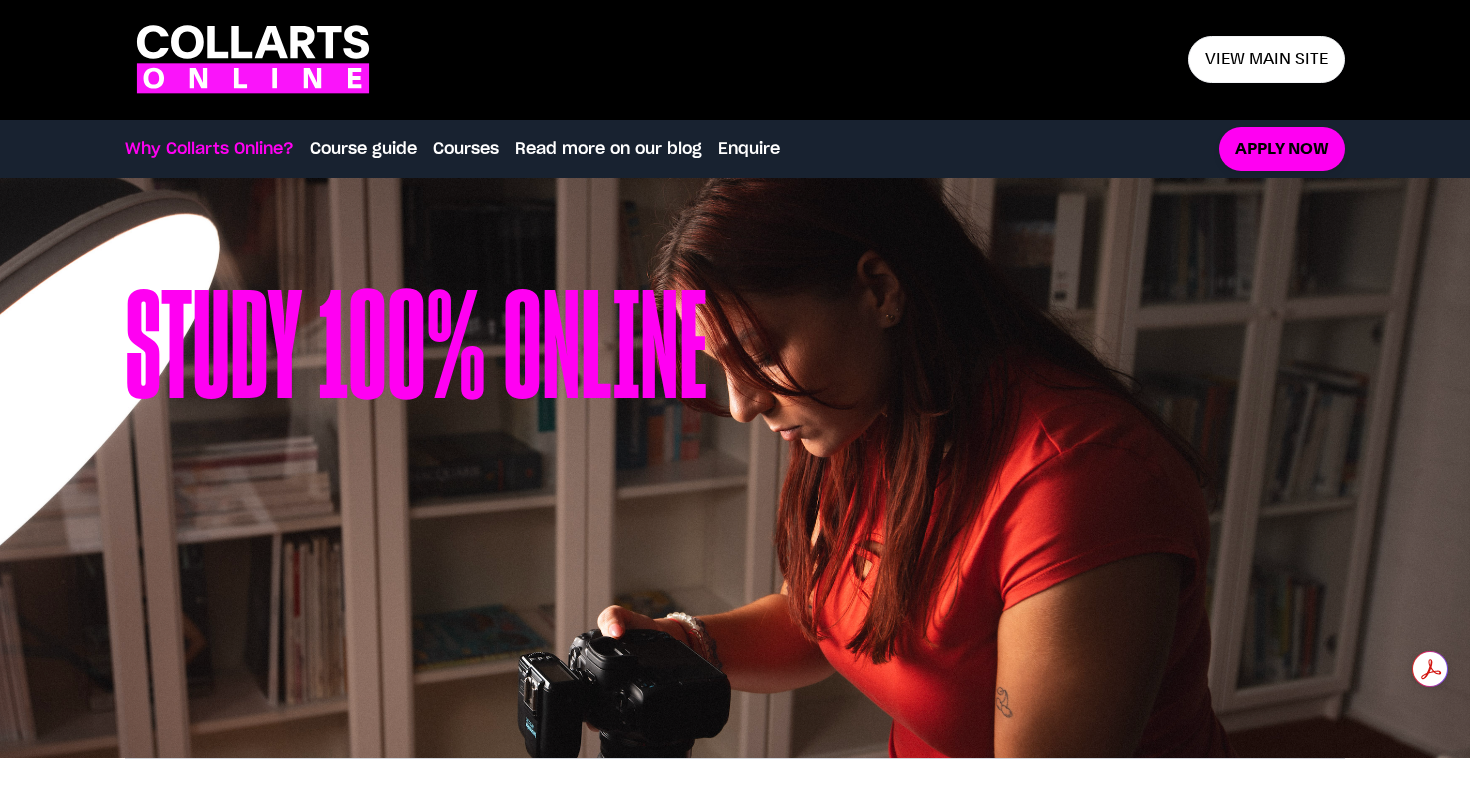scroll, scrollTop: 0, scrollLeft: 0, axis: both 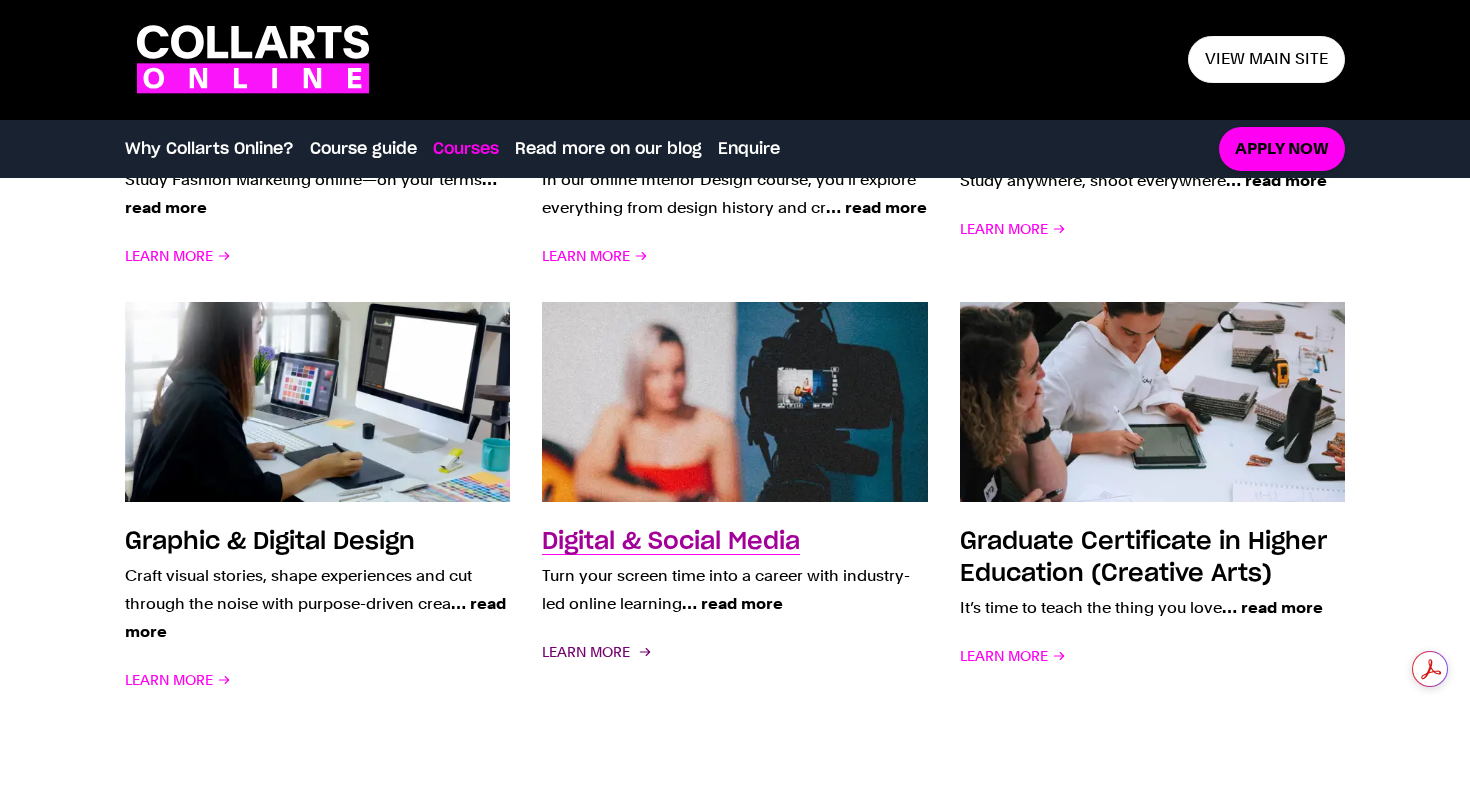 click on "Learn More" at bounding box center [595, 652] 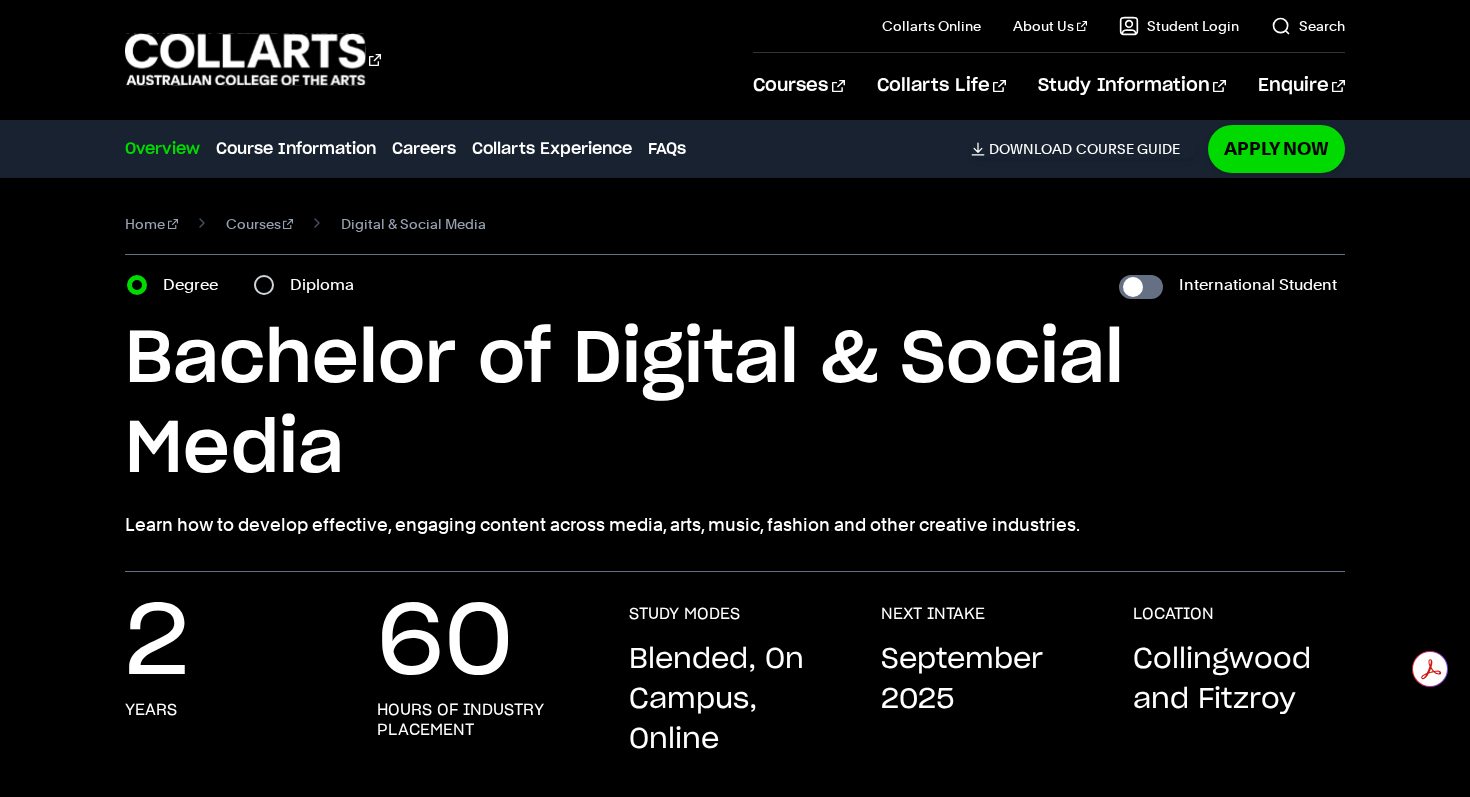 scroll, scrollTop: 0, scrollLeft: 0, axis: both 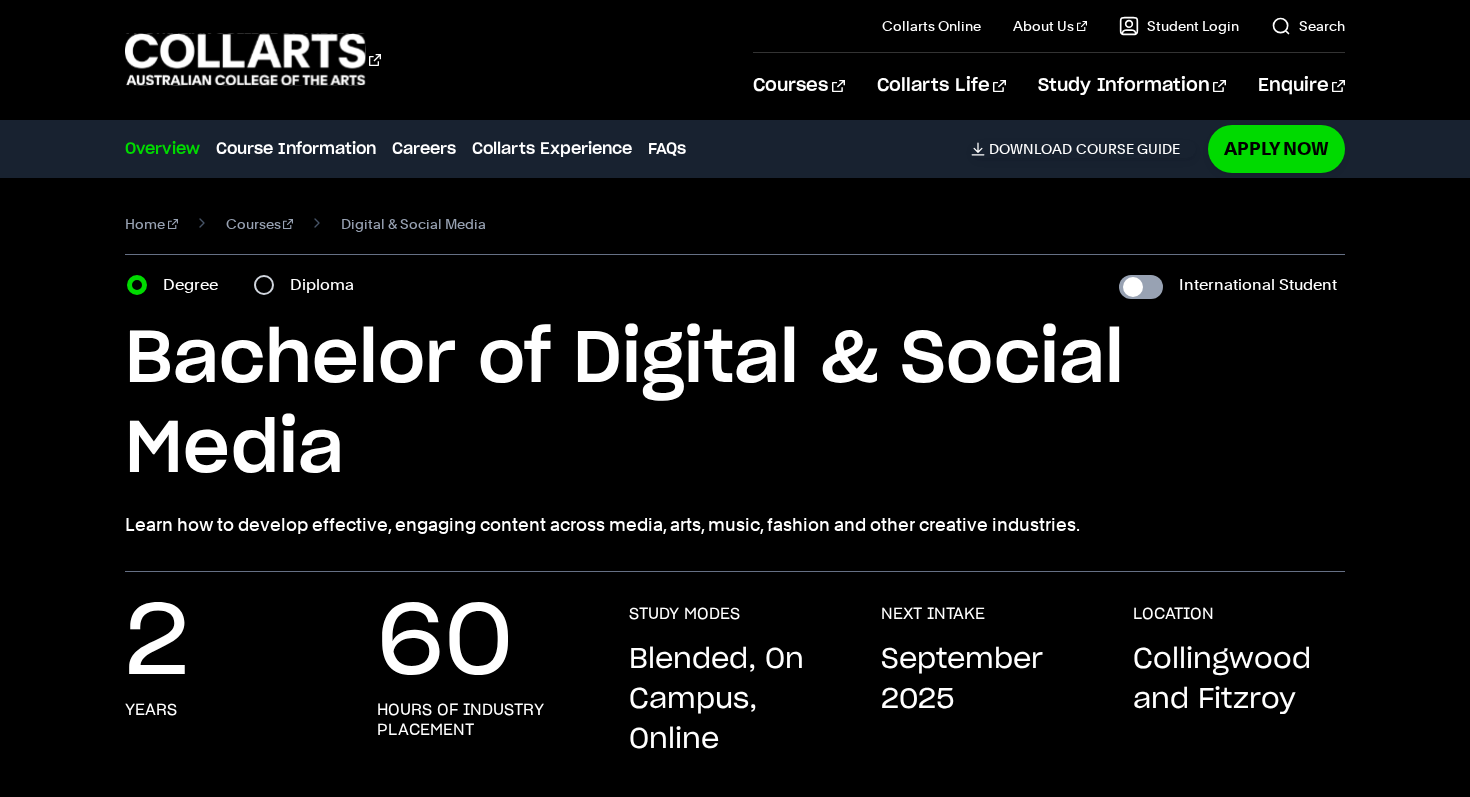click on "International Student" at bounding box center [1141, 287] 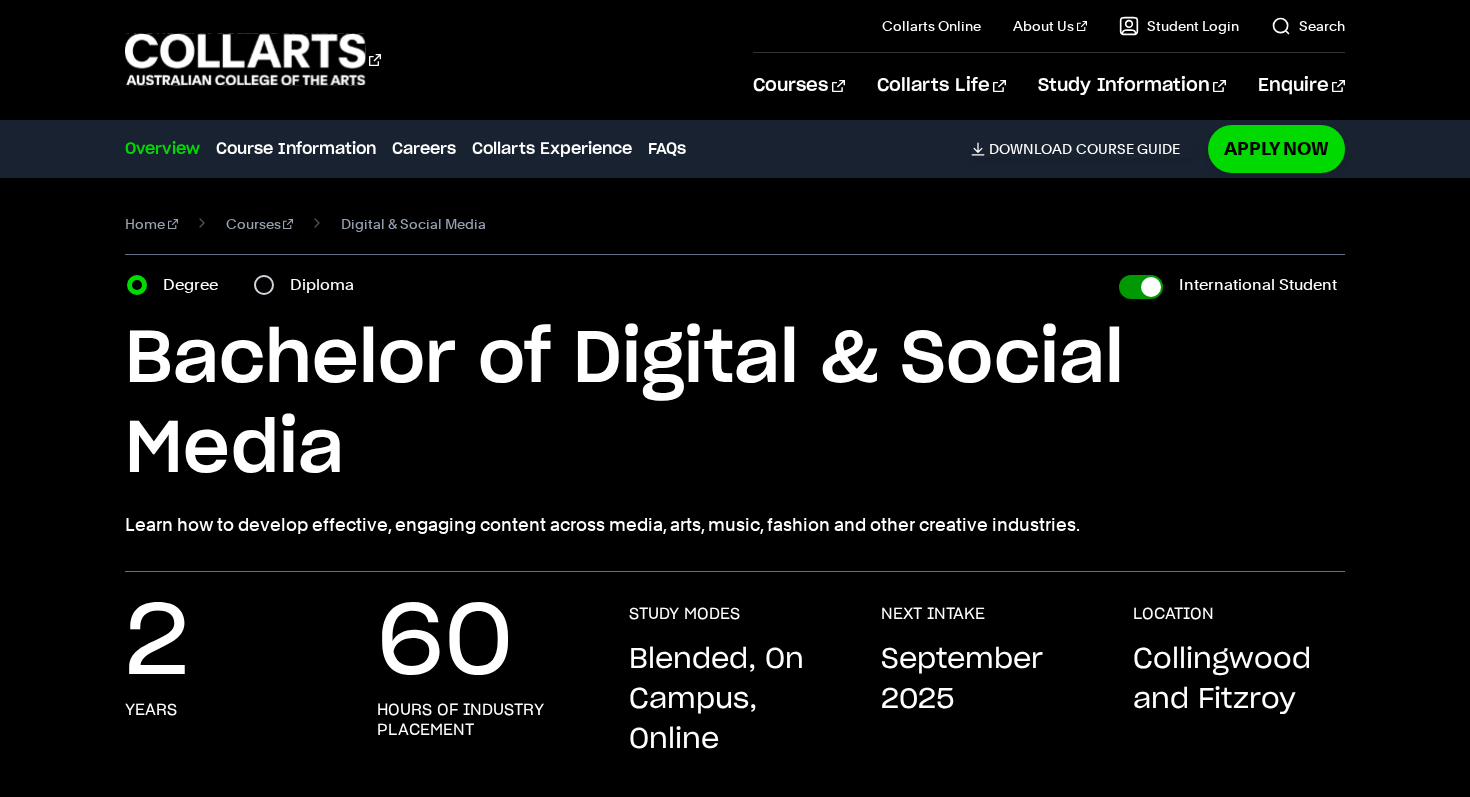 checkbox on "true" 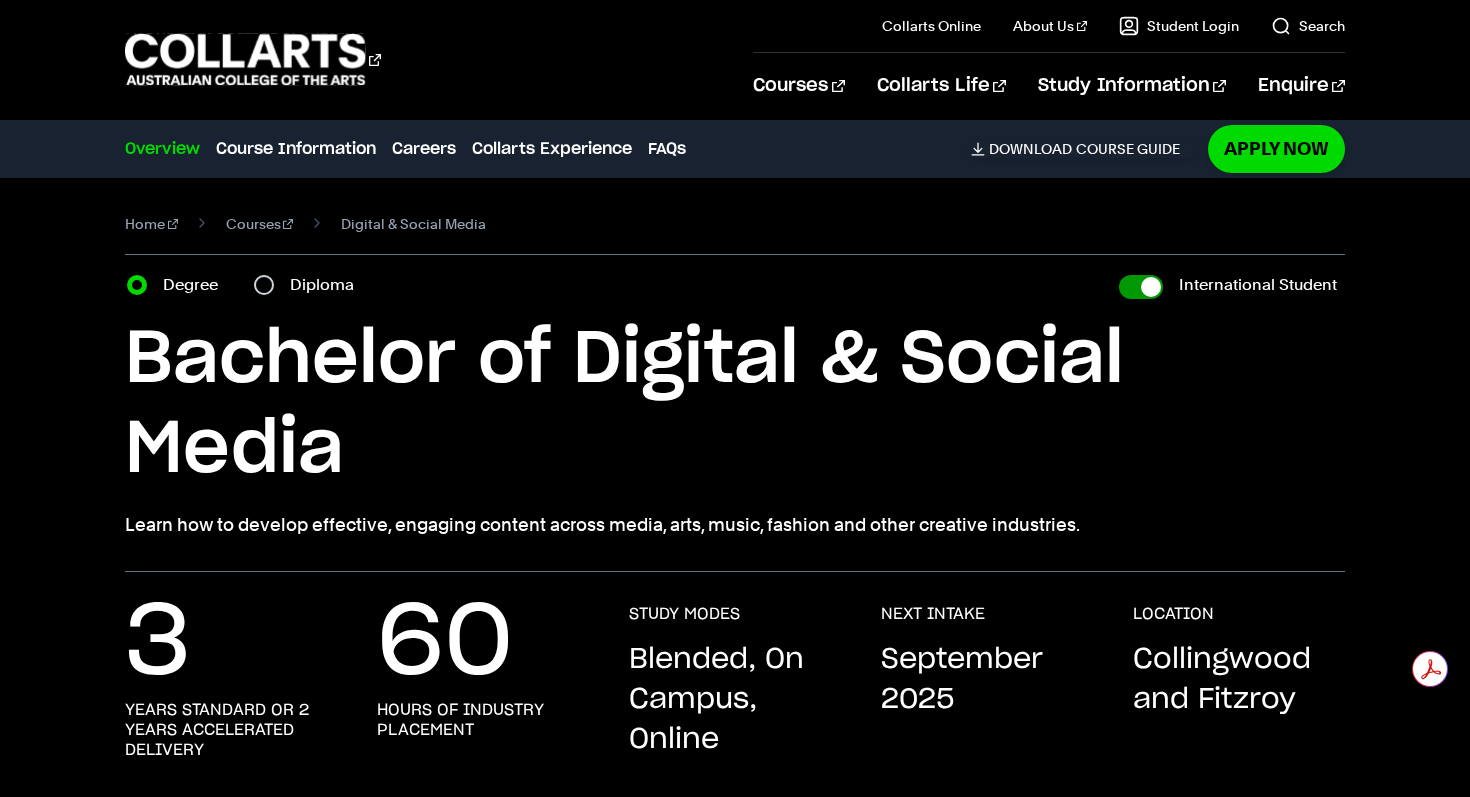 click on "International Student" at bounding box center (1141, 287) 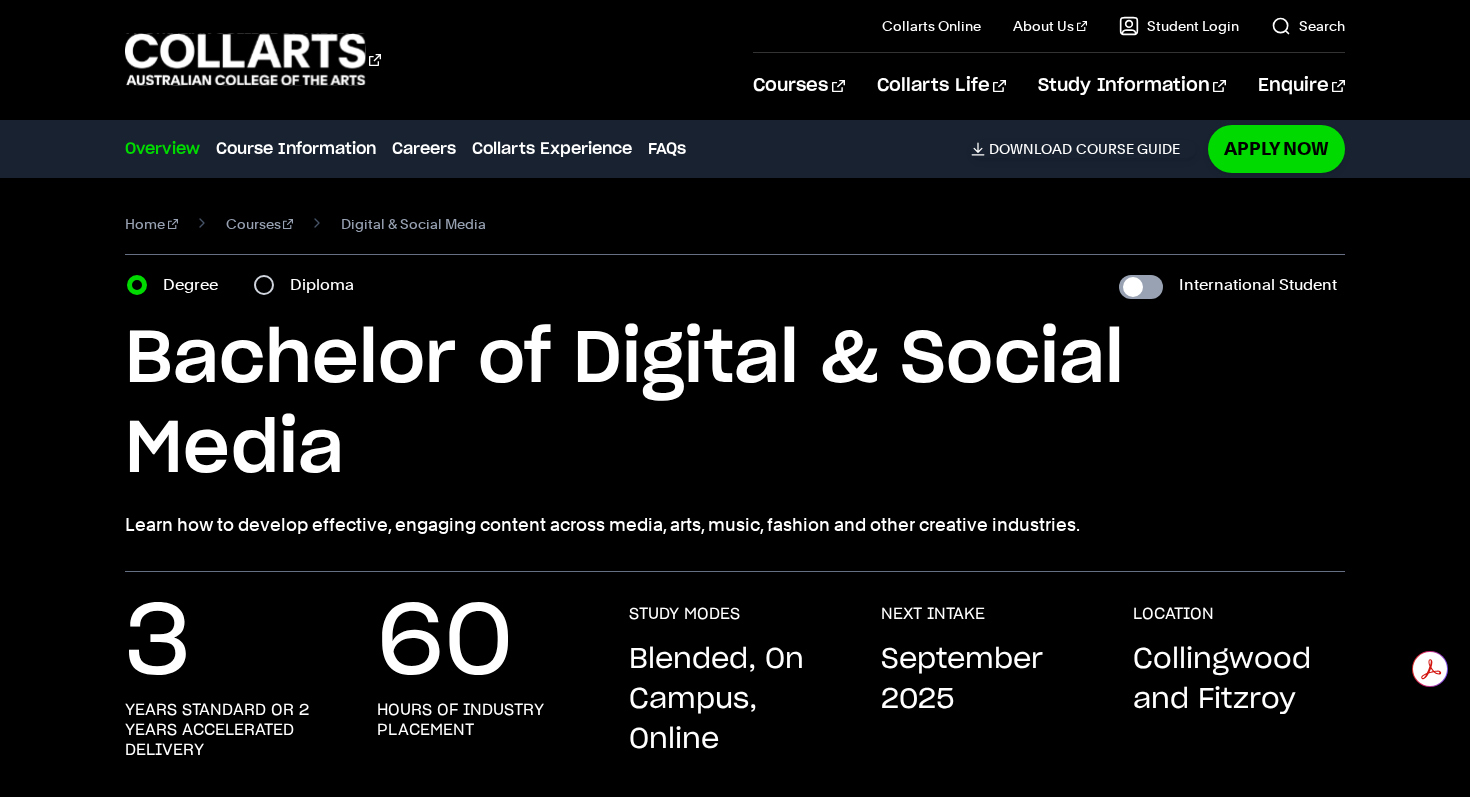 checkbox on "false" 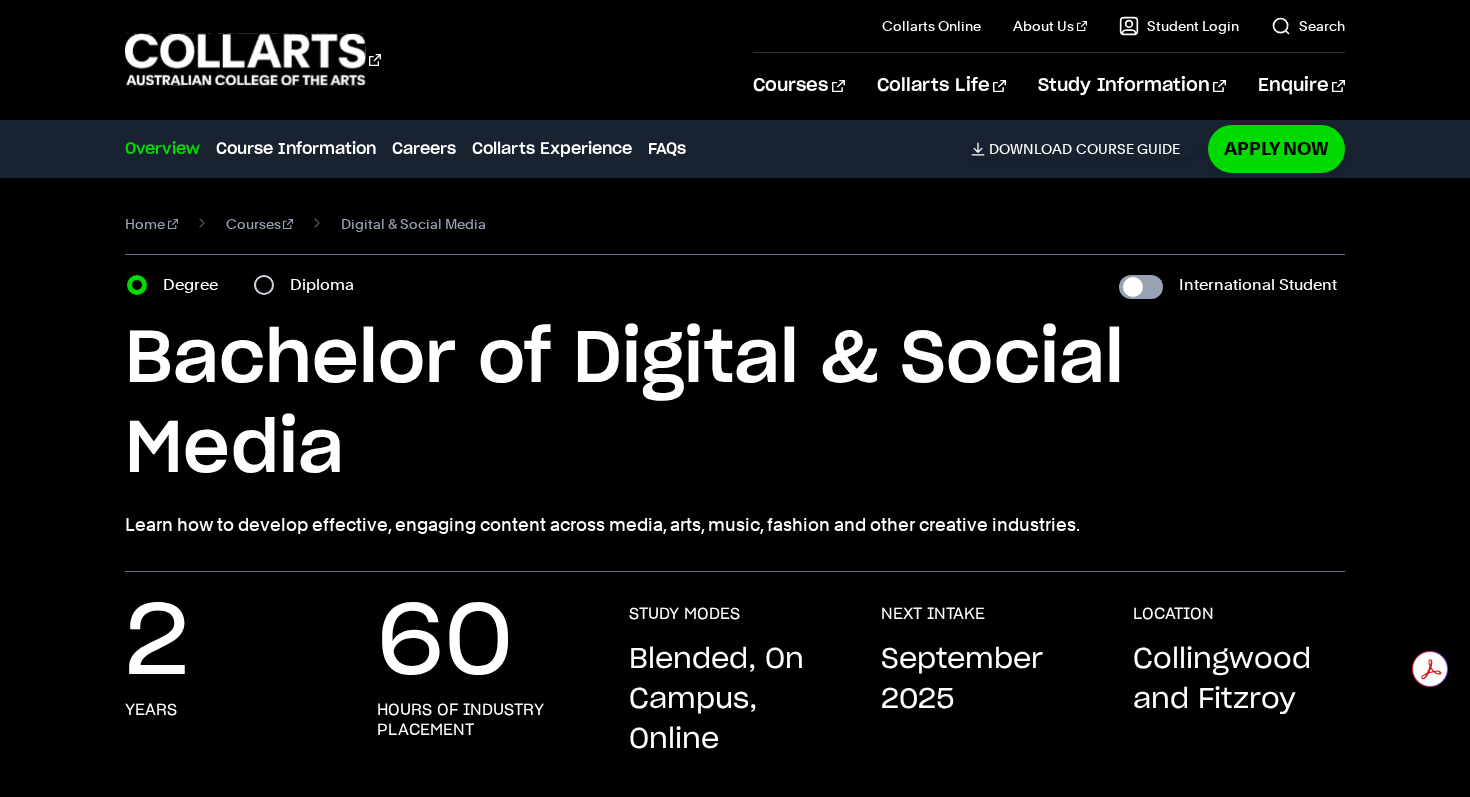 click on "International Student" at bounding box center (1141, 287) 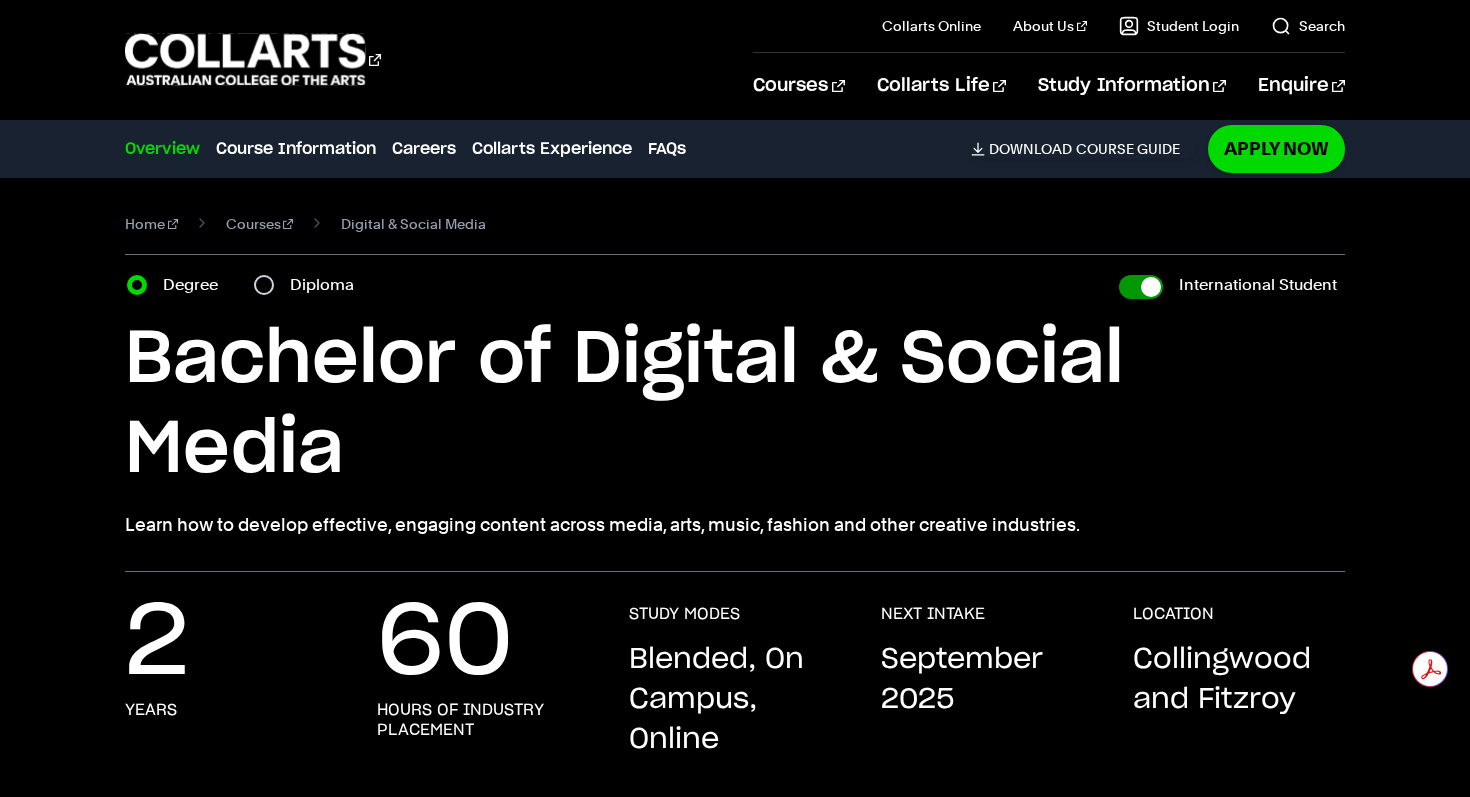 checkbox on "true" 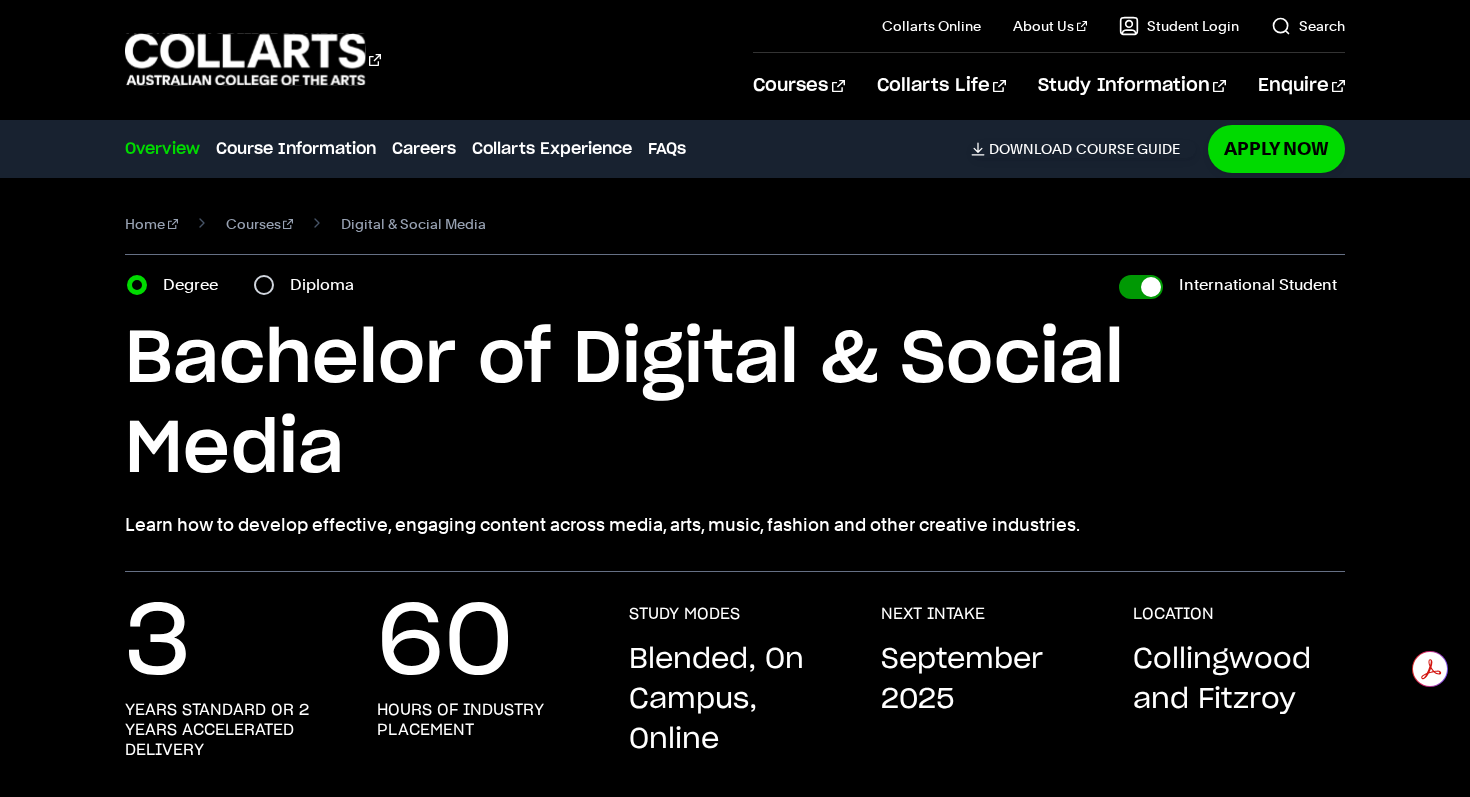click on "International Student" at bounding box center (1141, 287) 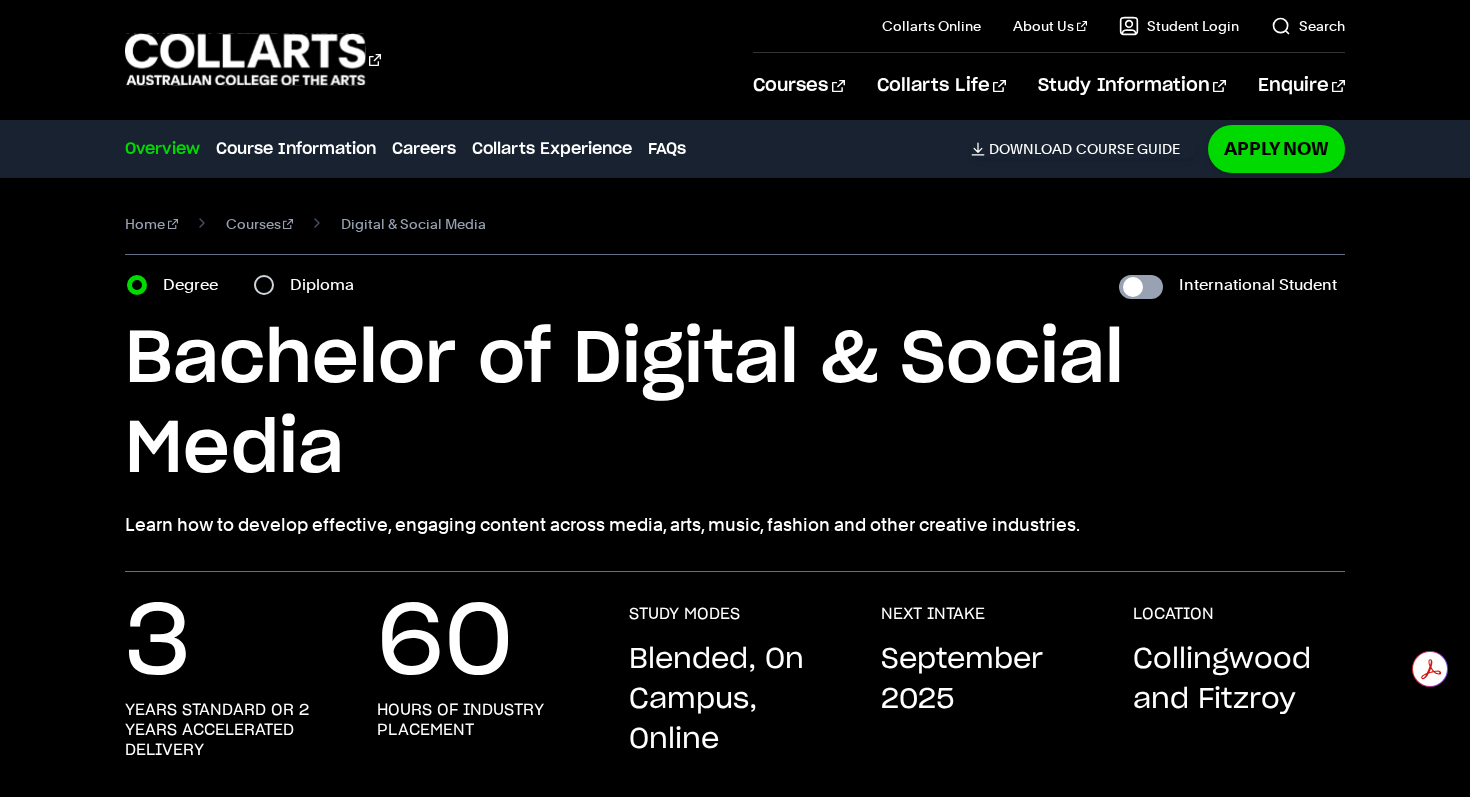 checkbox on "false" 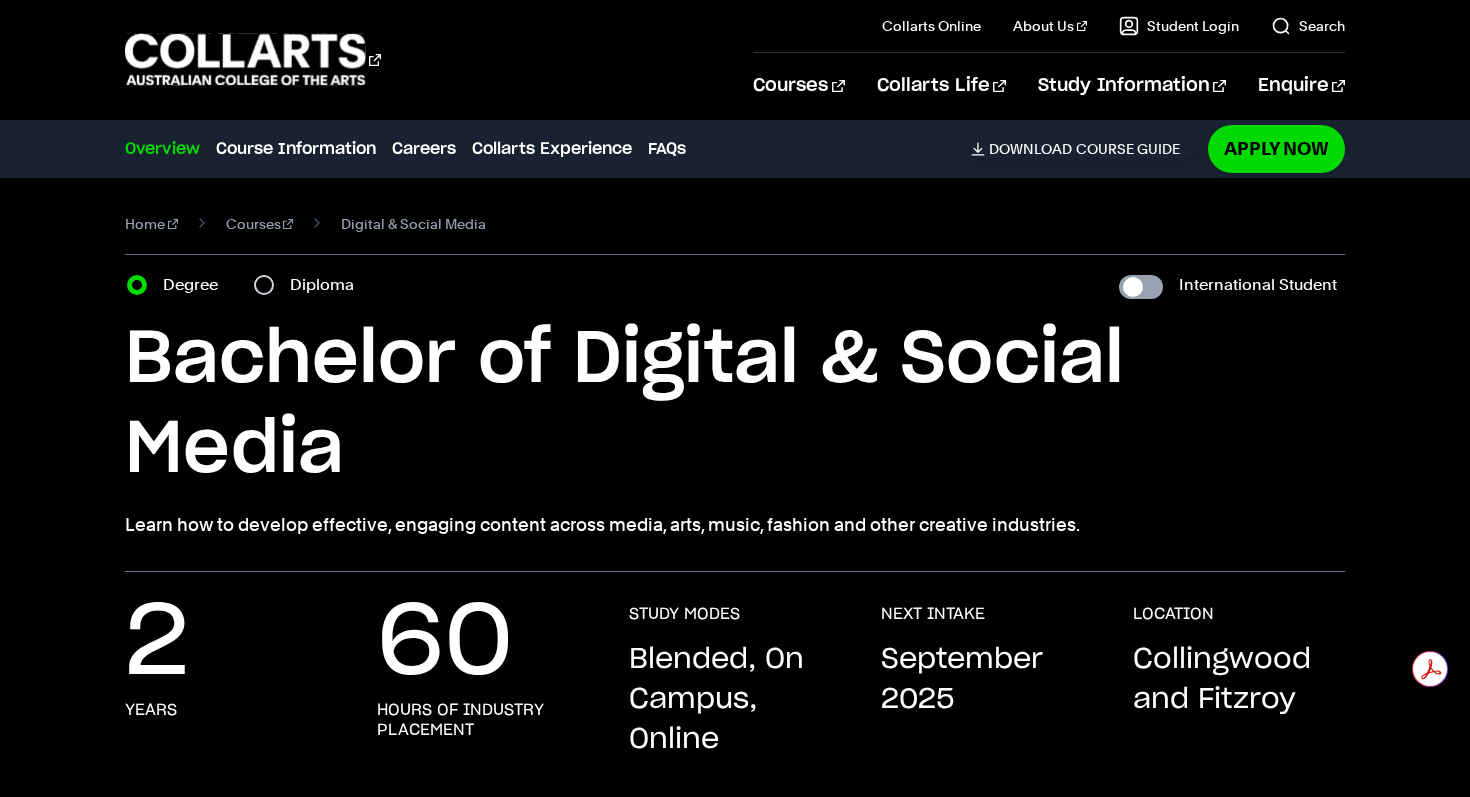 click on "International Student" at bounding box center [1141, 287] 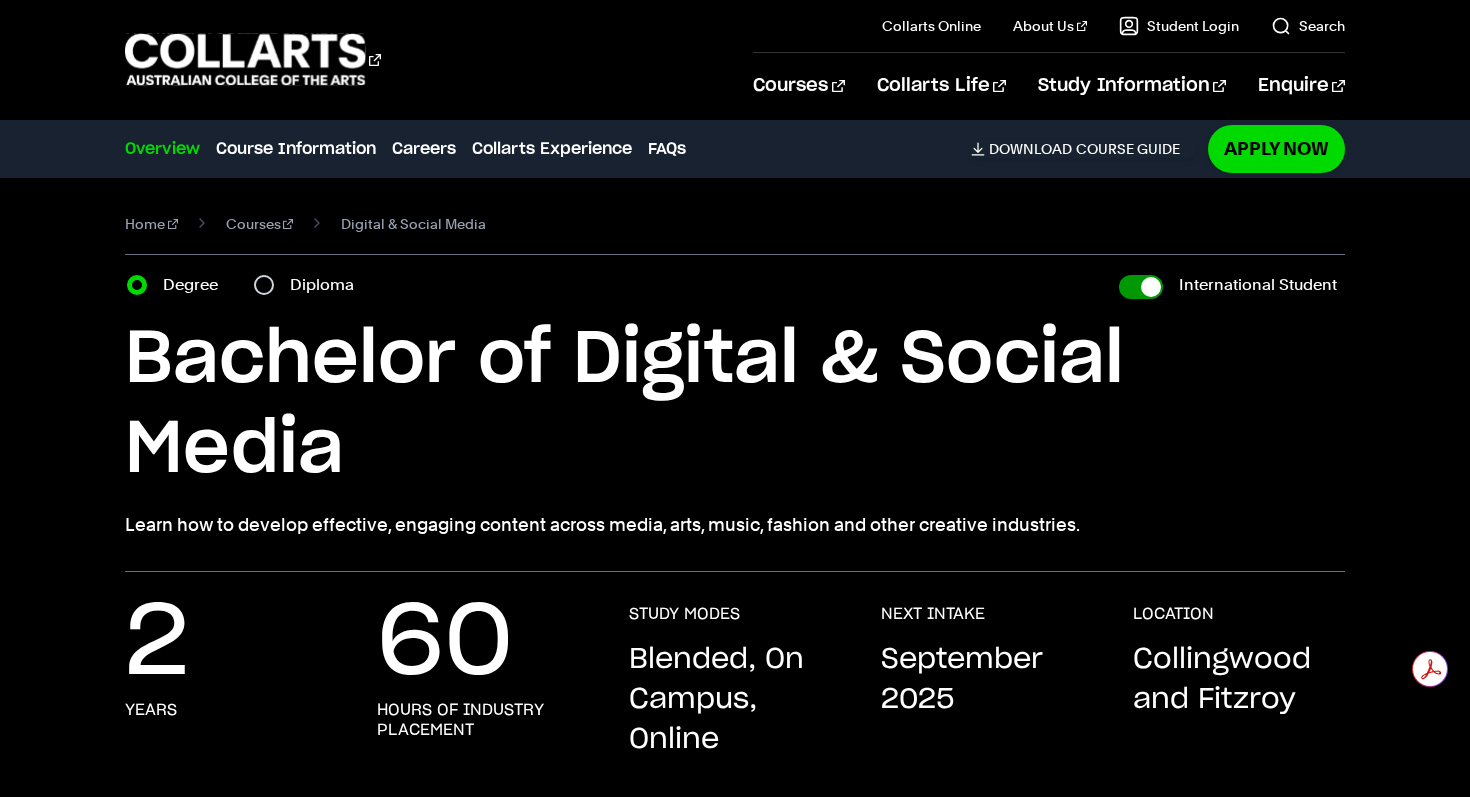 checkbox on "true" 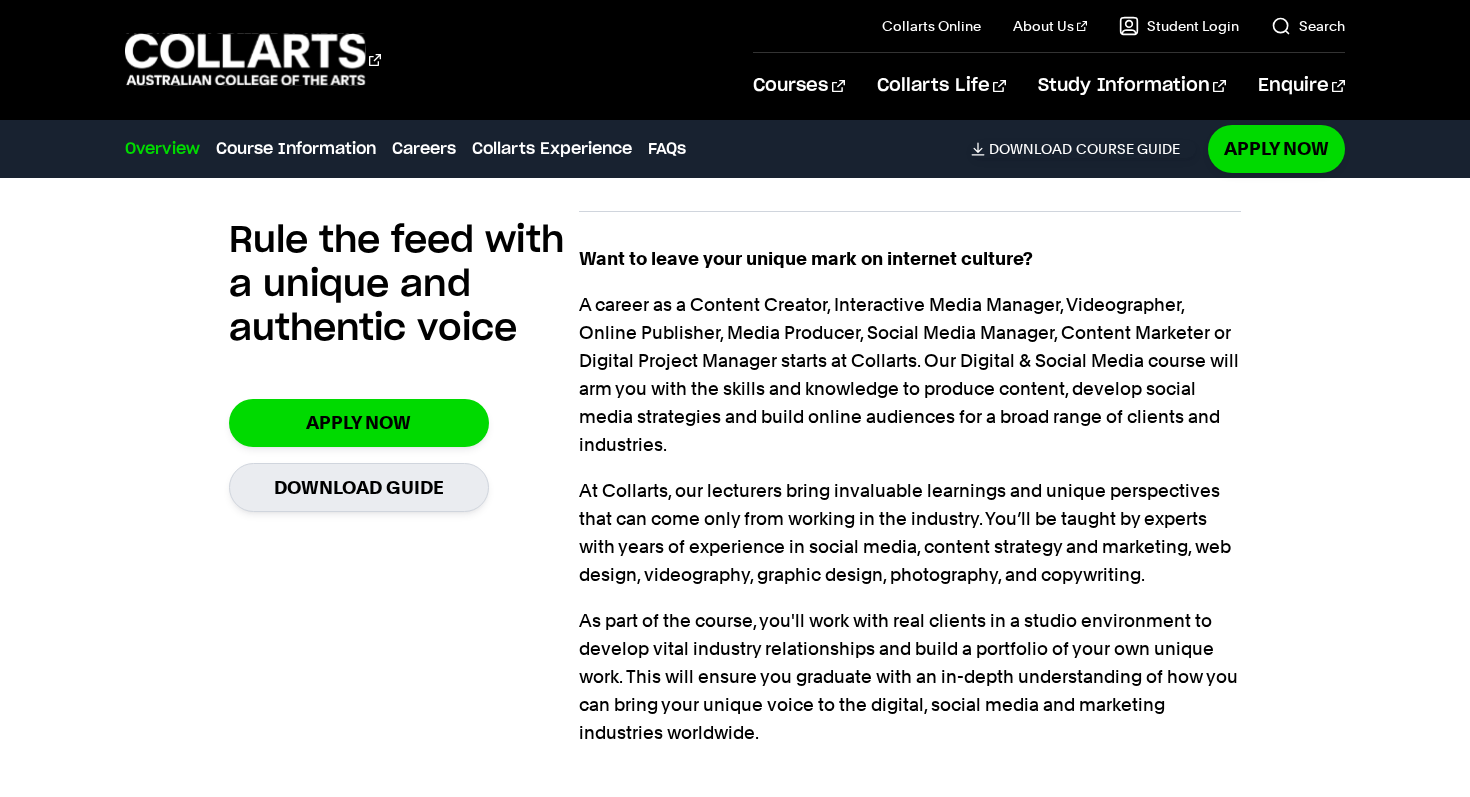 scroll, scrollTop: 1364, scrollLeft: 0, axis: vertical 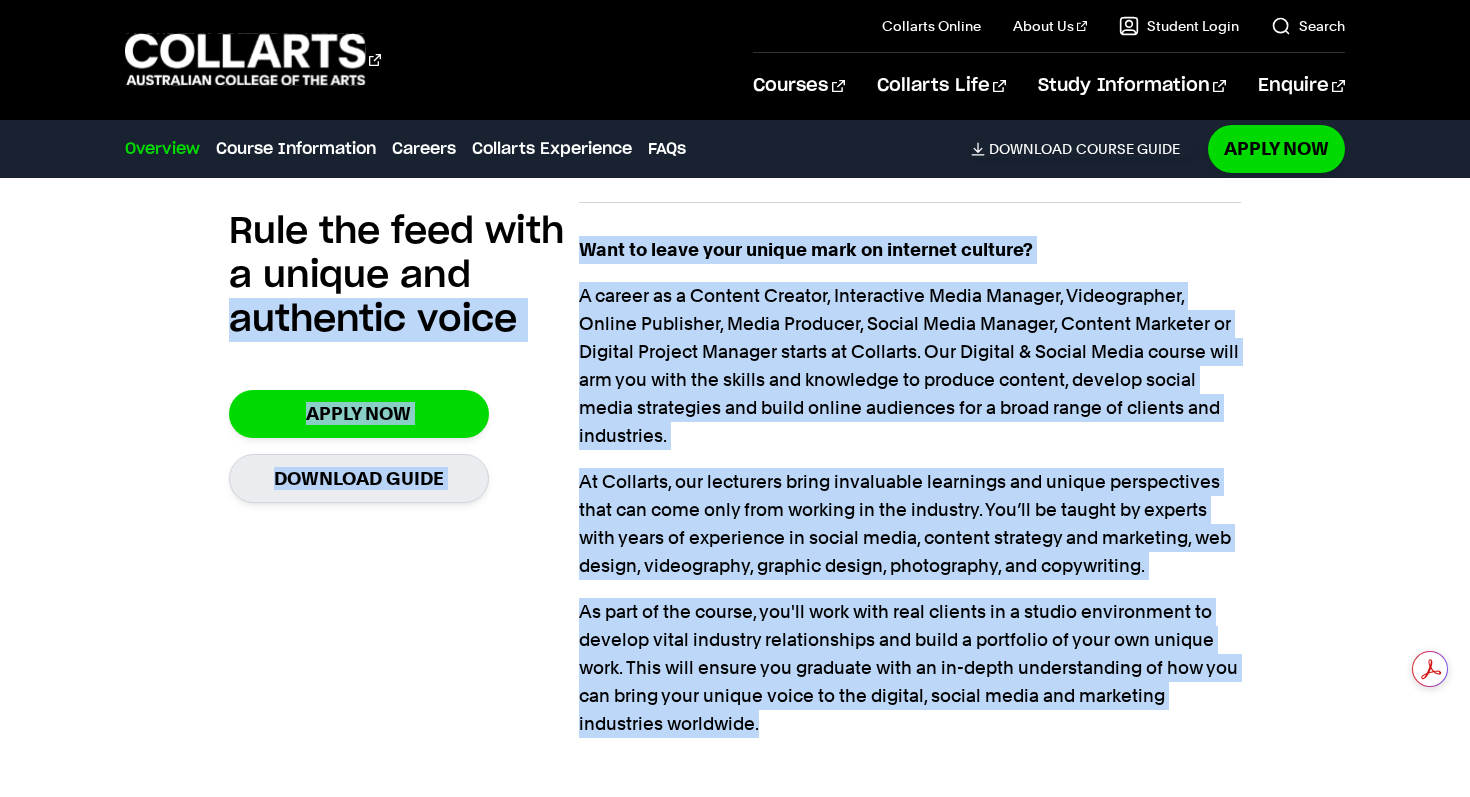 drag, startPoint x: 799, startPoint y: 740, endPoint x: 565, endPoint y: 261, distance: 533.1013 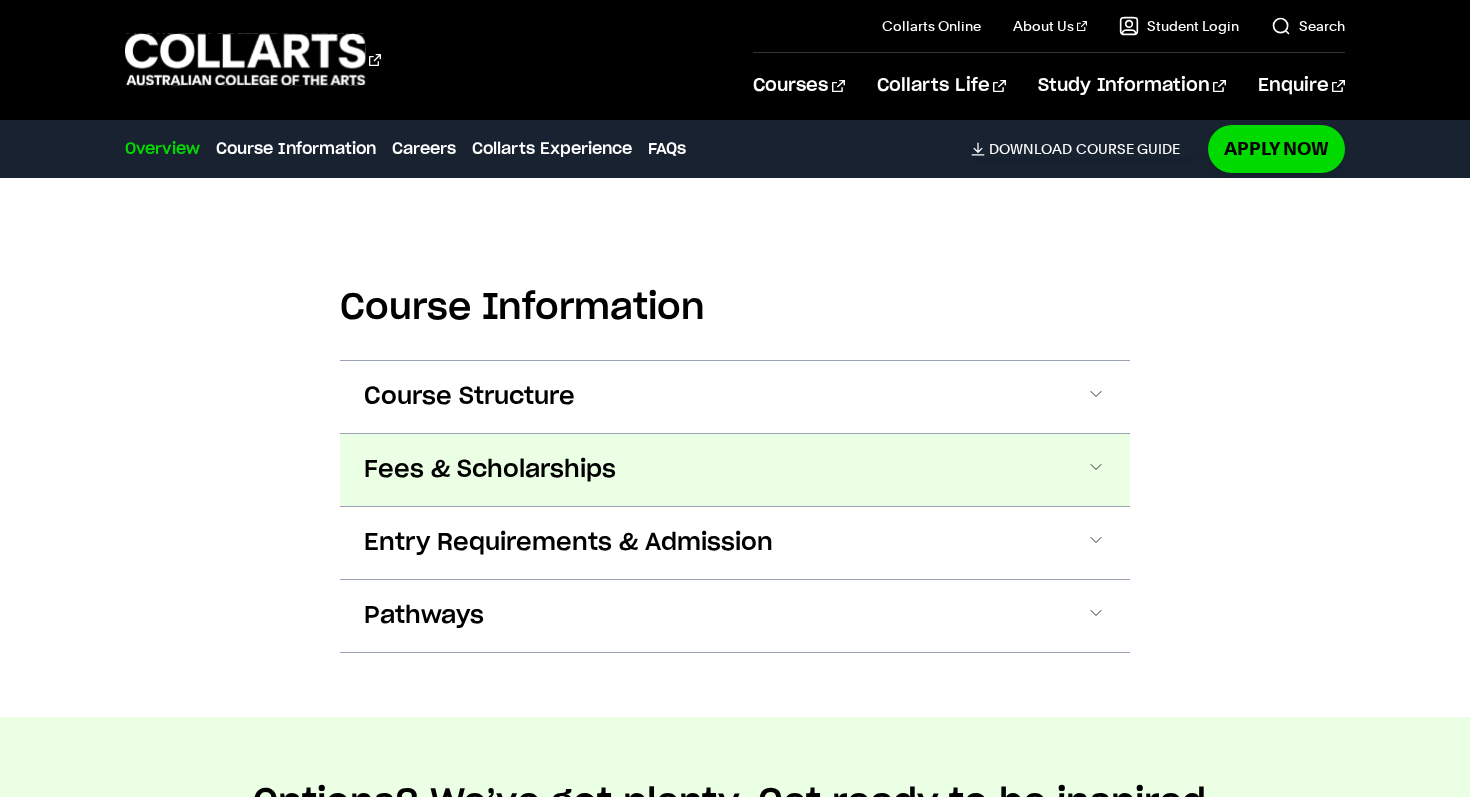 click on "Fees & Scholarships" at bounding box center (0, 0) 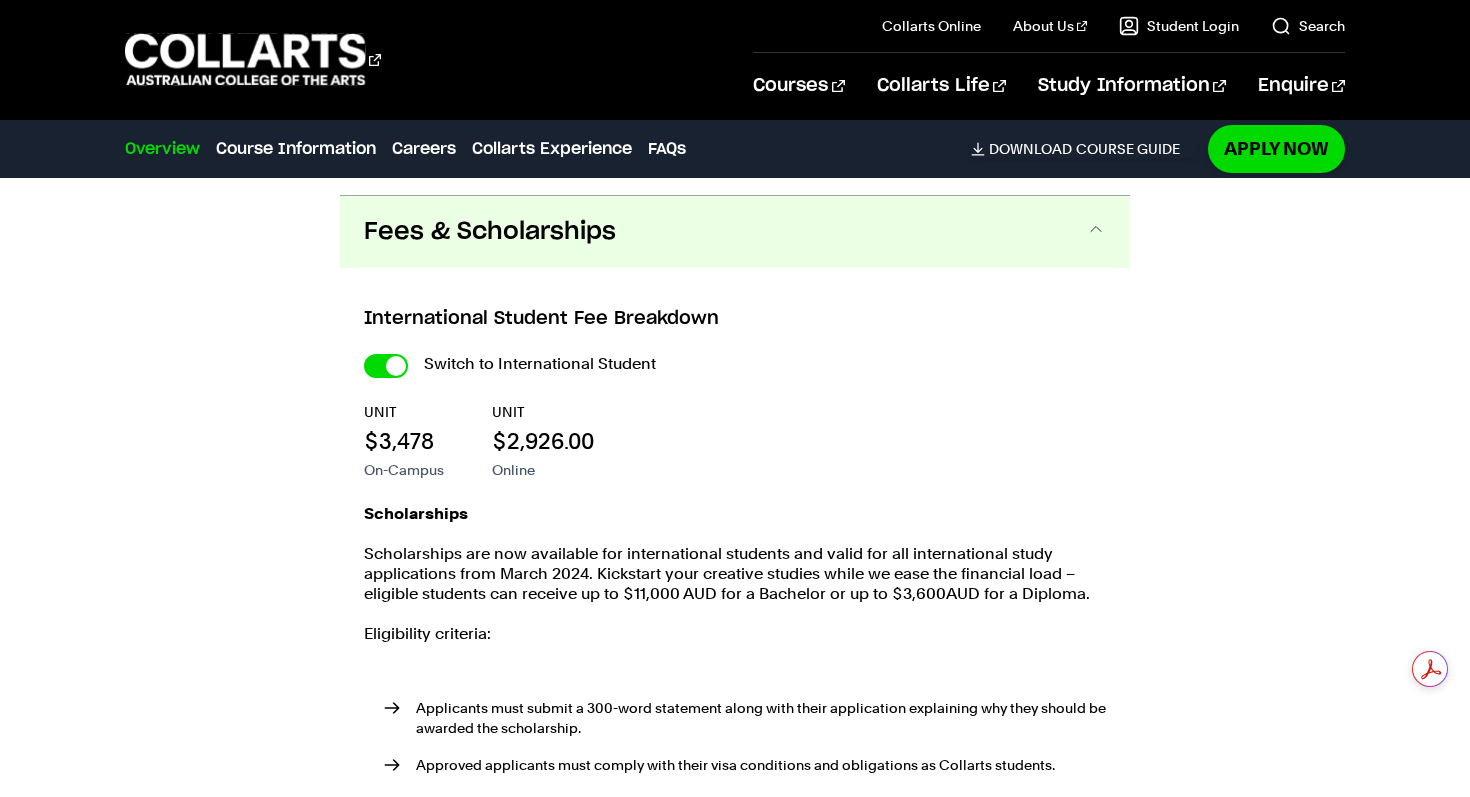 scroll, scrollTop: 2188, scrollLeft: 0, axis: vertical 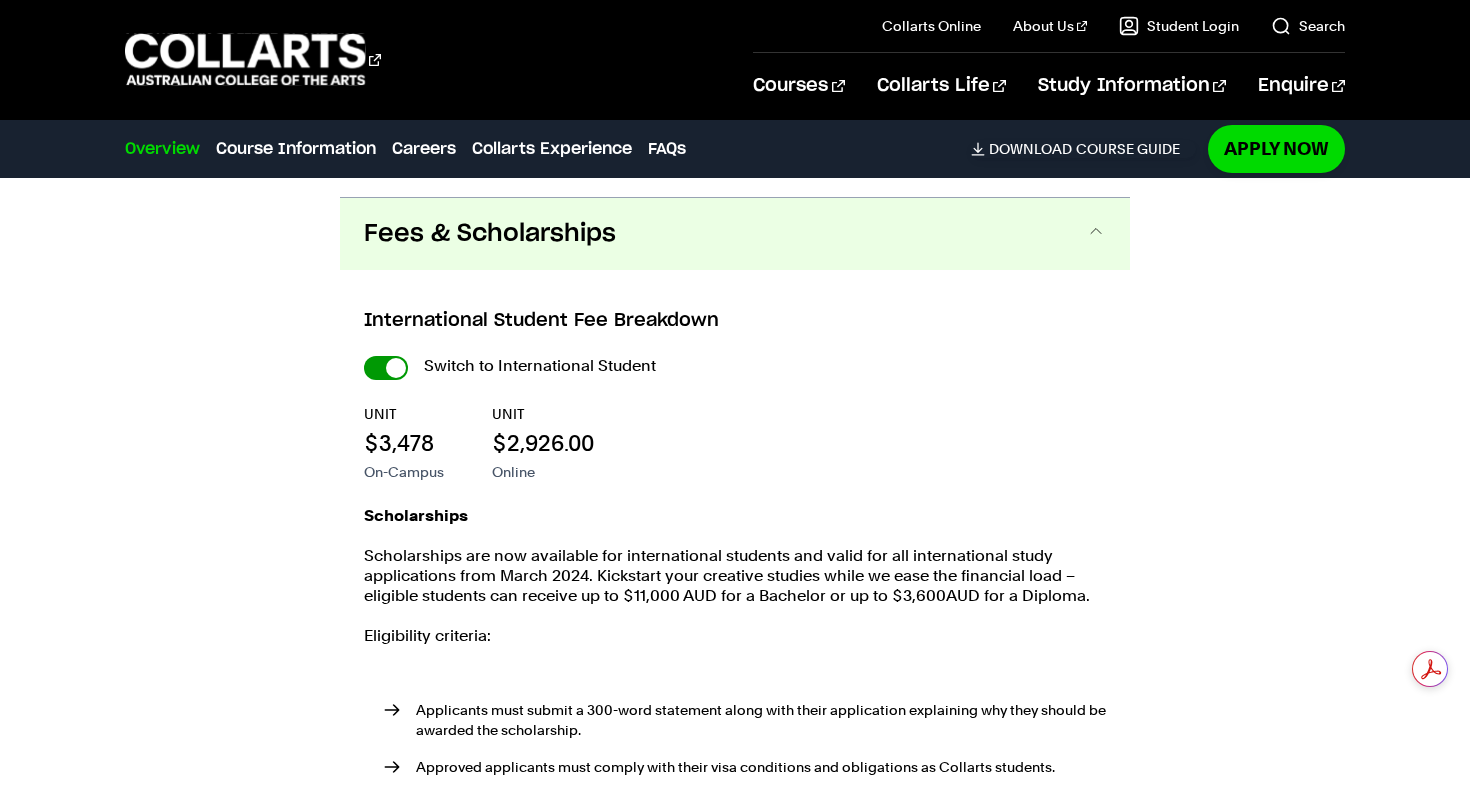 click on "International Student" at bounding box center (386, 368) 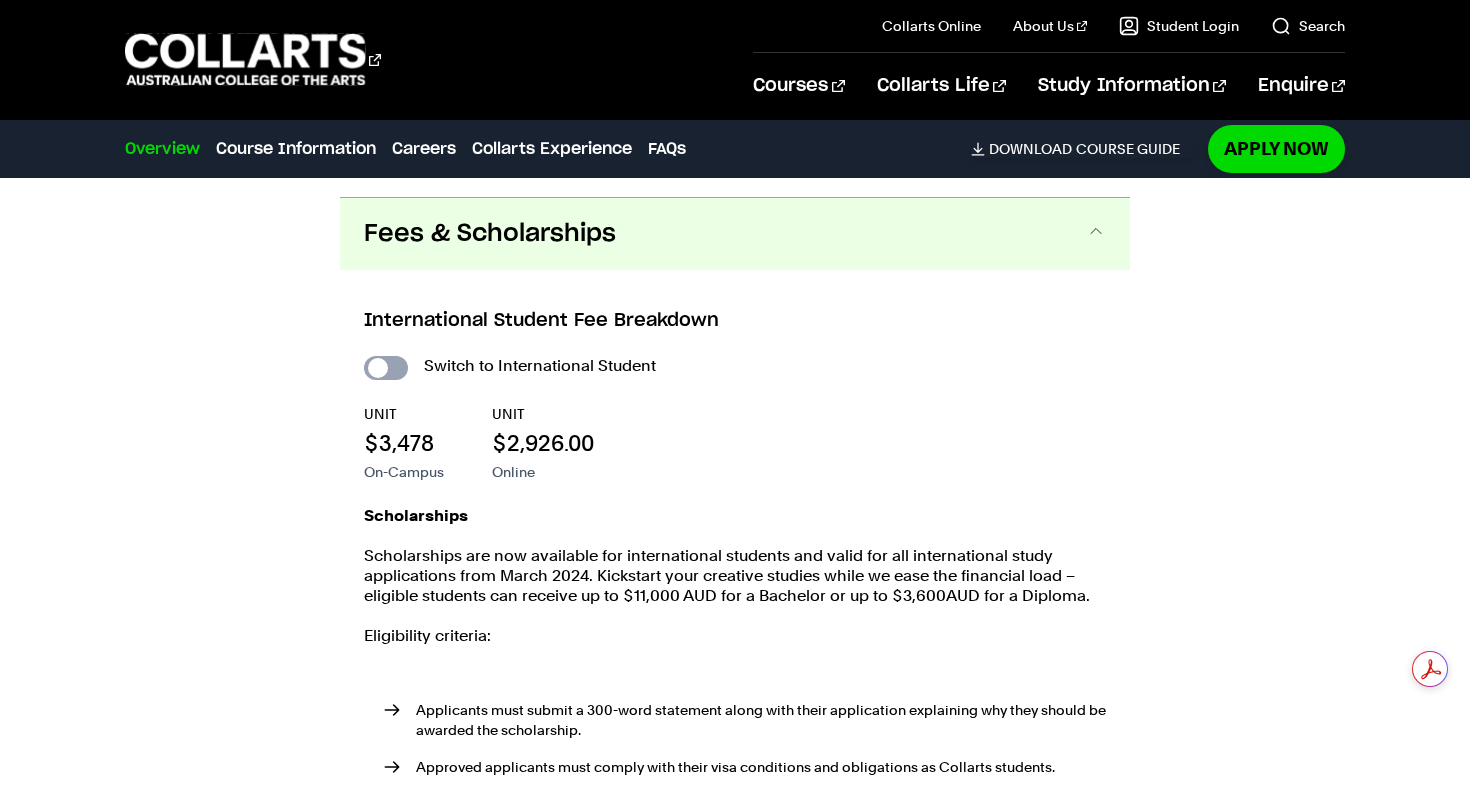 checkbox on "false" 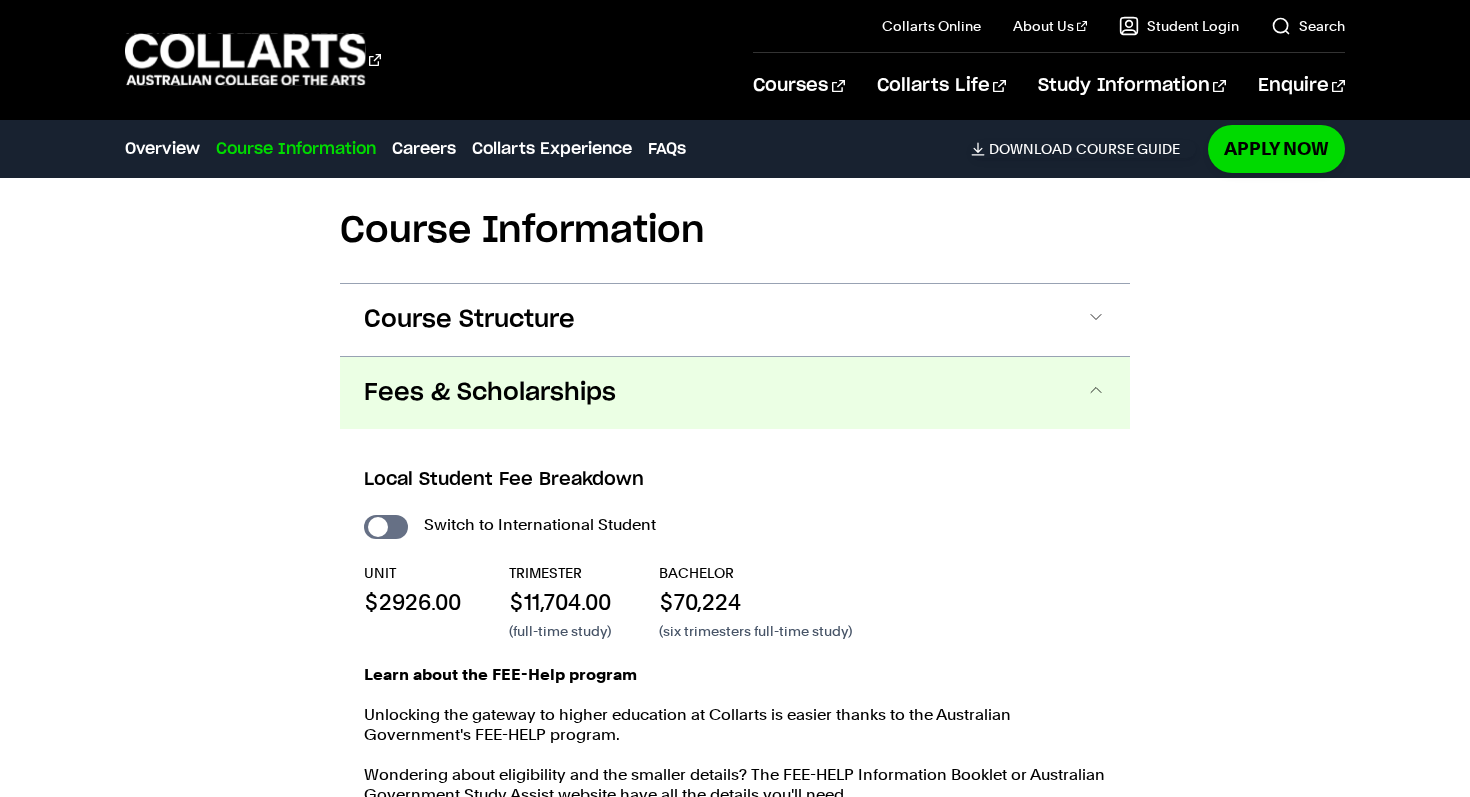 scroll, scrollTop: 2030, scrollLeft: 0, axis: vertical 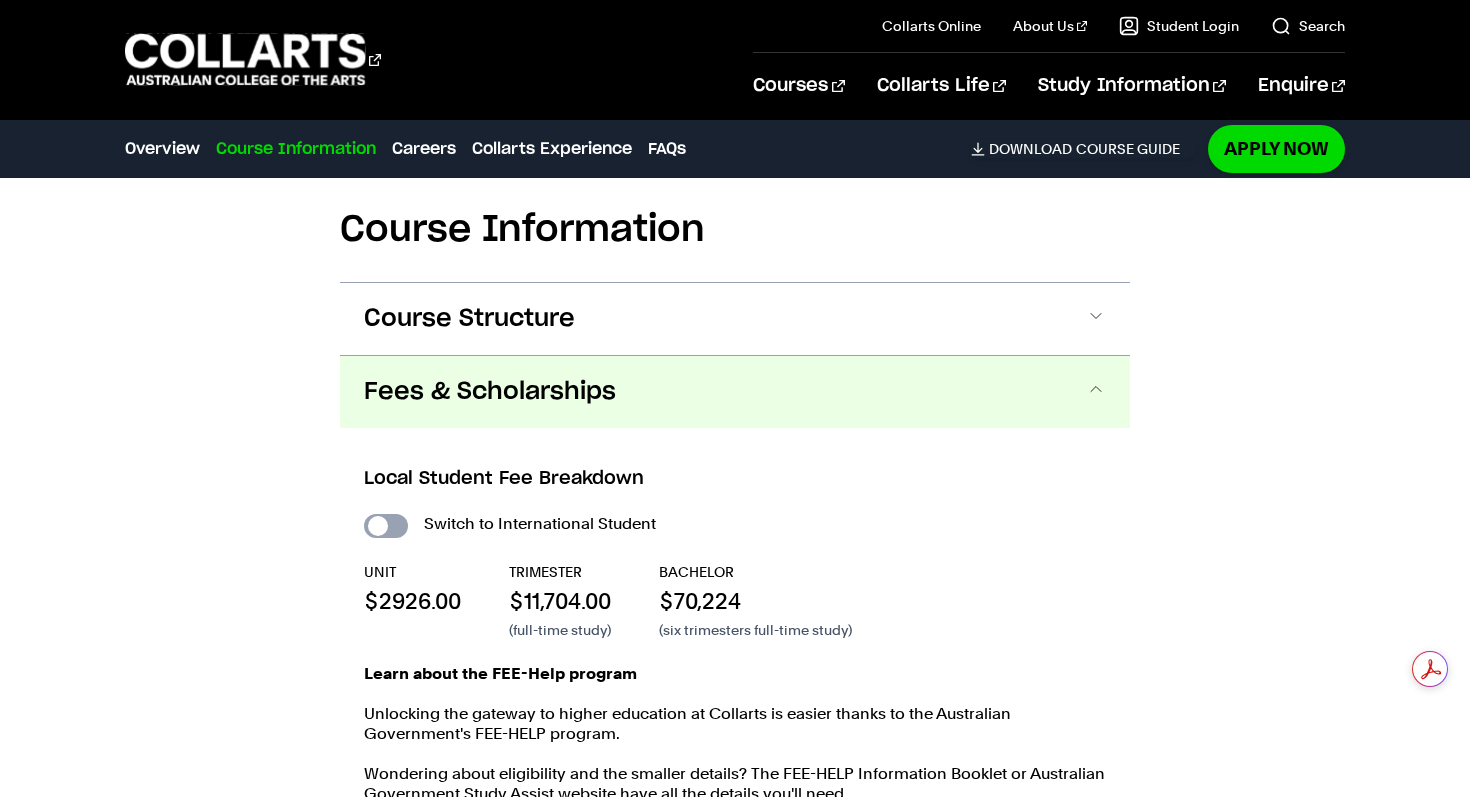 click on "International Student" at bounding box center (386, 526) 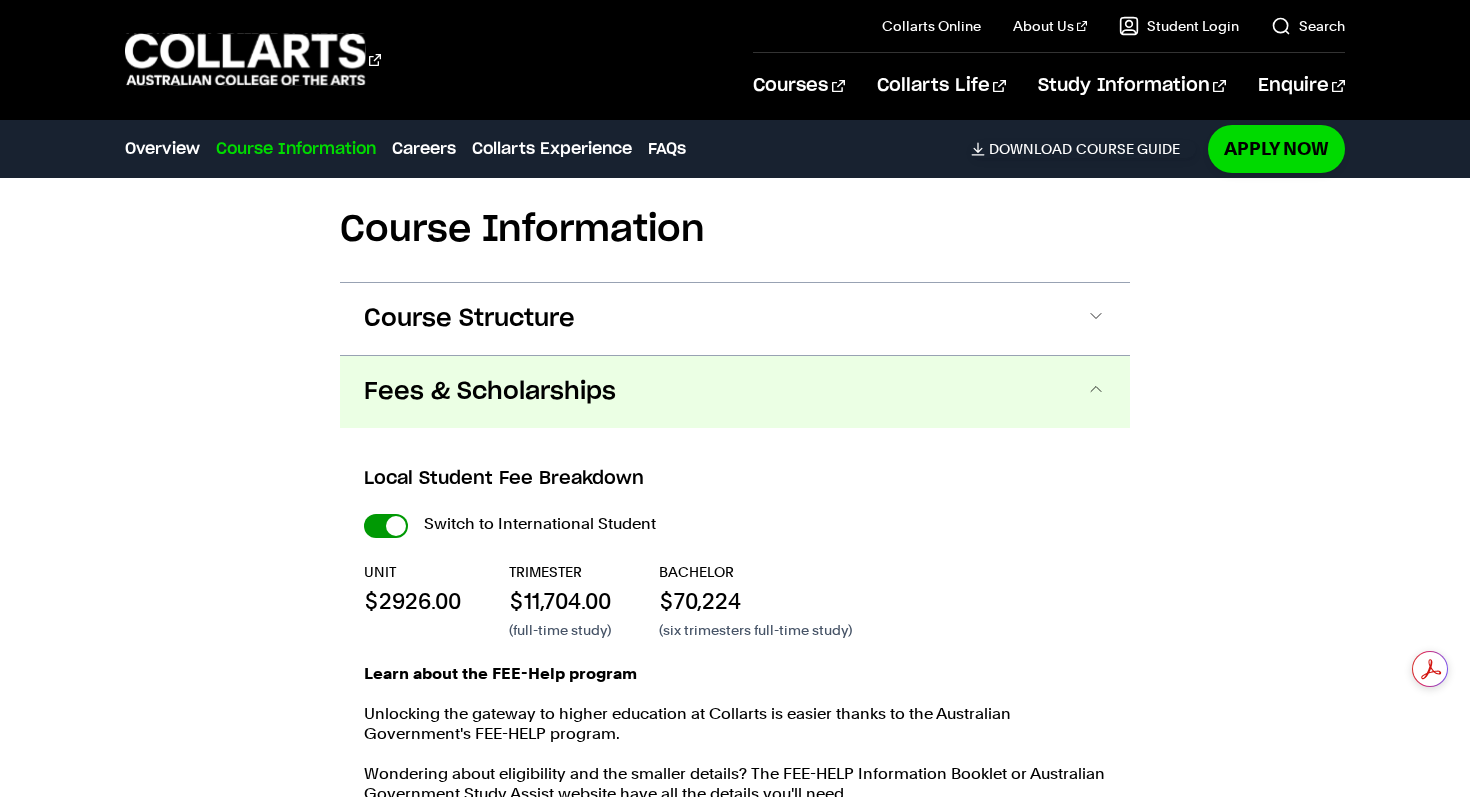 checkbox on "true" 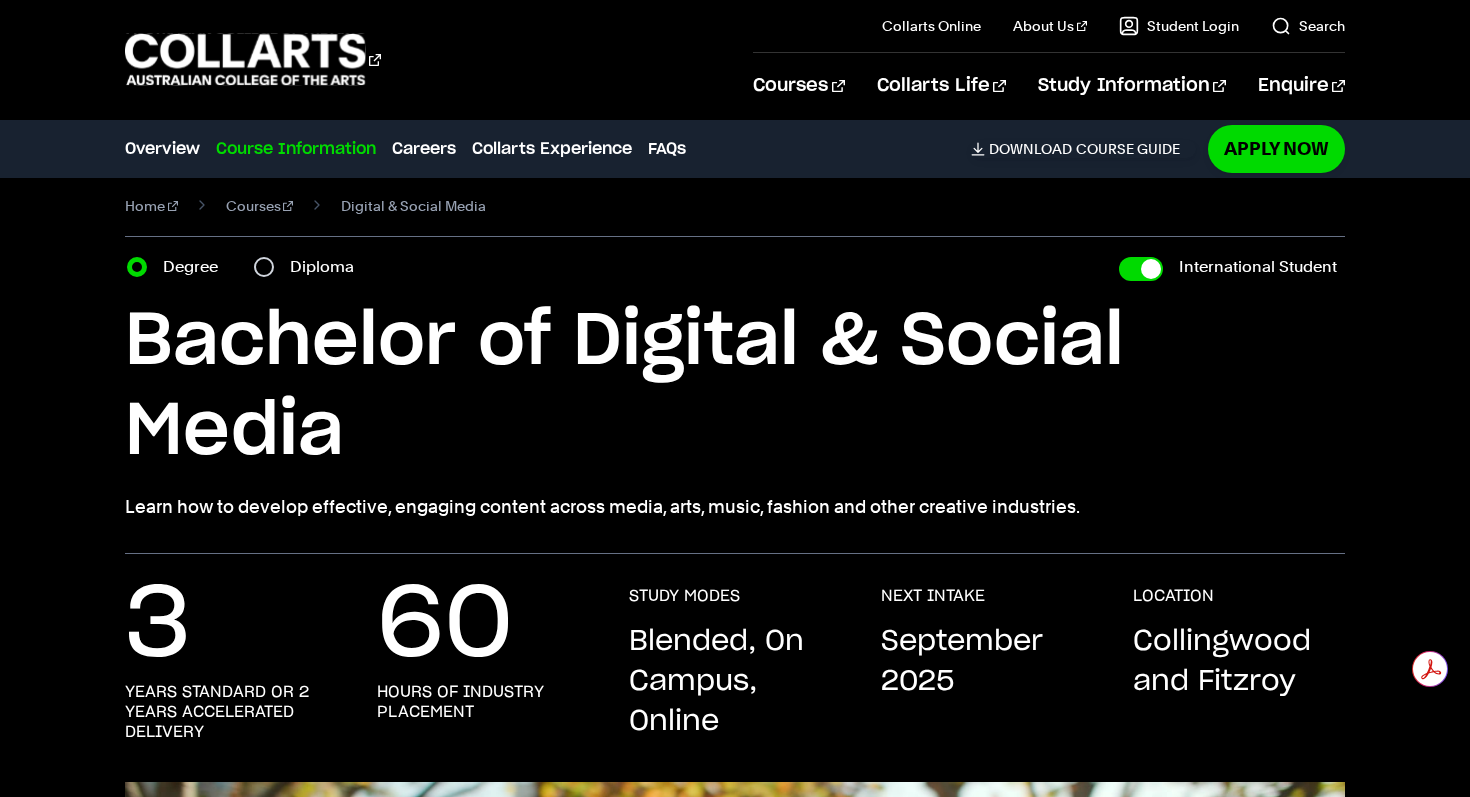 scroll, scrollTop: 0, scrollLeft: 0, axis: both 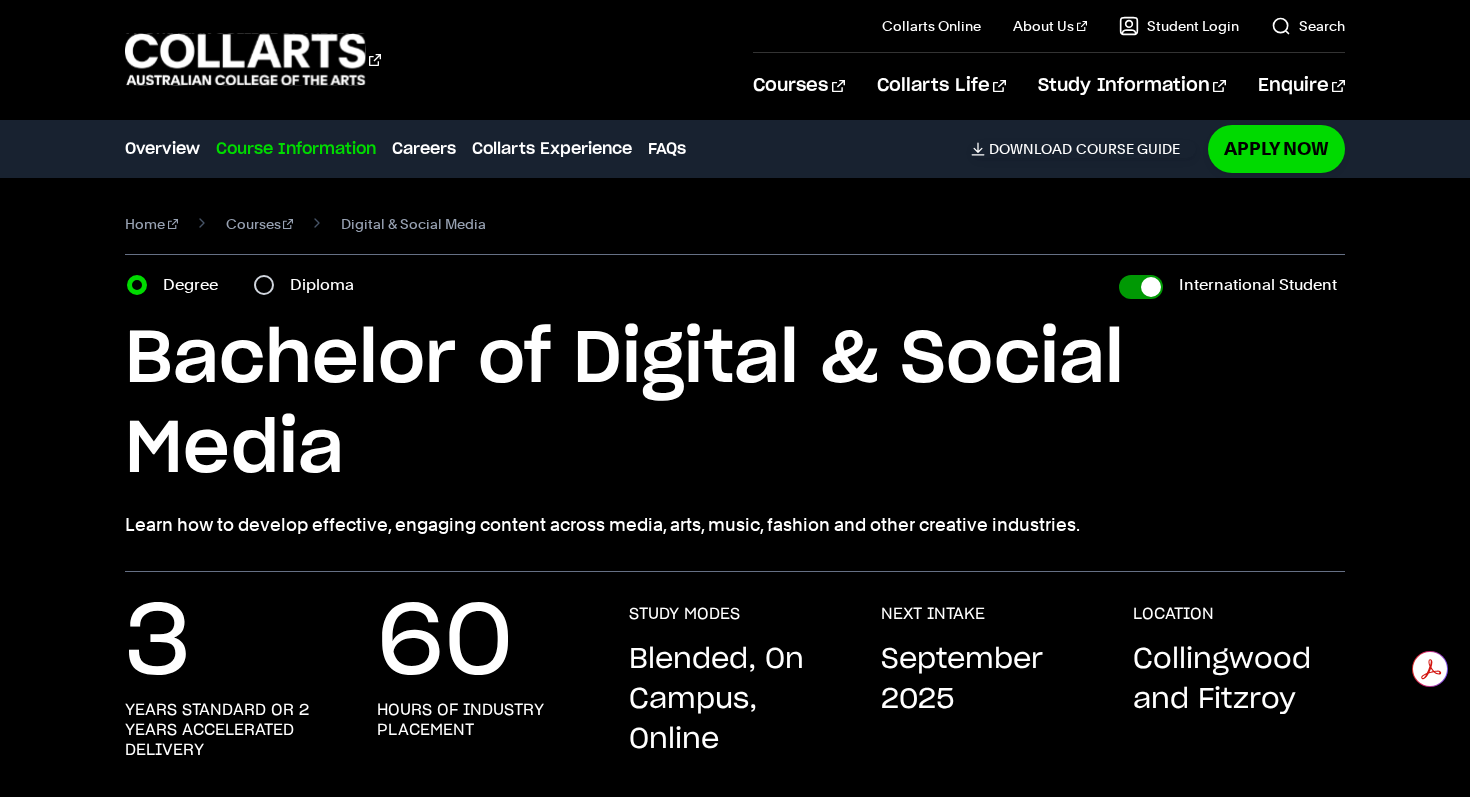 click on "International Student" at bounding box center [1141, 287] 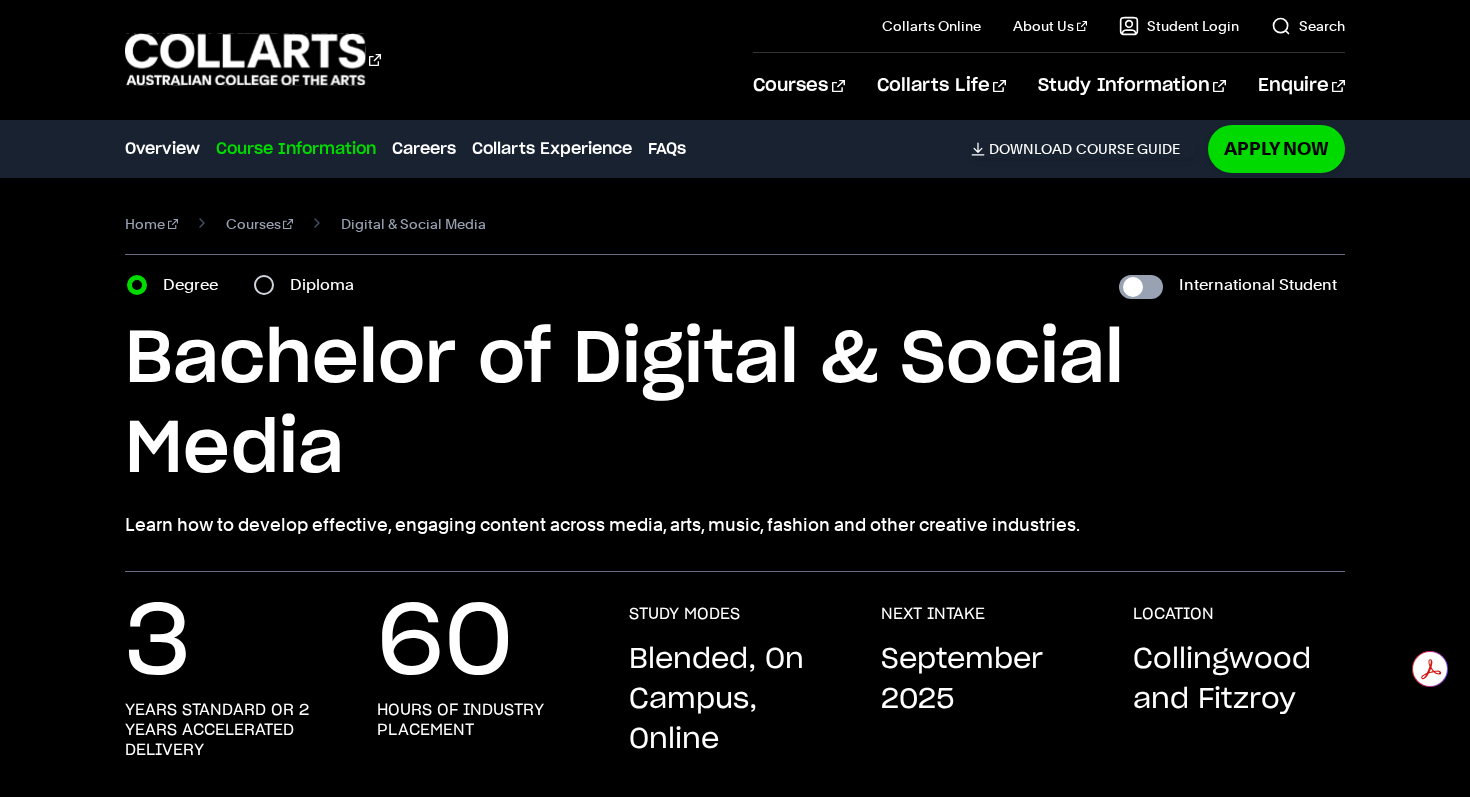 checkbox on "false" 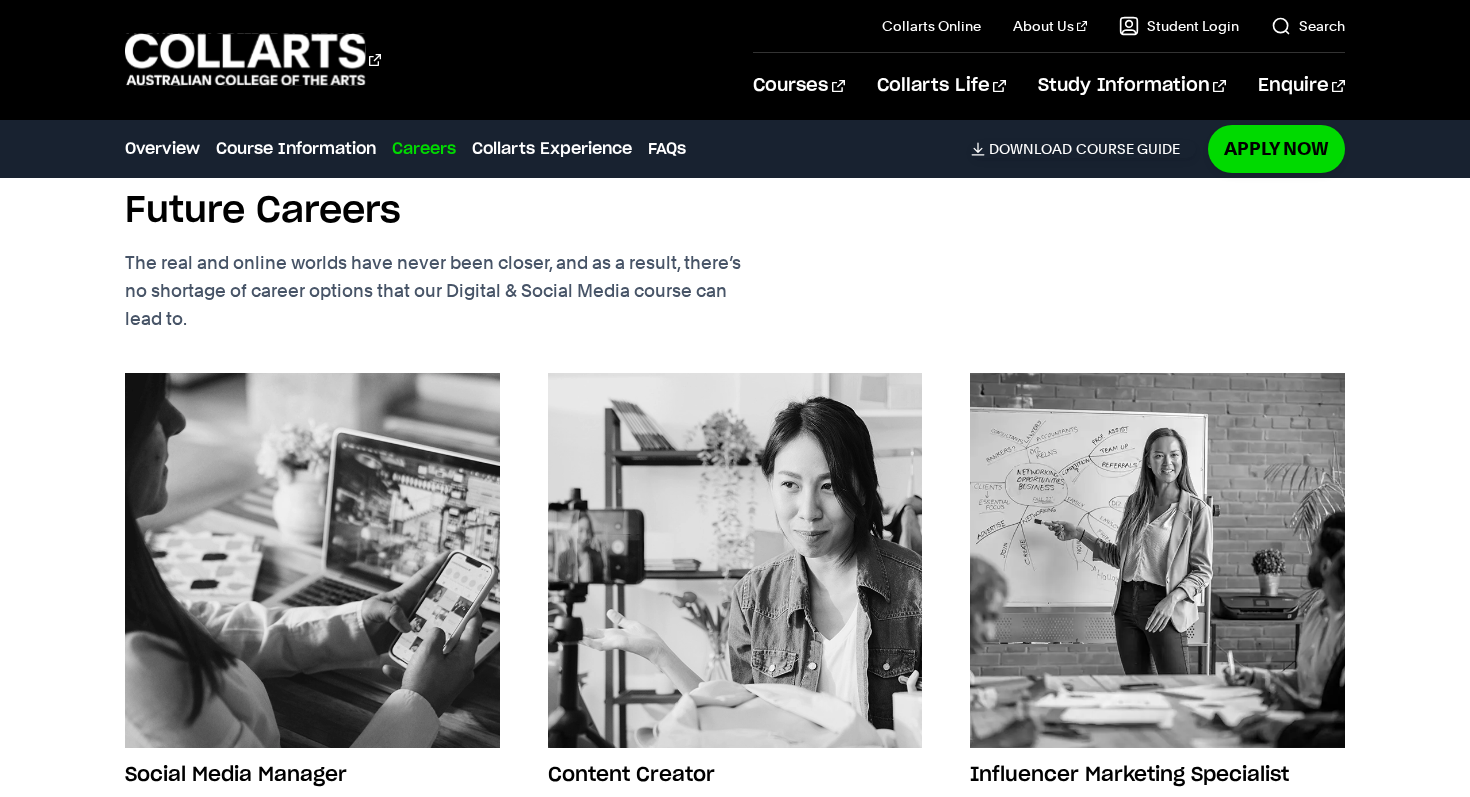 scroll, scrollTop: 3391, scrollLeft: 0, axis: vertical 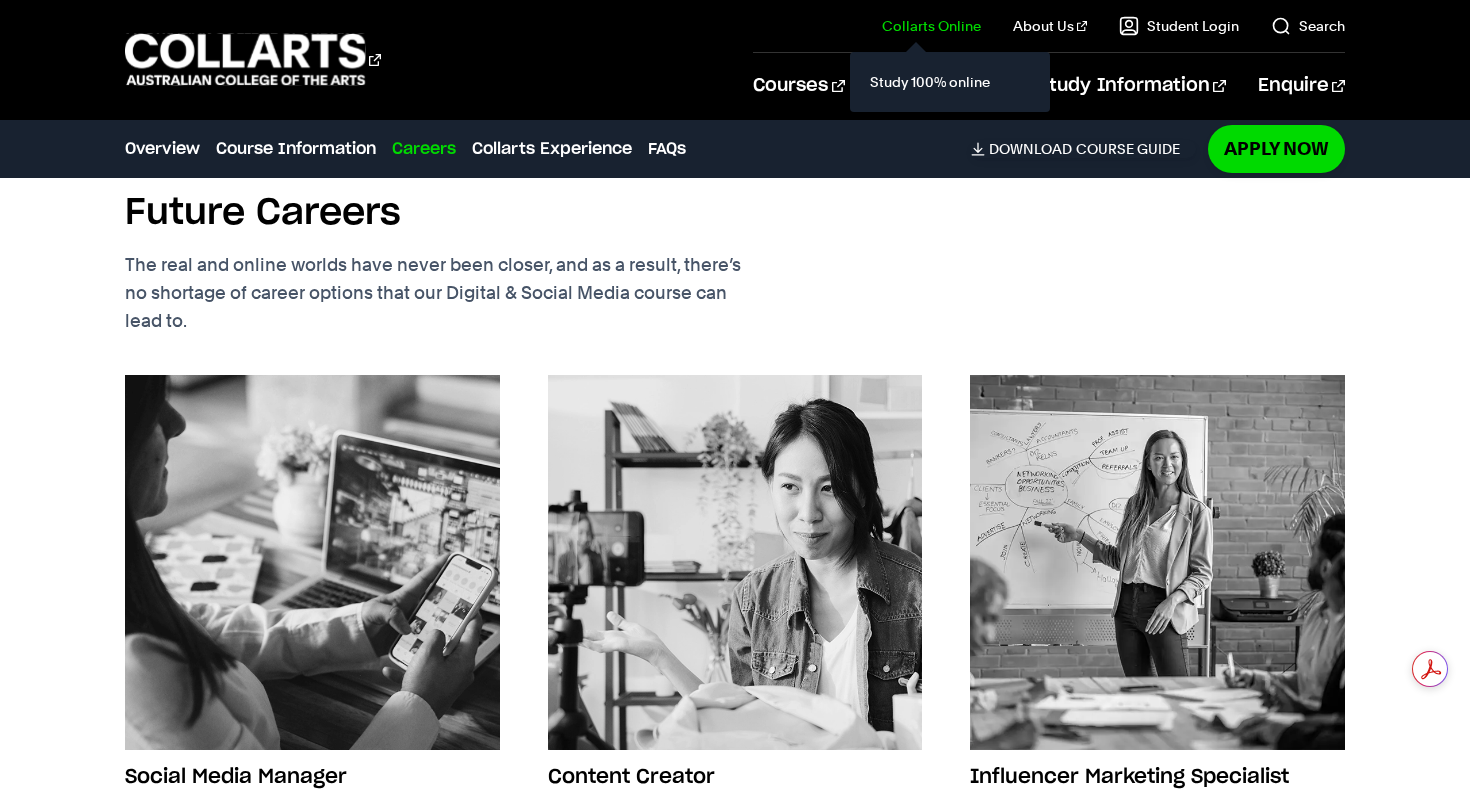 click on "Collarts Online" at bounding box center (931, 26) 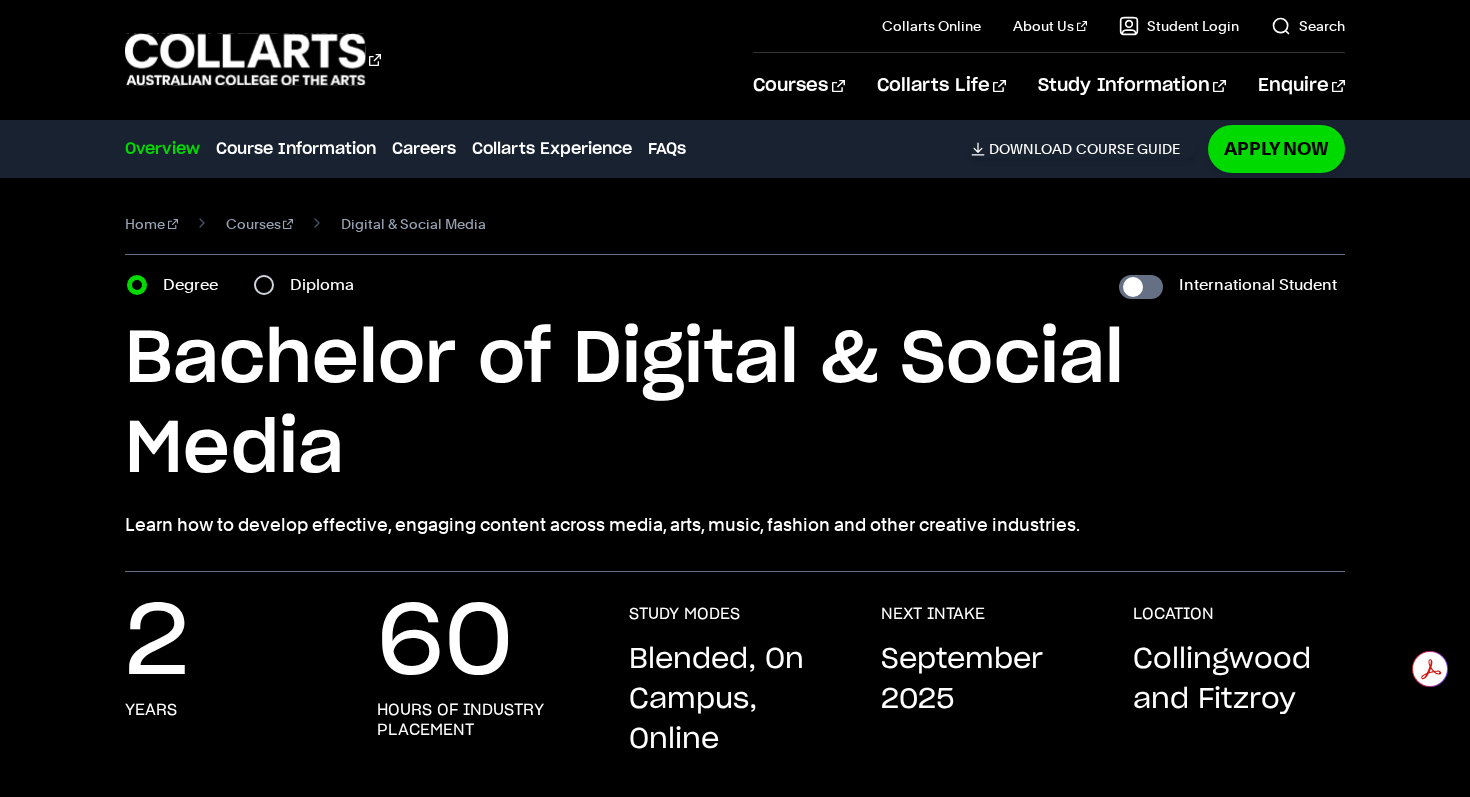 scroll, scrollTop: 0, scrollLeft: 0, axis: both 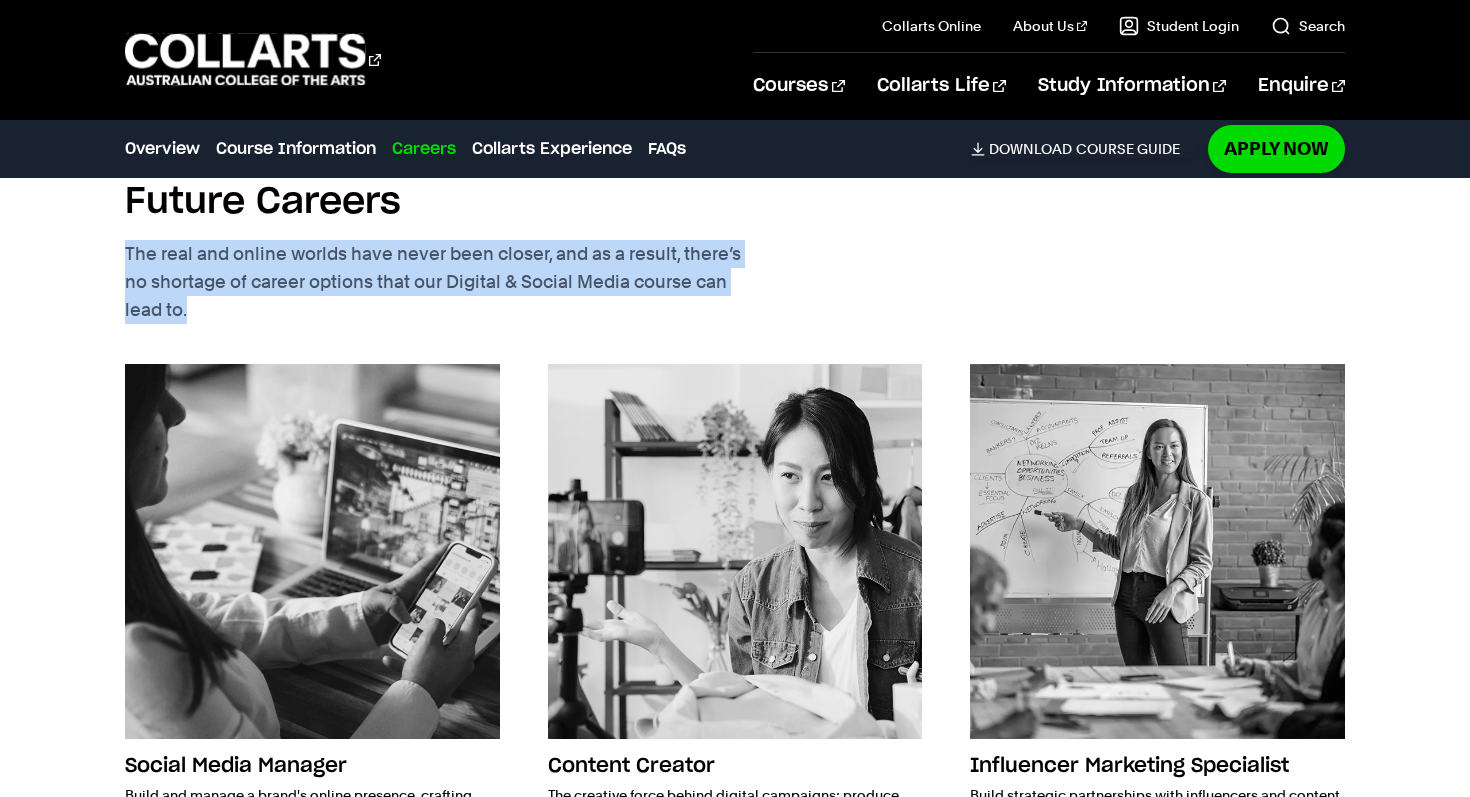 drag, startPoint x: 581, startPoint y: 226, endPoint x: 620, endPoint y: 301, distance: 84.53402 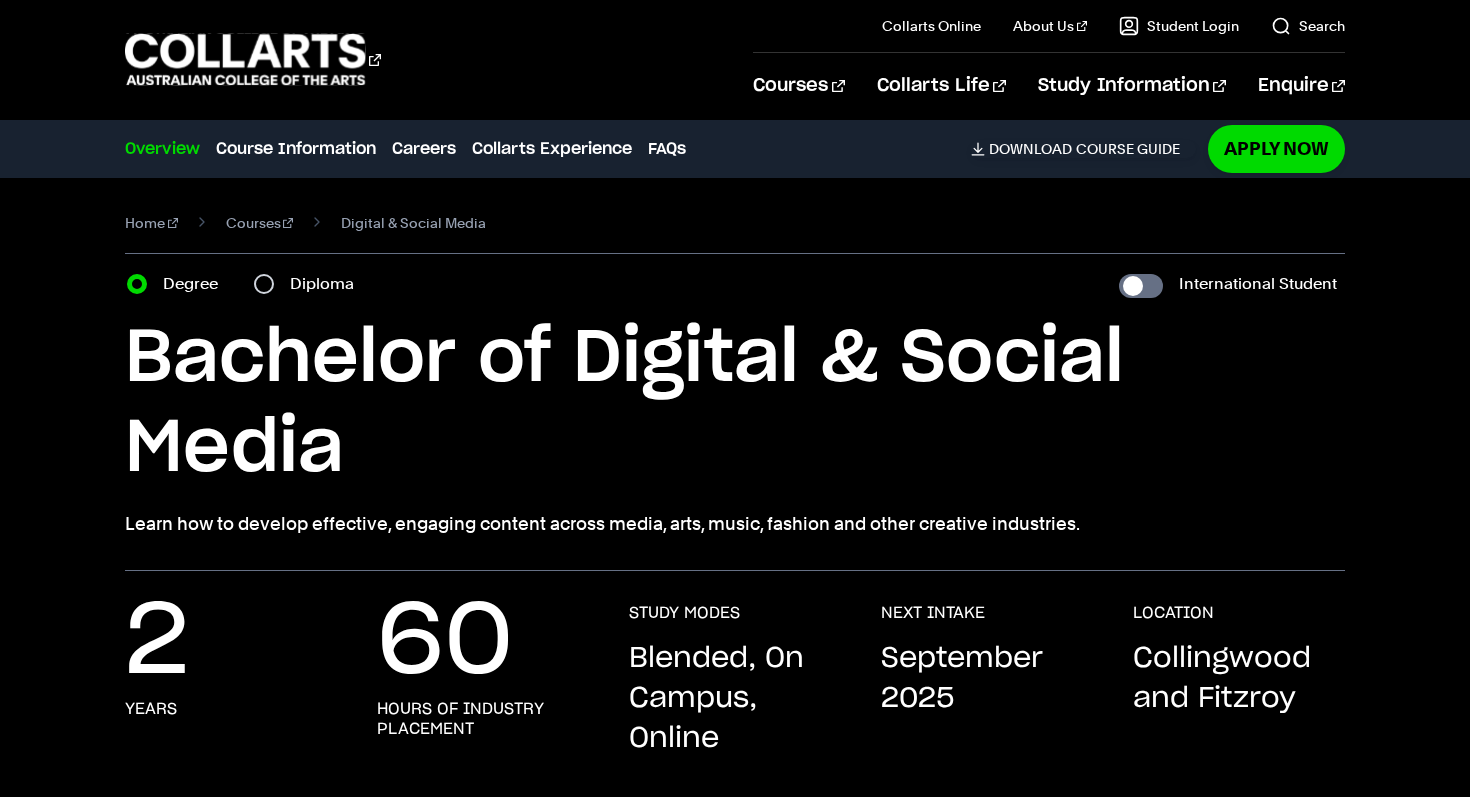 scroll, scrollTop: 0, scrollLeft: 0, axis: both 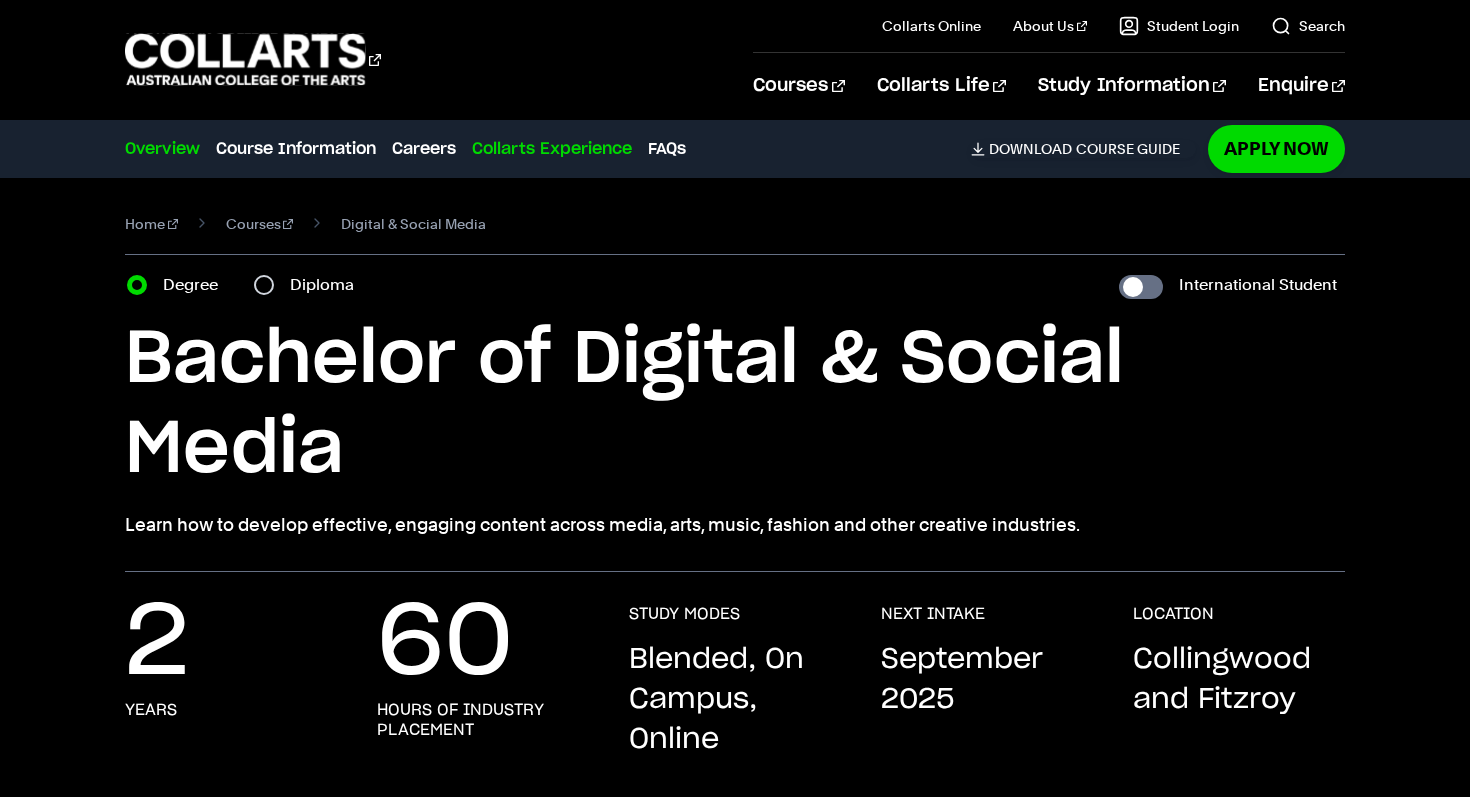 click on "Collarts Experience" at bounding box center (552, 149) 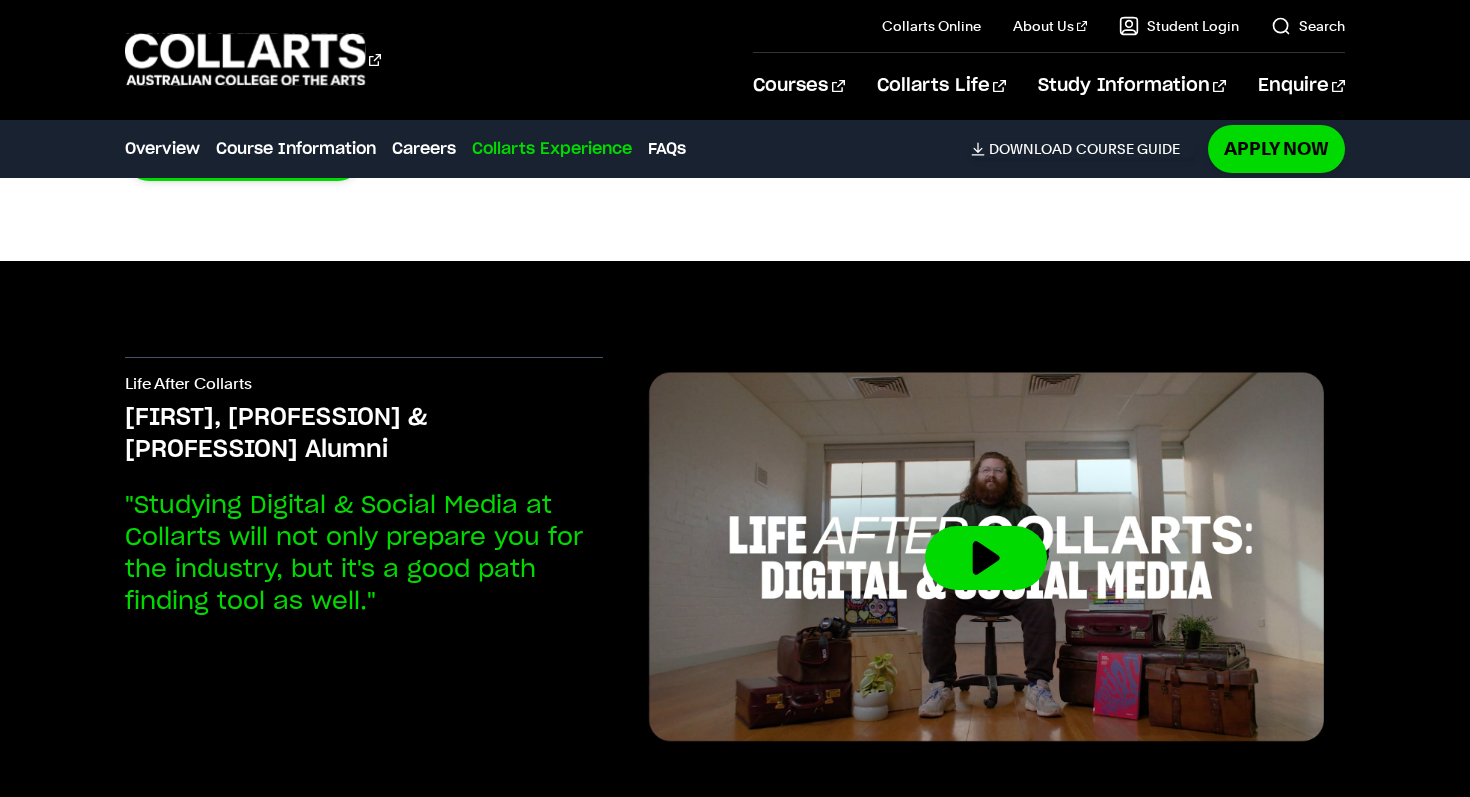 scroll, scrollTop: 0, scrollLeft: 0, axis: both 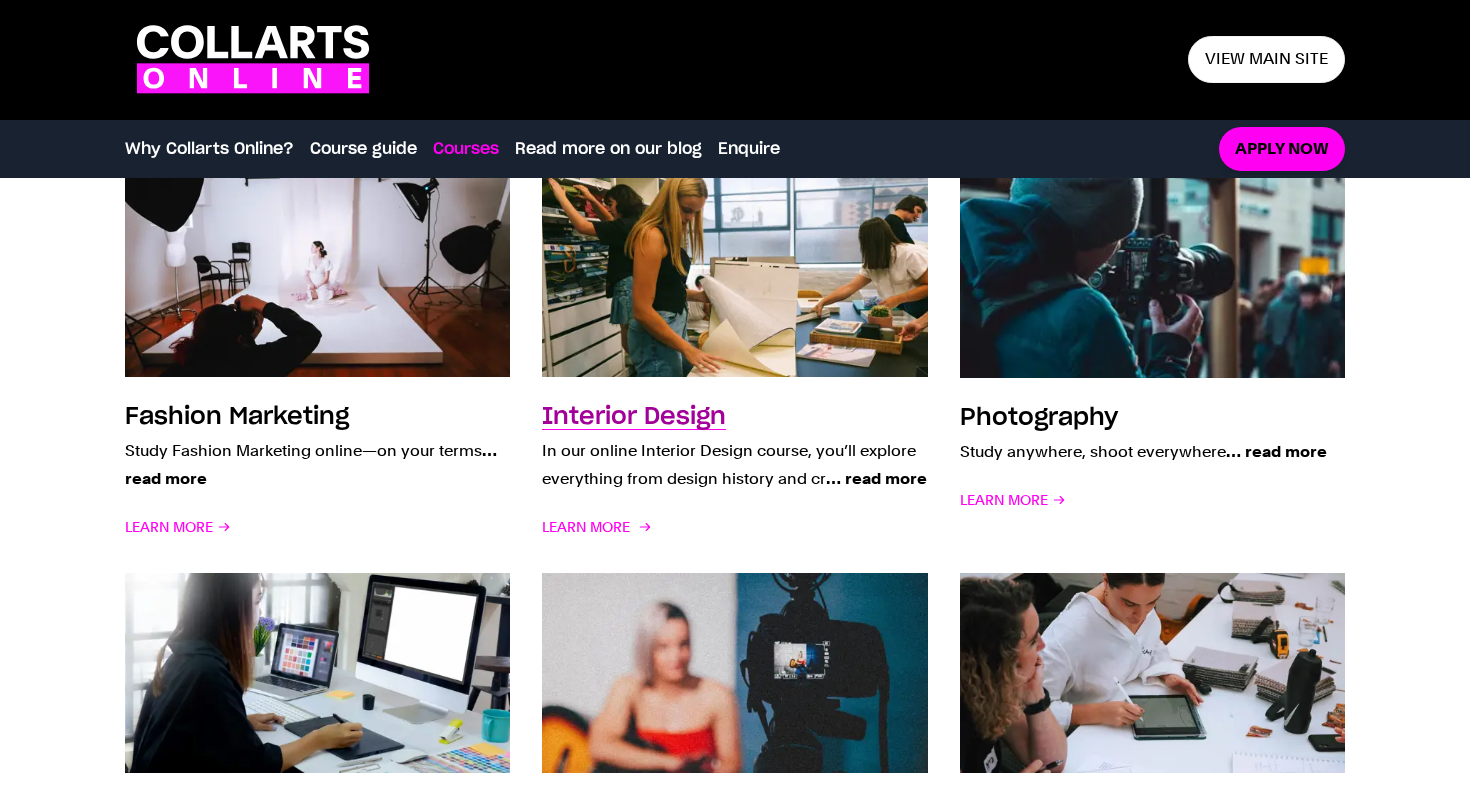 click on "Interior Design" at bounding box center (634, 417) 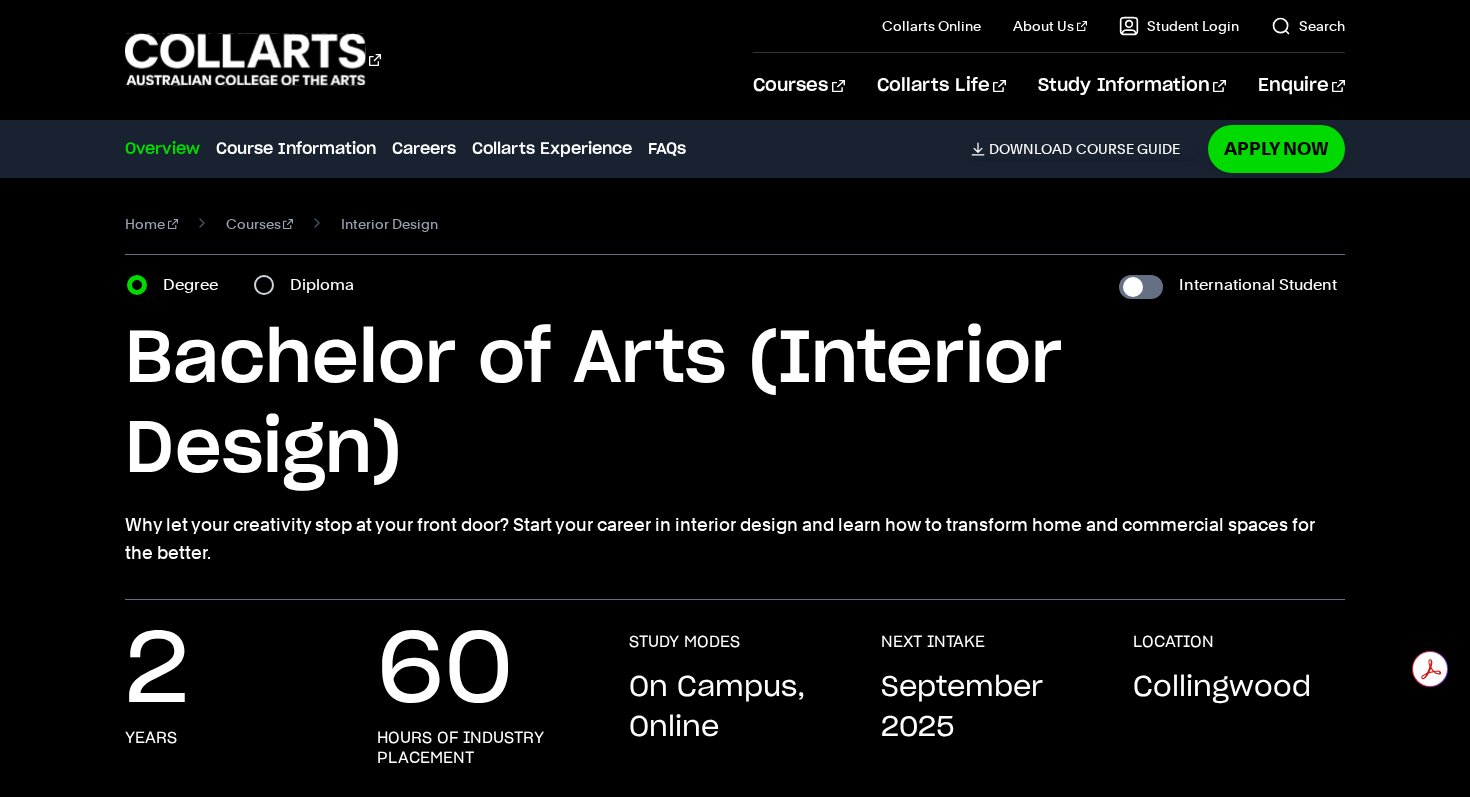 scroll, scrollTop: 0, scrollLeft: 0, axis: both 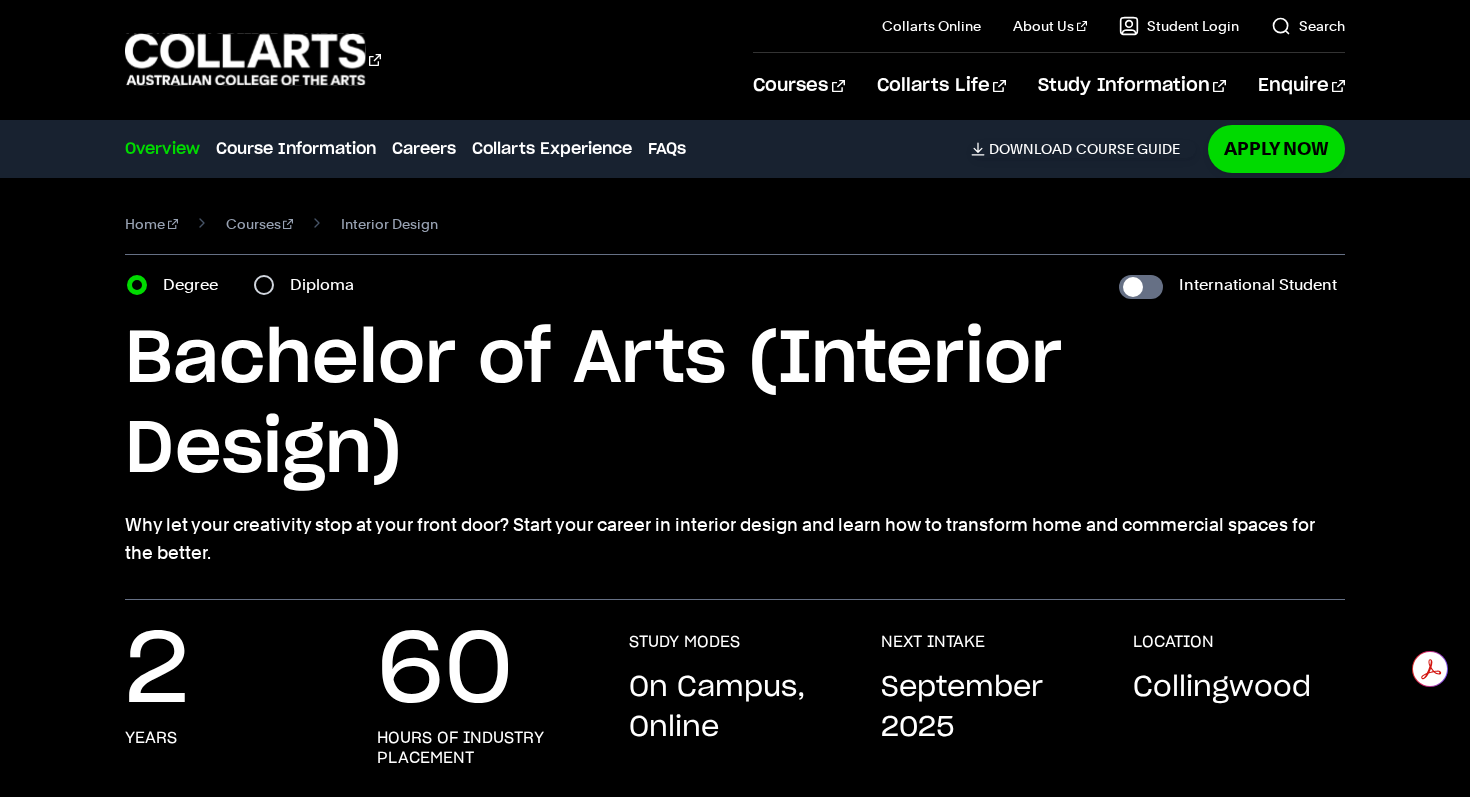 drag, startPoint x: 714, startPoint y: 725, endPoint x: 634, endPoint y: 718, distance: 80.305664 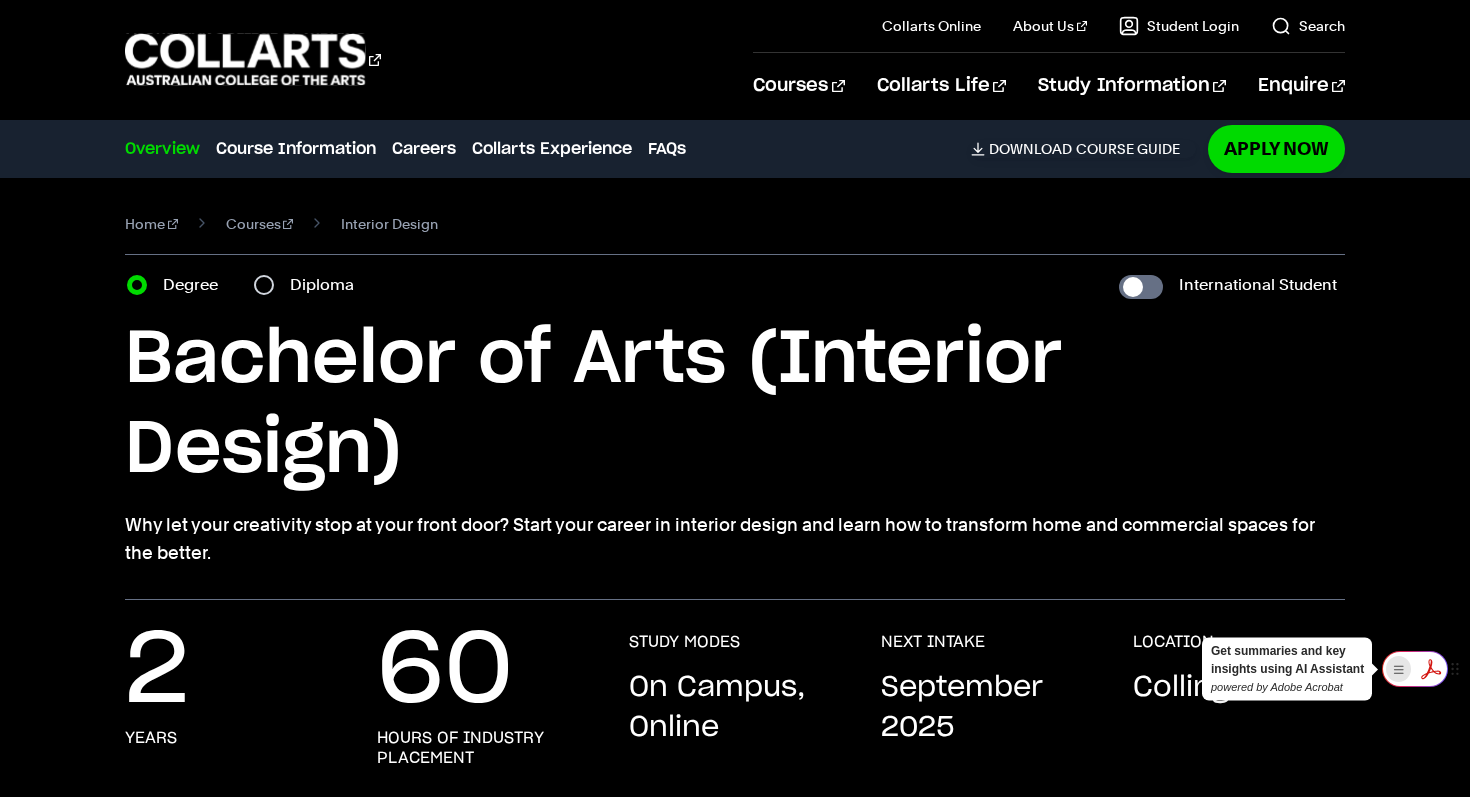 click 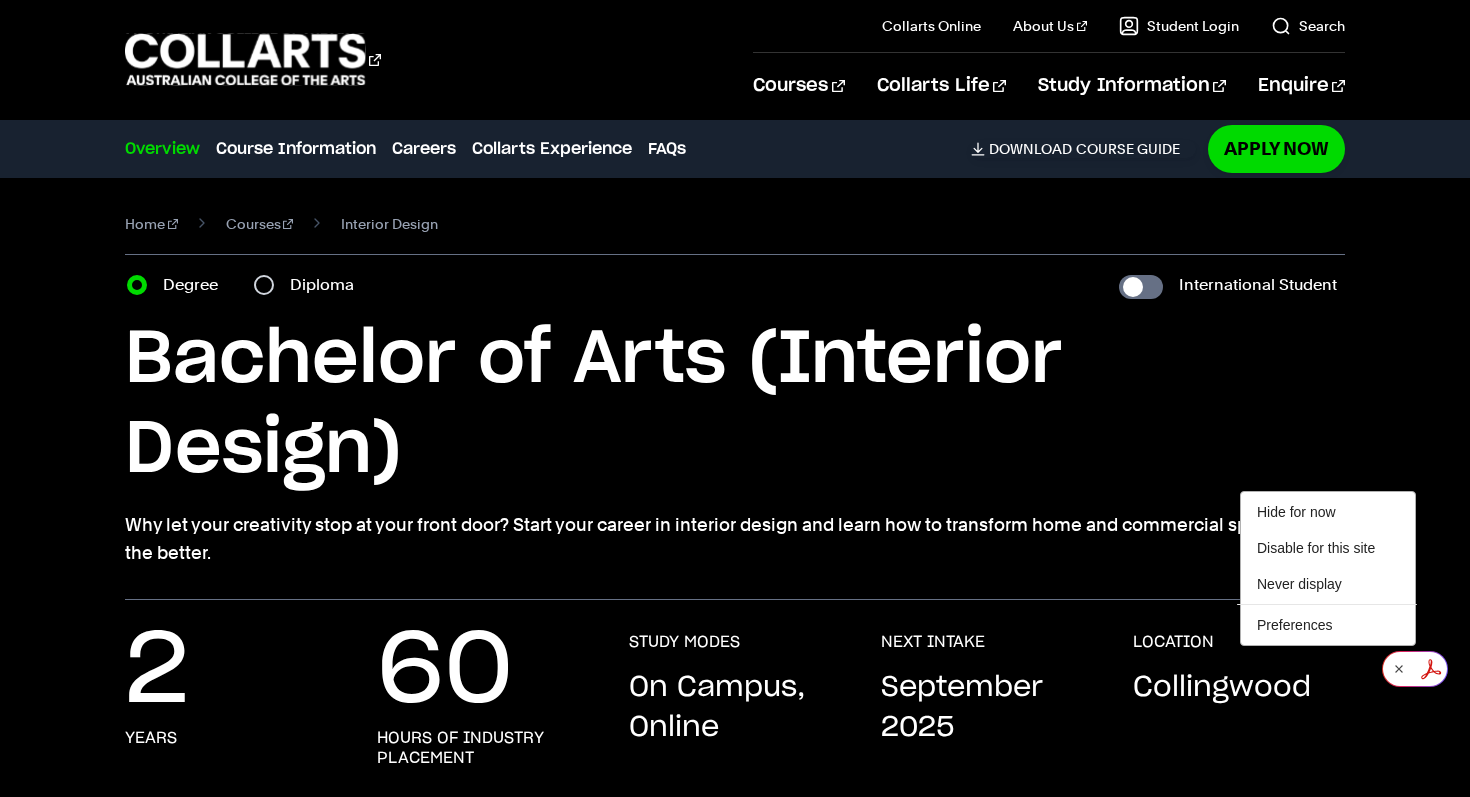 click on "Bachelor of Arts (Interior Design)" at bounding box center (735, 405) 